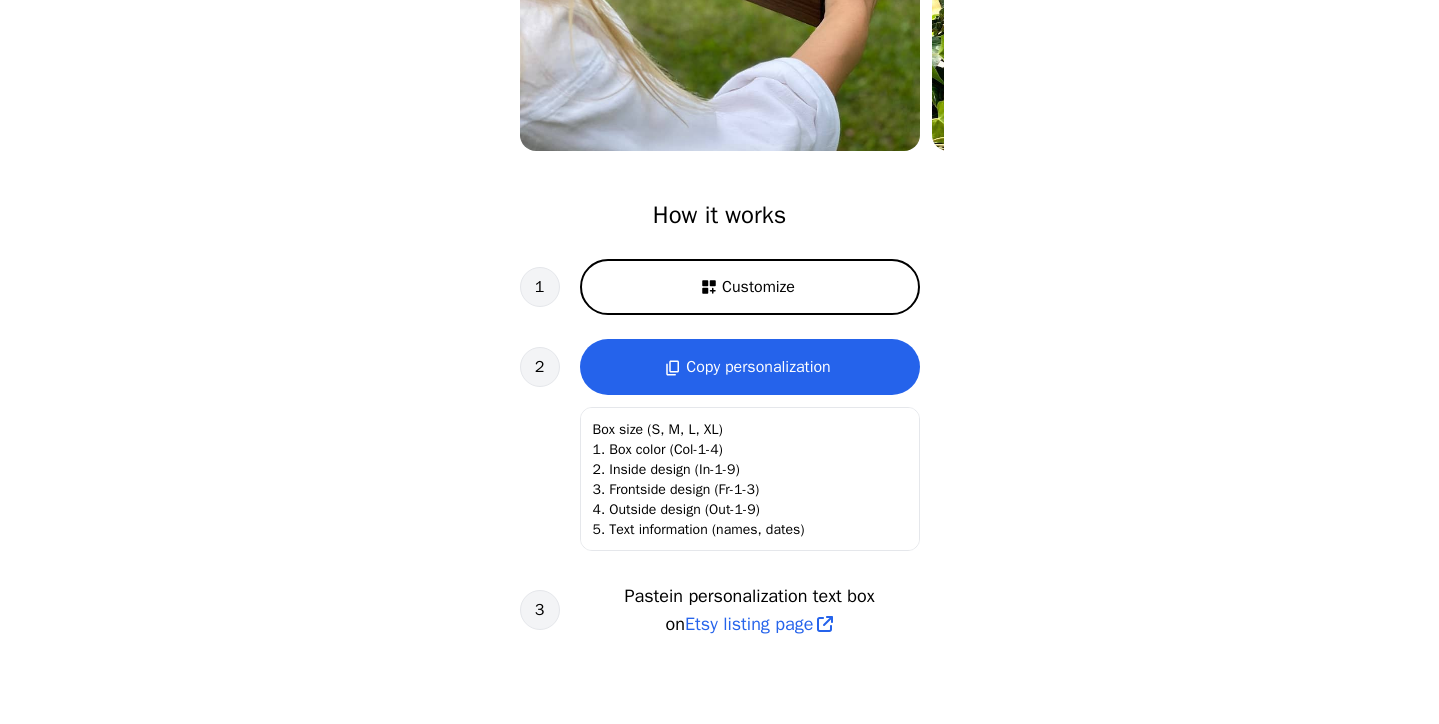 scroll, scrollTop: 506, scrollLeft: 0, axis: vertical 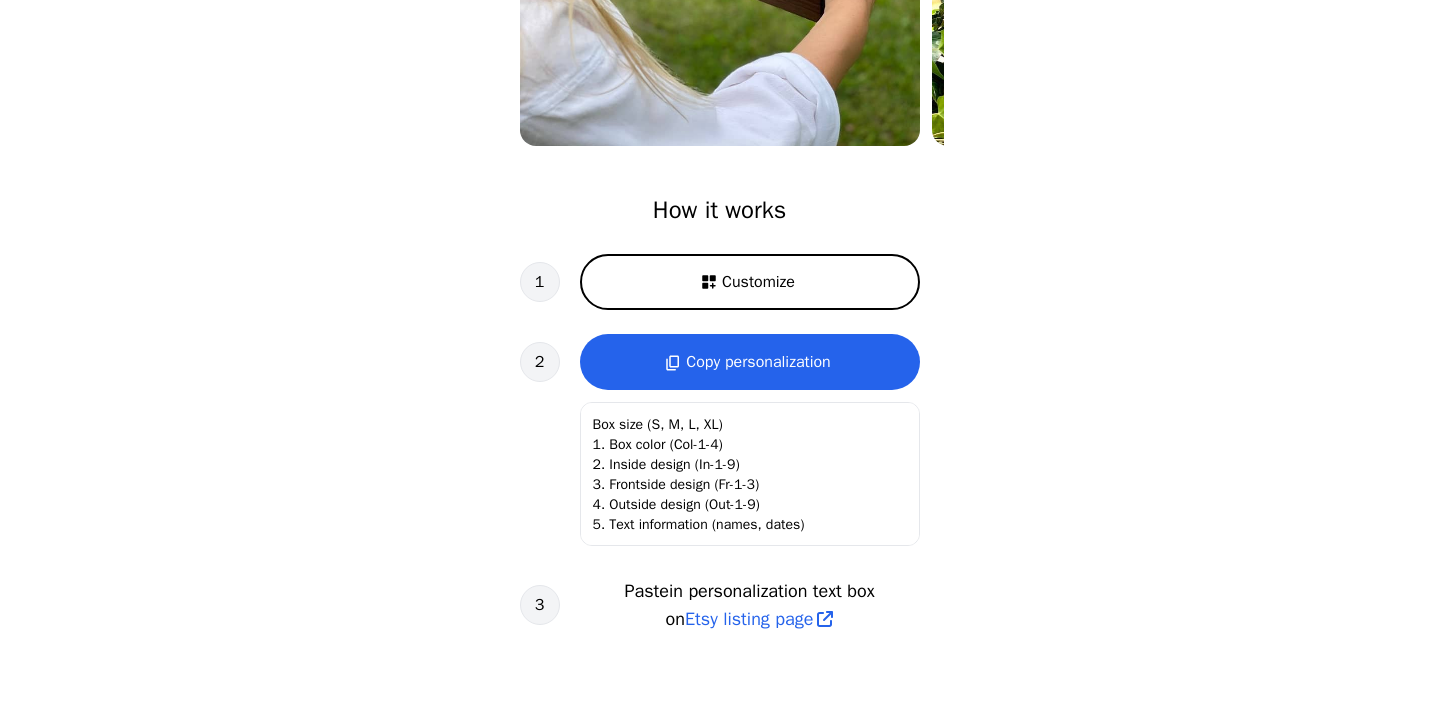 click on "Customize" at bounding box center [750, 282] 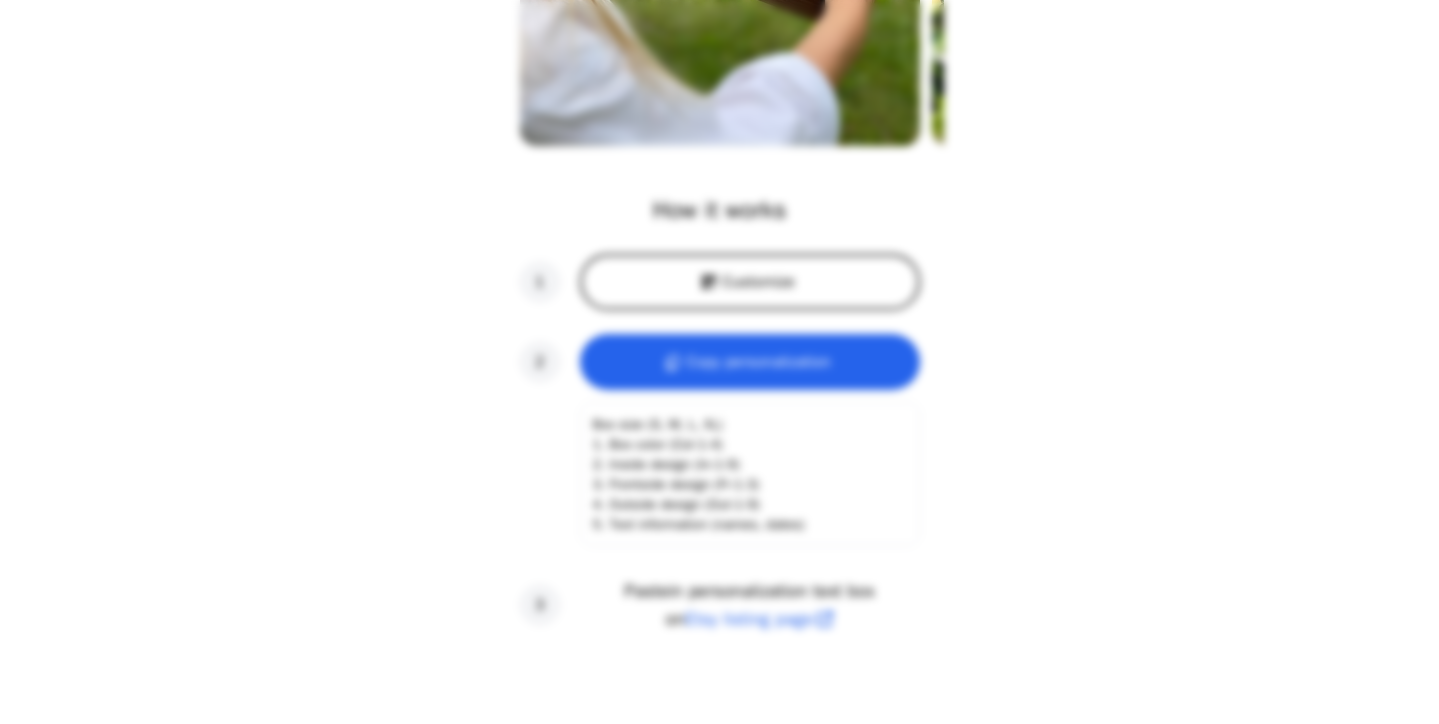 scroll, scrollTop: 0, scrollLeft: 256, axis: horizontal 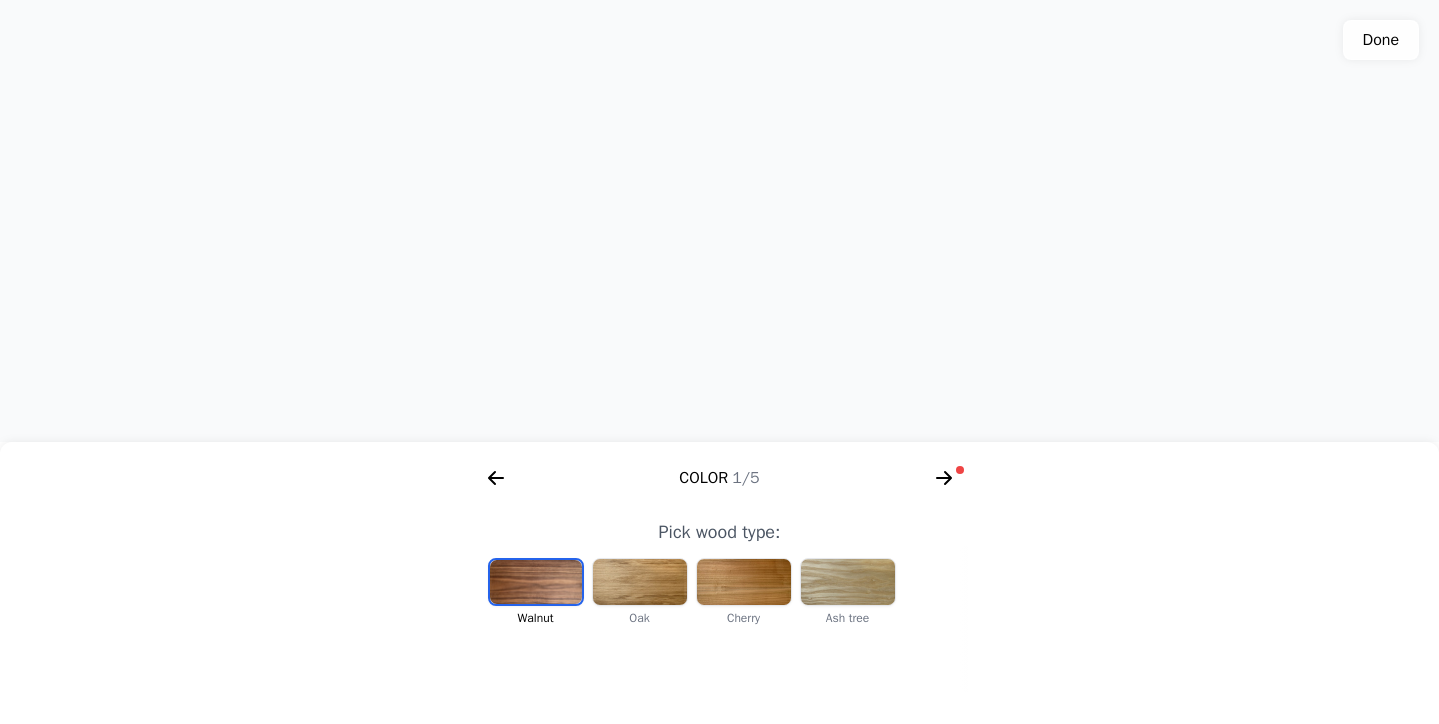 click 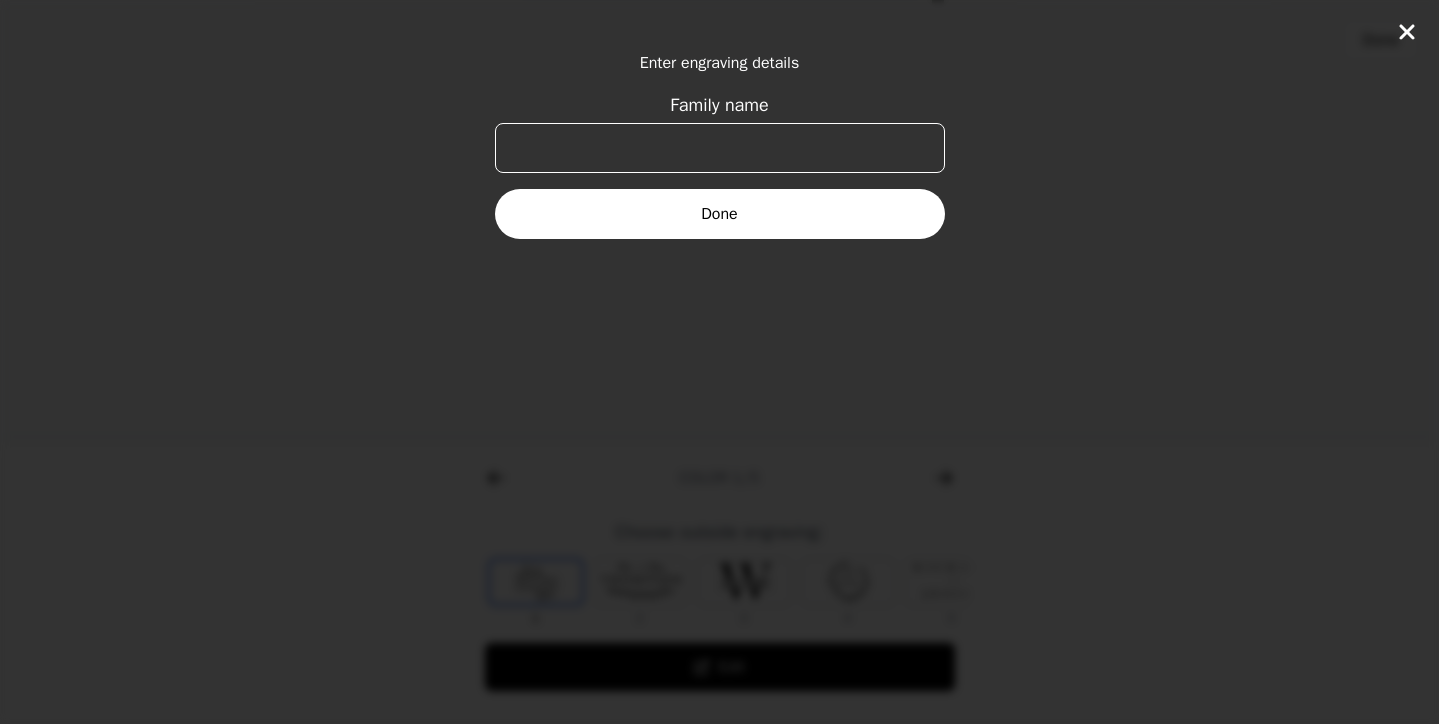 scroll, scrollTop: 0, scrollLeft: 768, axis: horizontal 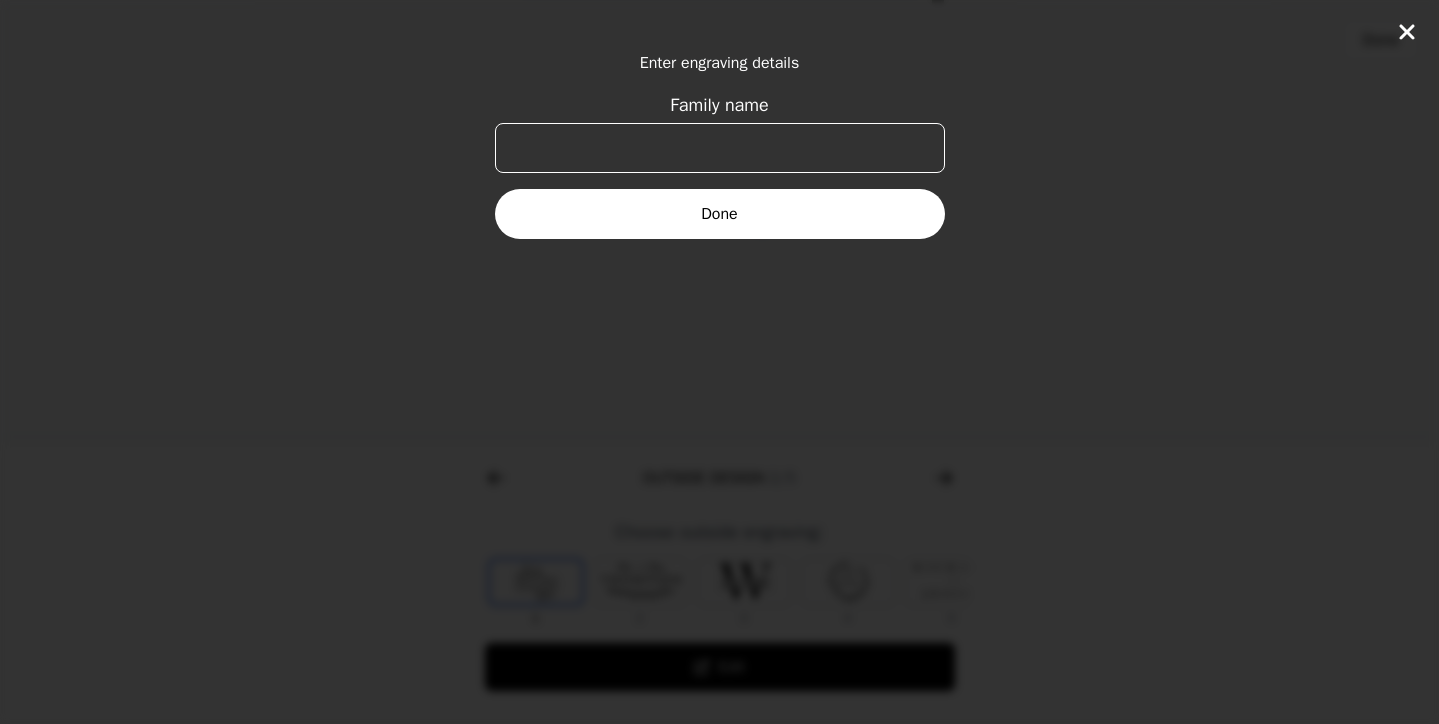 click on "Enter engraving details Family name Done" 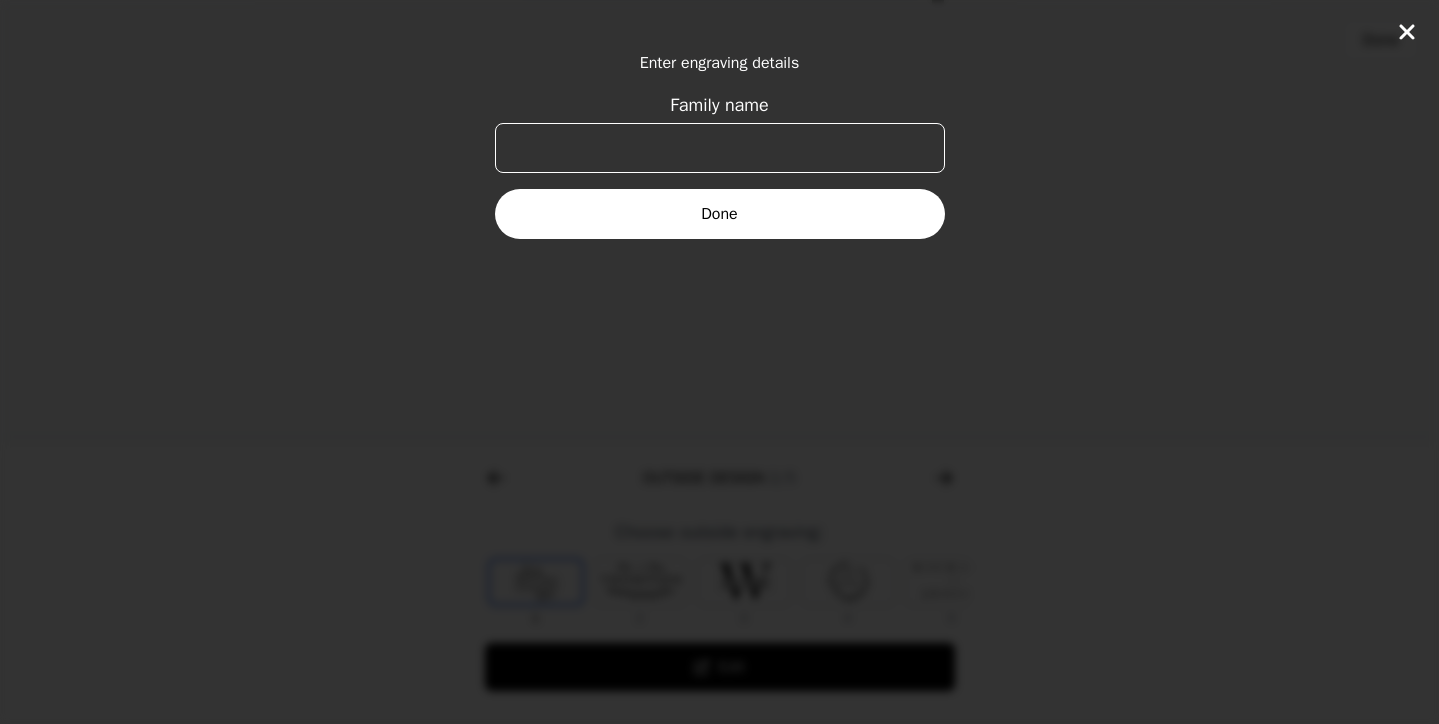 click 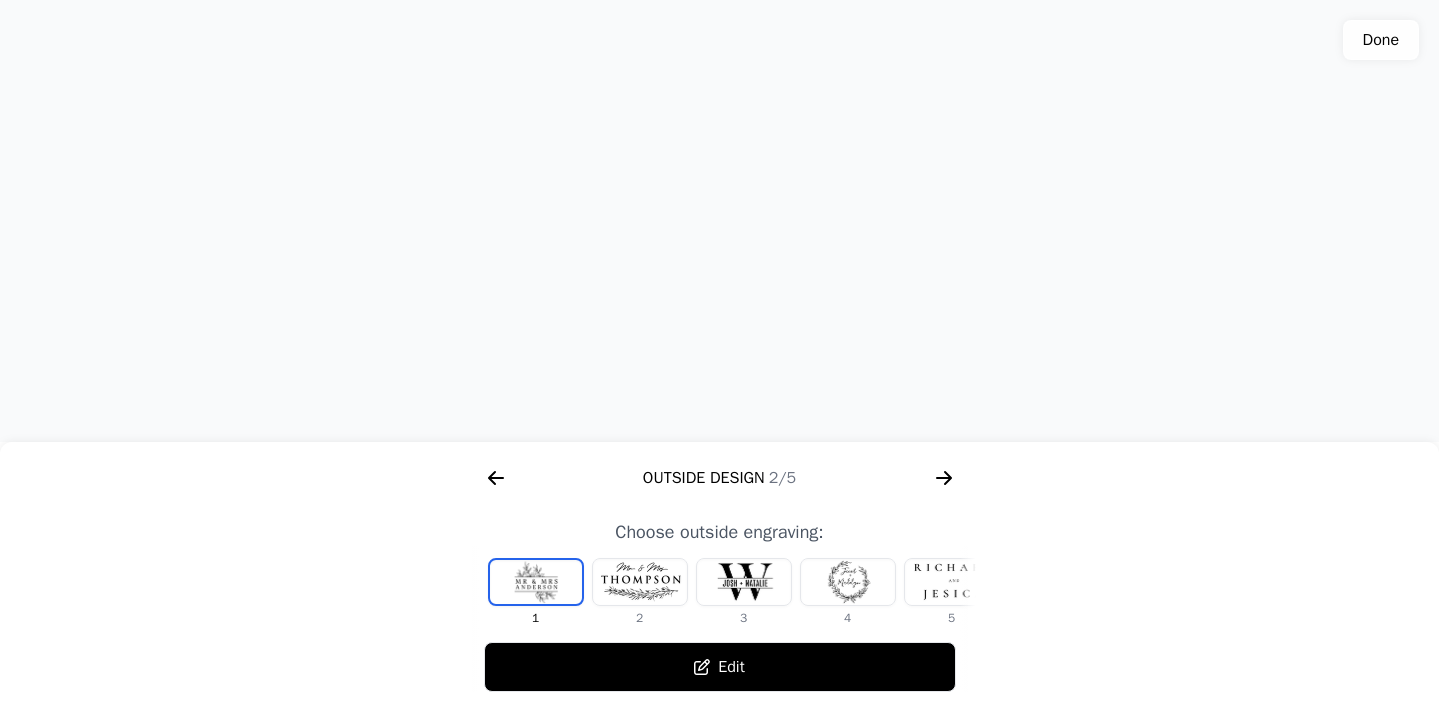 scroll, scrollTop: 634, scrollLeft: 0, axis: vertical 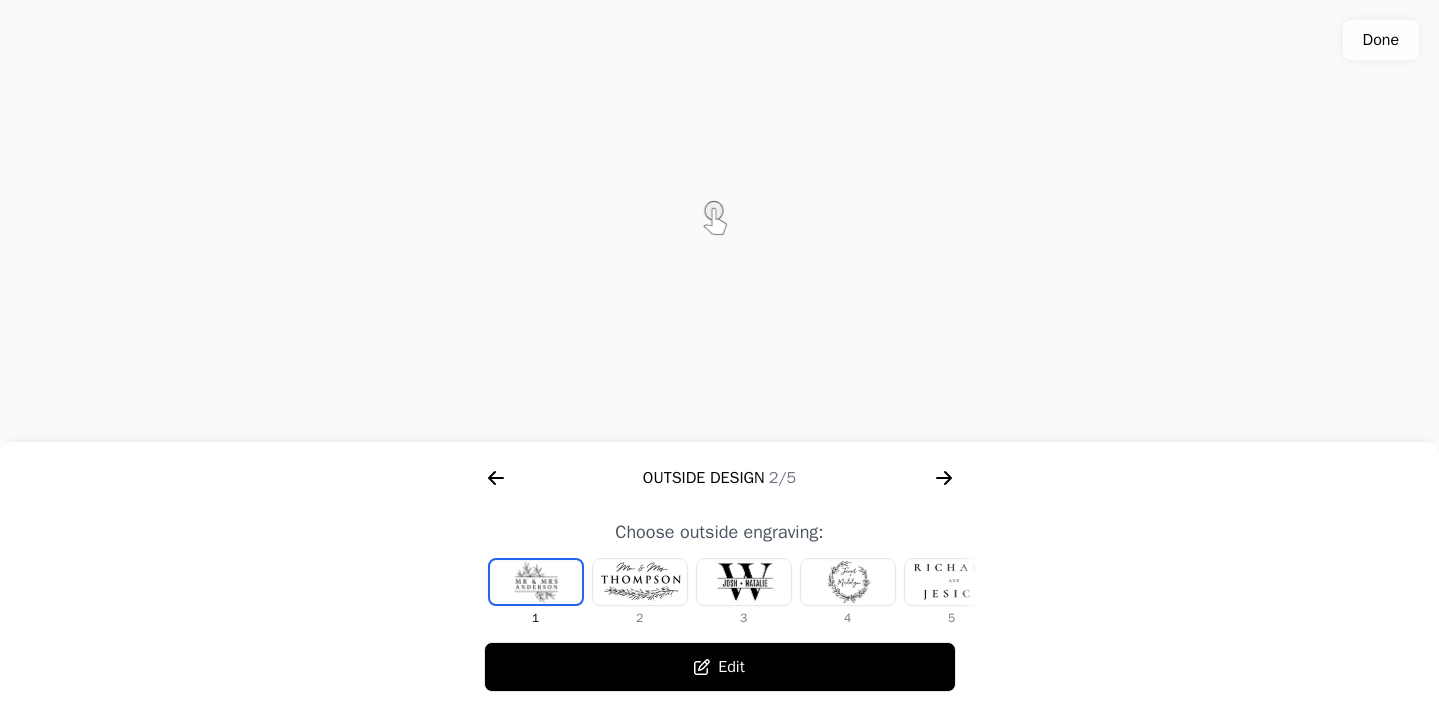 click at bounding box center [640, 582] 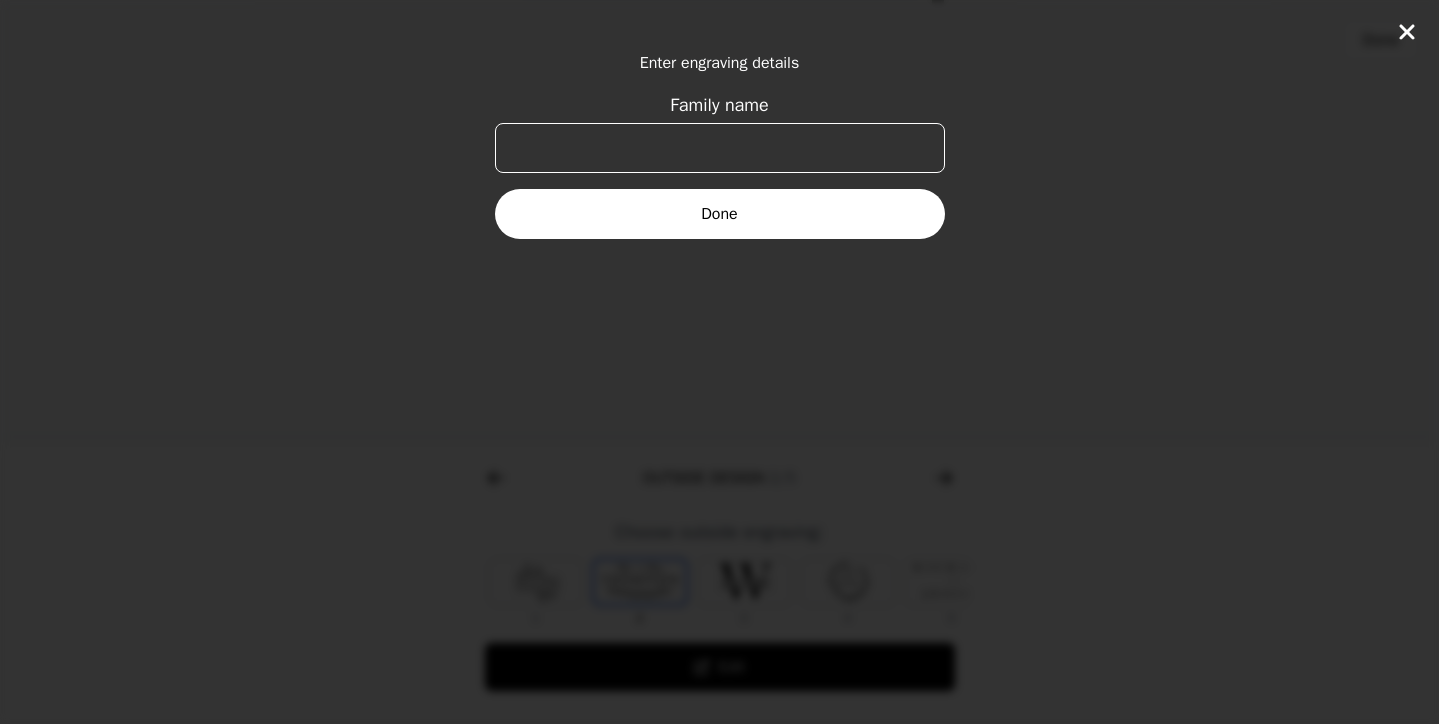 click on "Enter engraving details Family name Done" 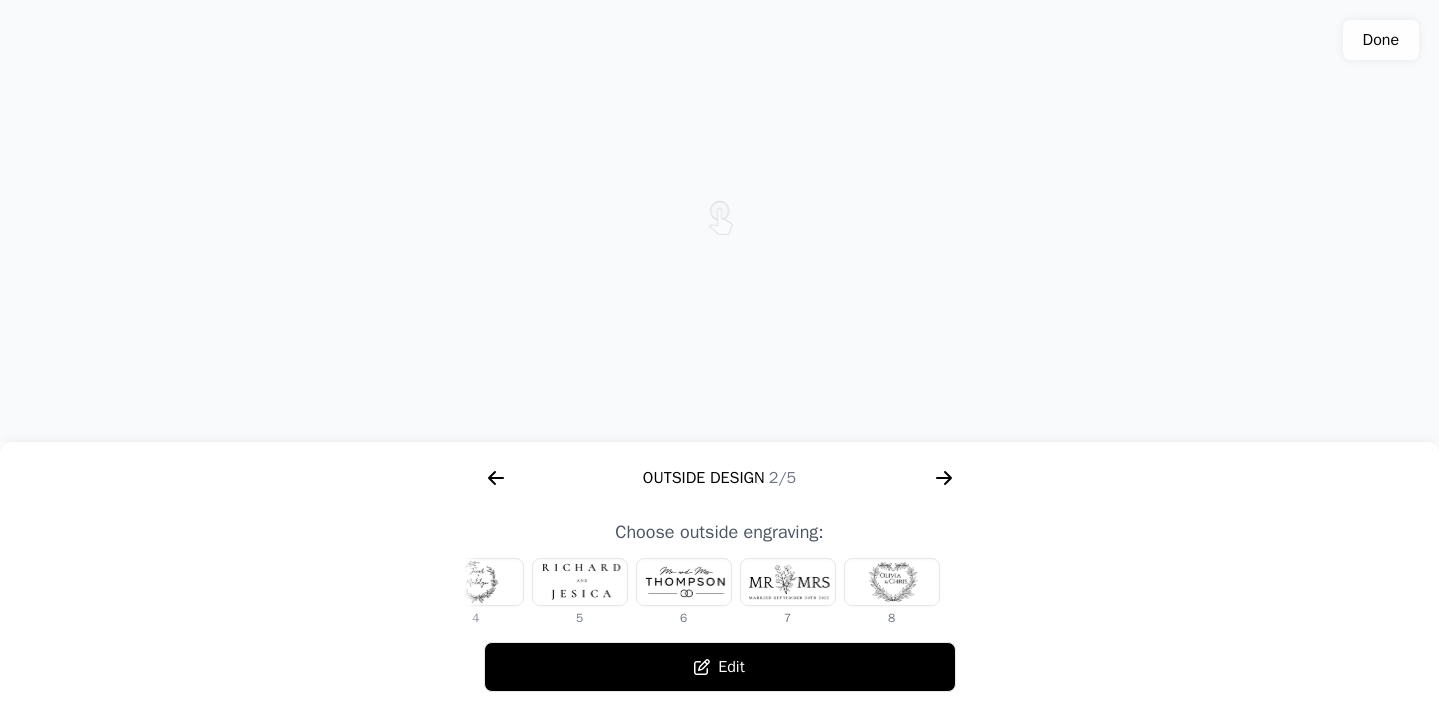 scroll, scrollTop: 0, scrollLeft: 372, axis: horizontal 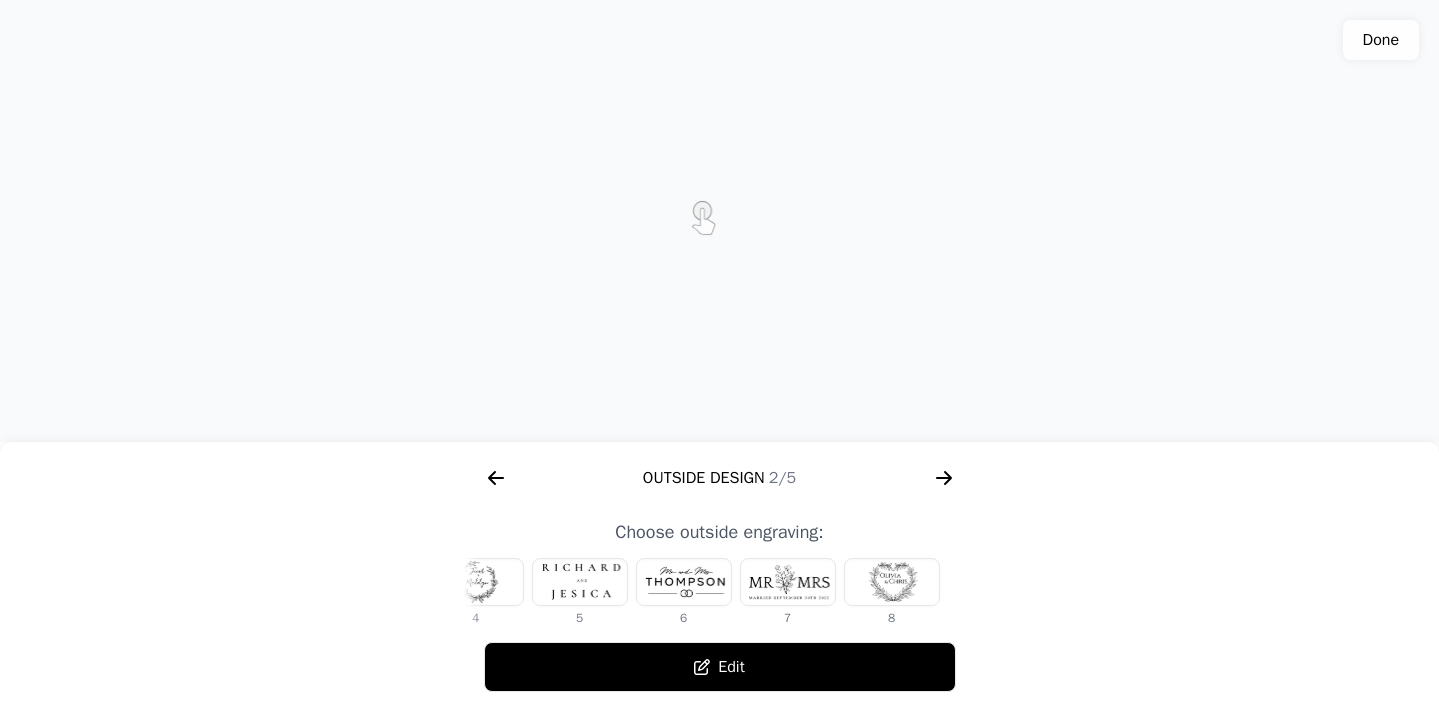 click on "Edit" at bounding box center (720, 667) 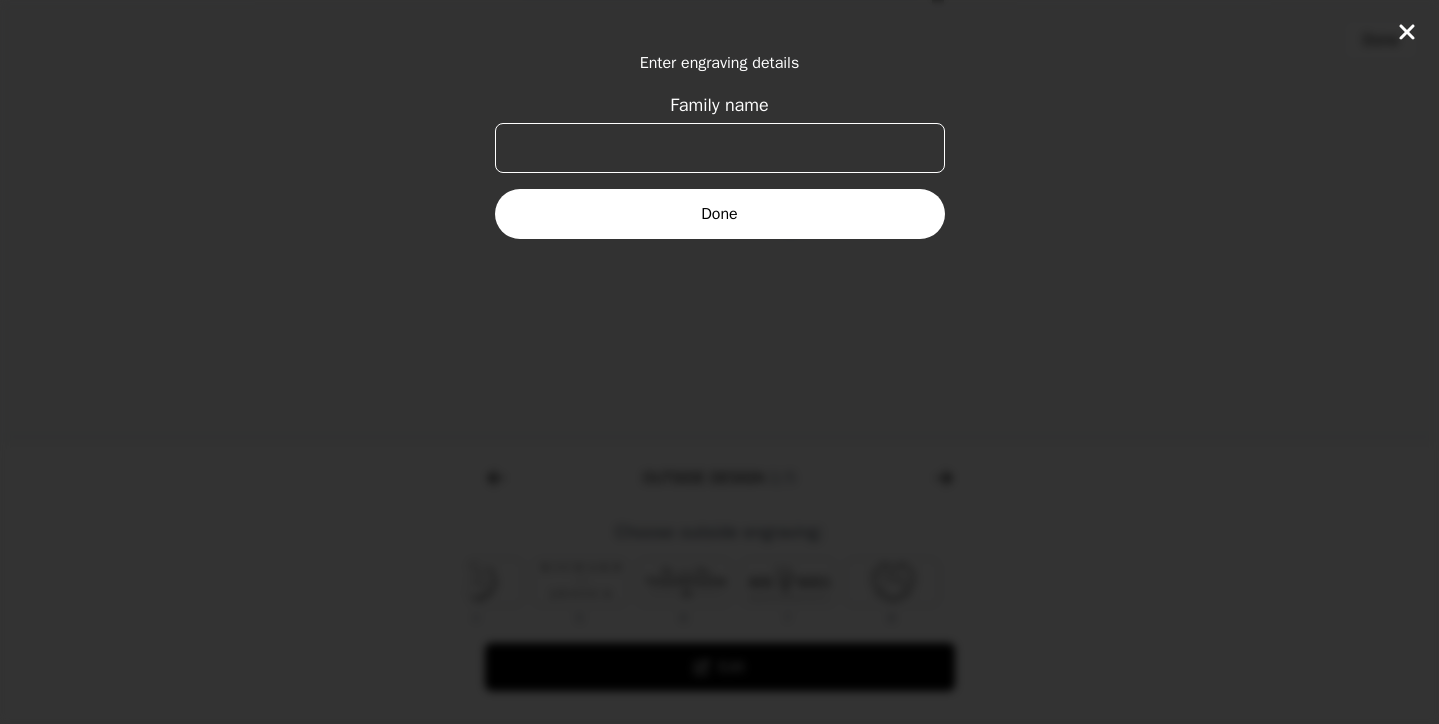 click 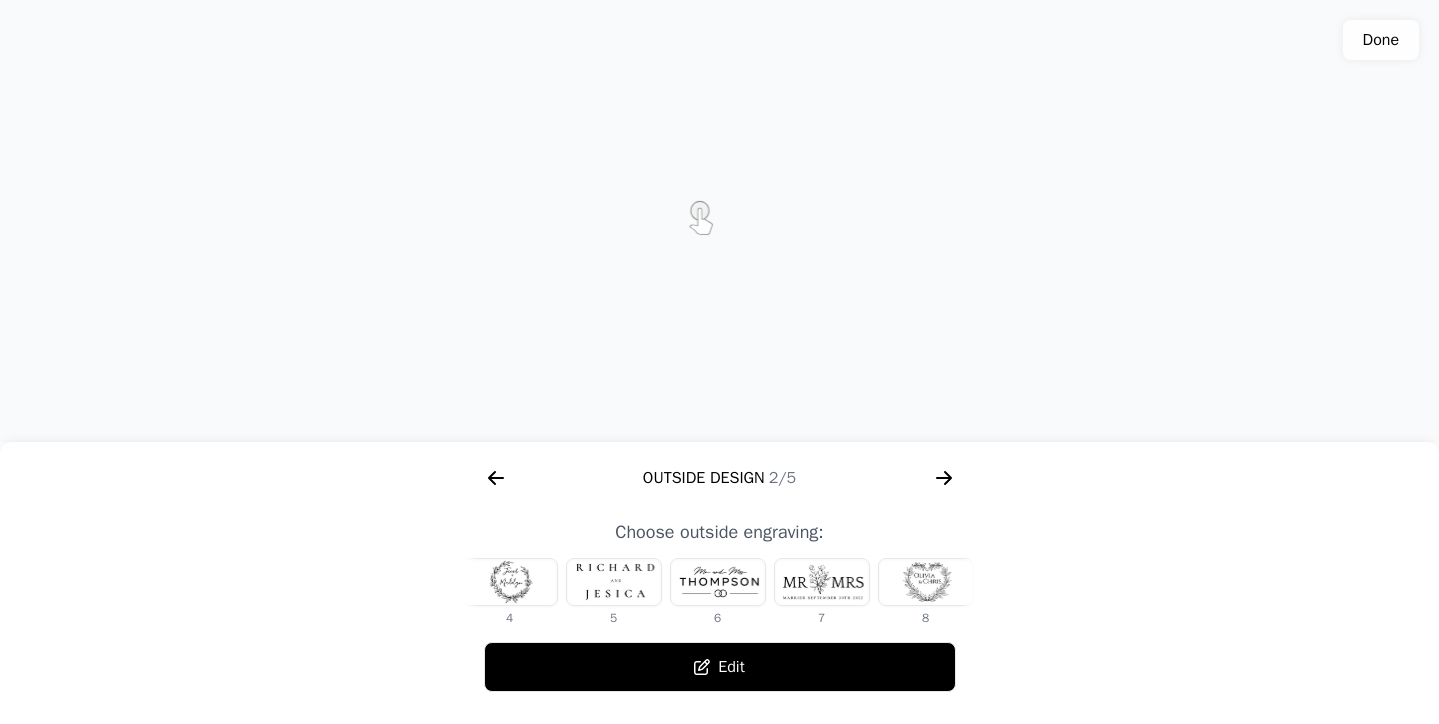 scroll, scrollTop: 0, scrollLeft: 335, axis: horizontal 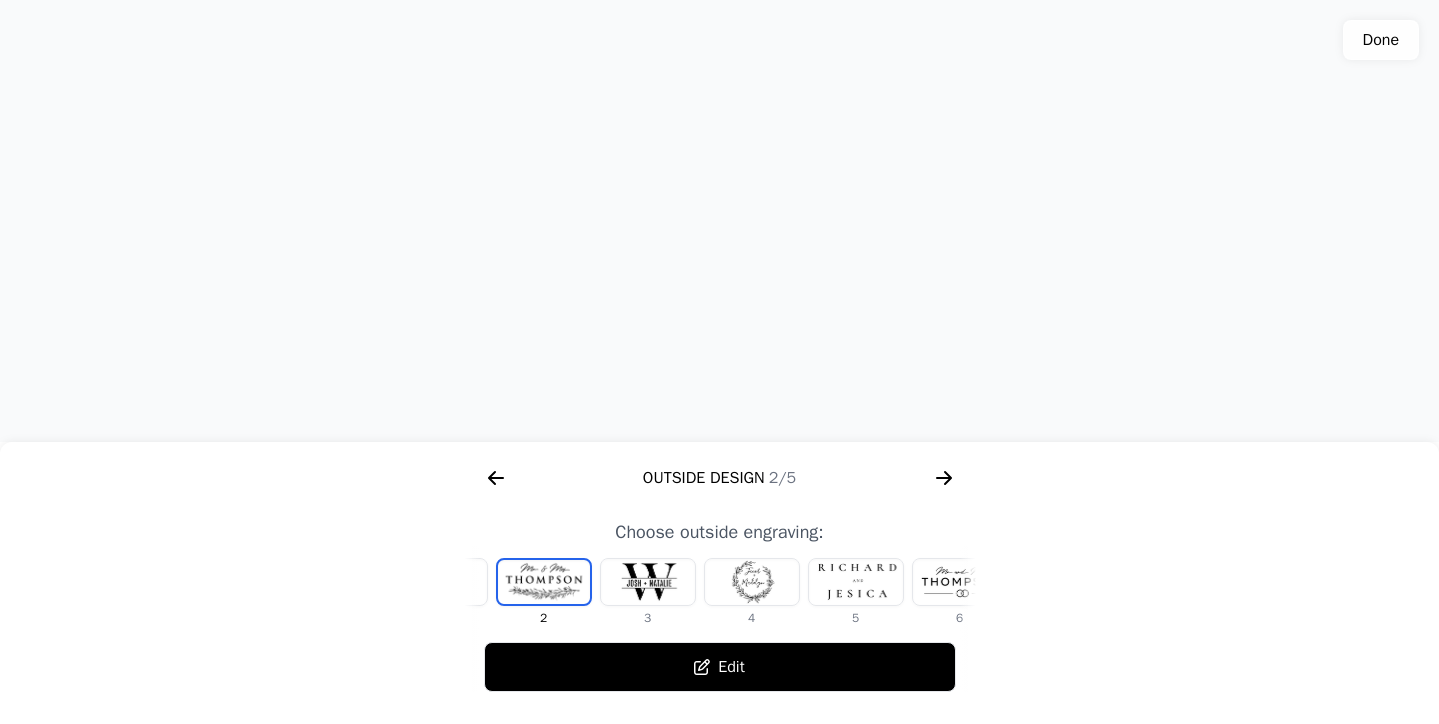 click at bounding box center [752, 582] 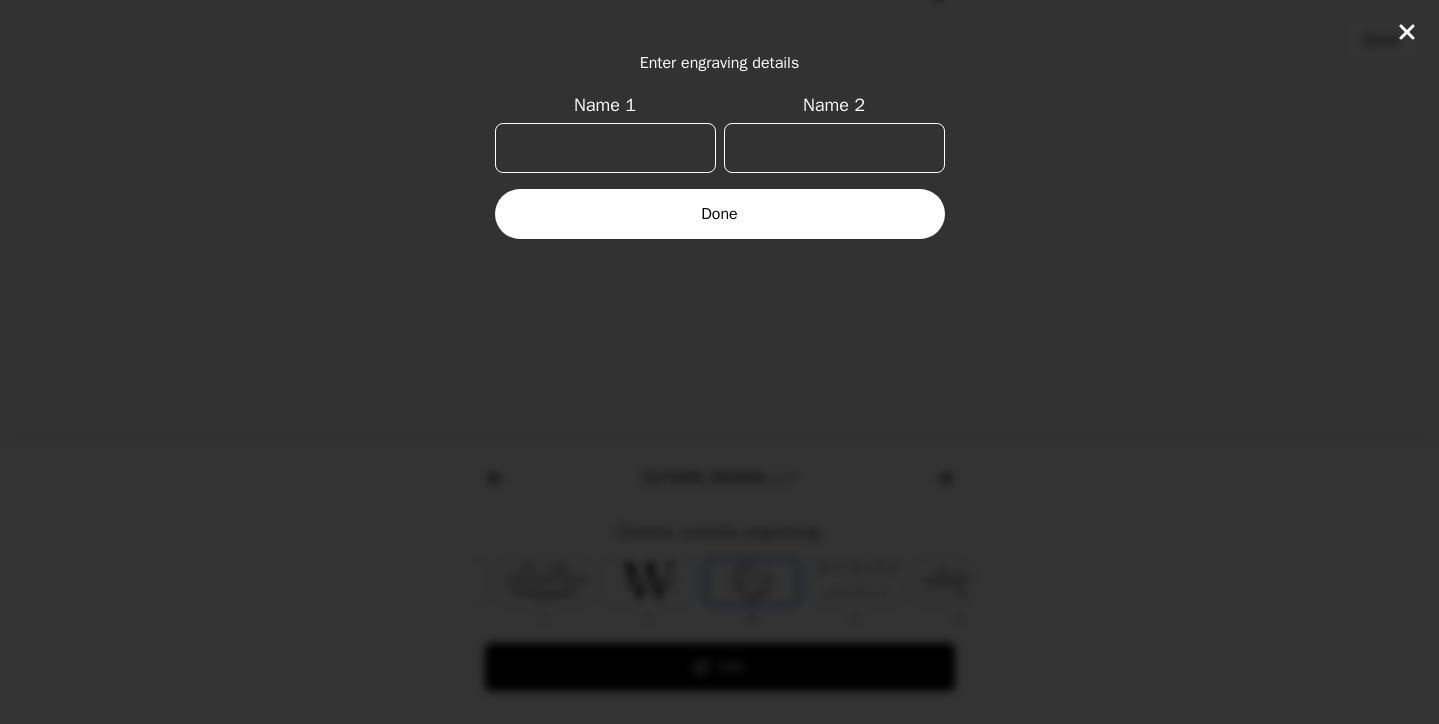 scroll, scrollTop: 0, scrollLeft: 128, axis: horizontal 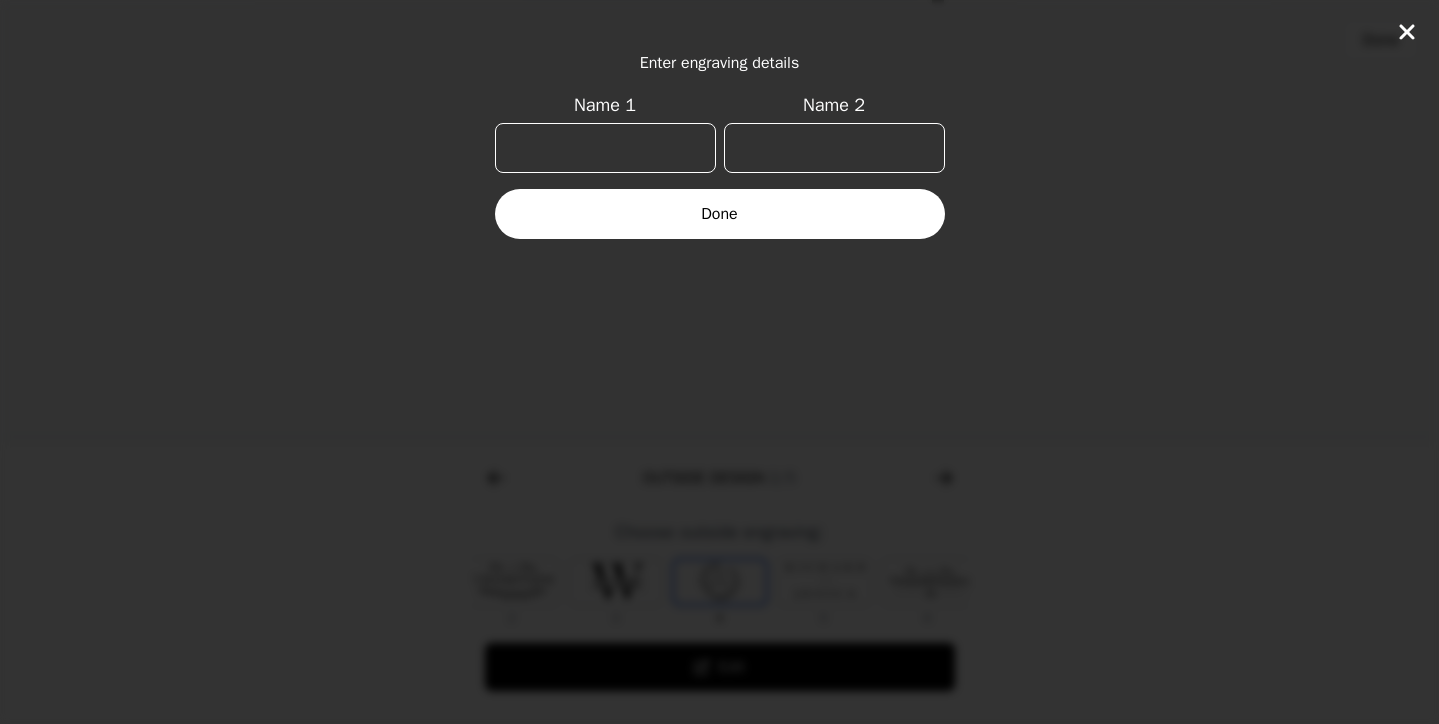 click on "Name 1" at bounding box center (605, 148) 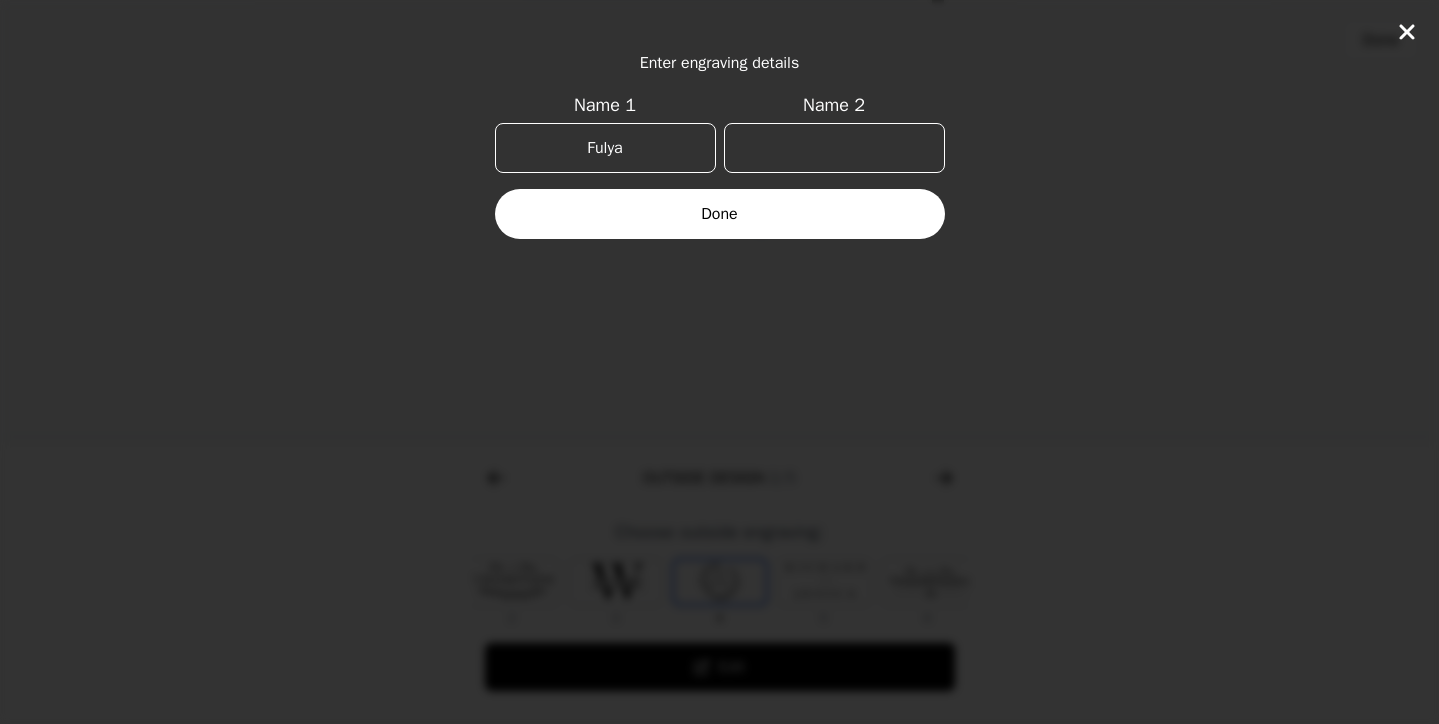 type on "Fulya" 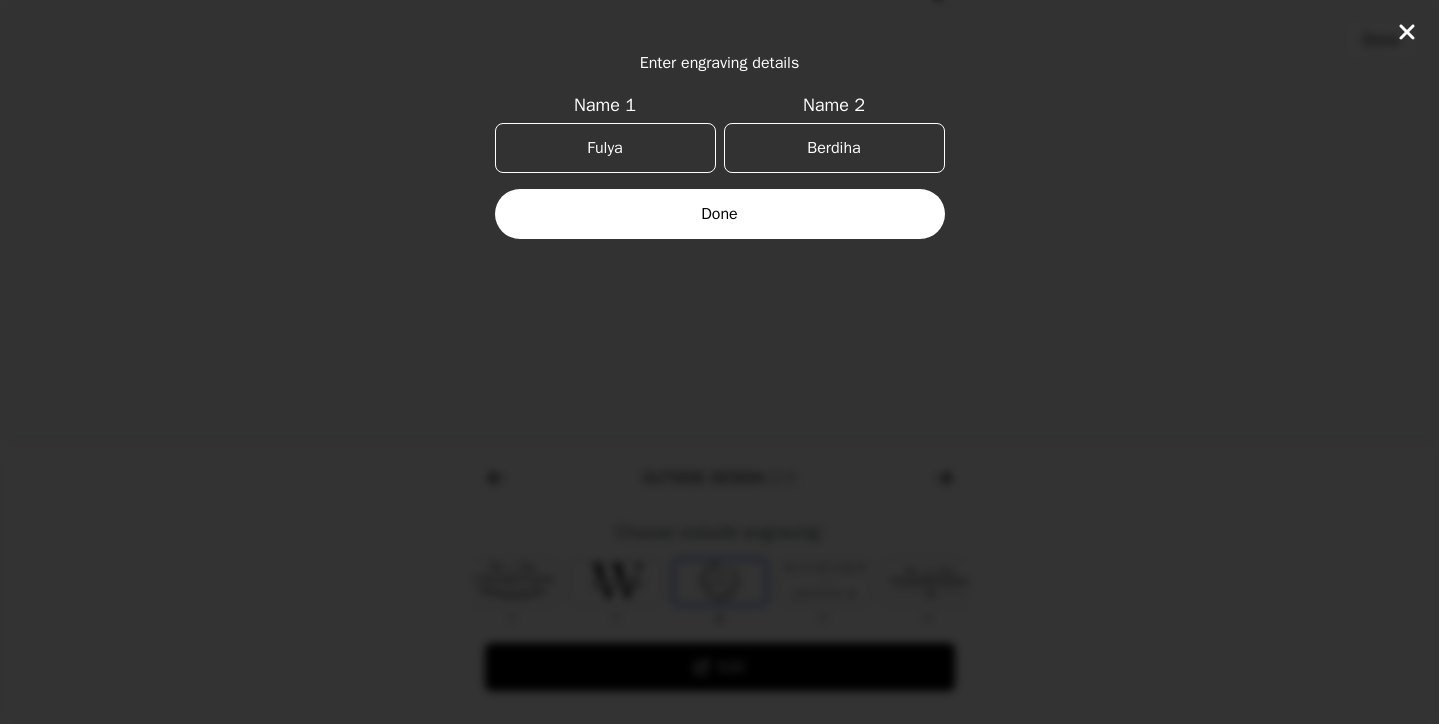 type on "Berdihan" 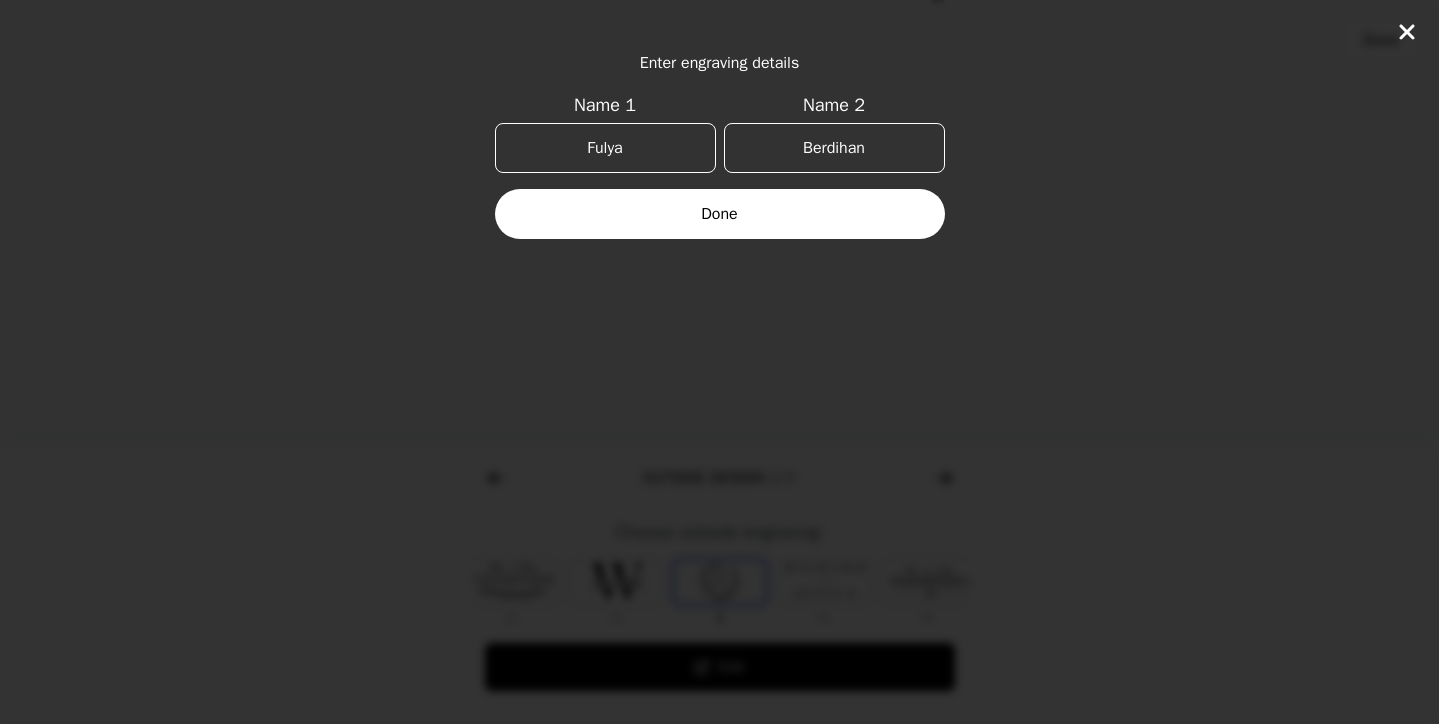 click on "Done" at bounding box center (720, 214) 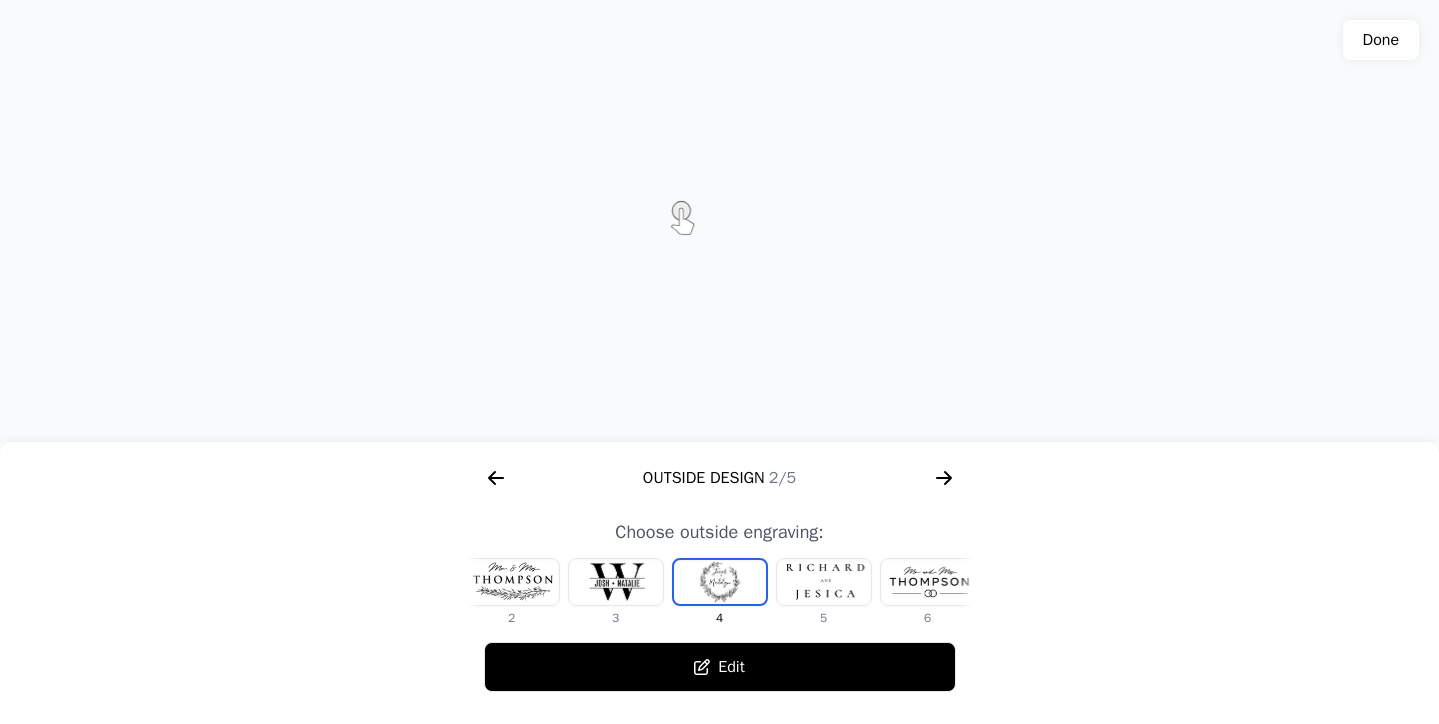 click 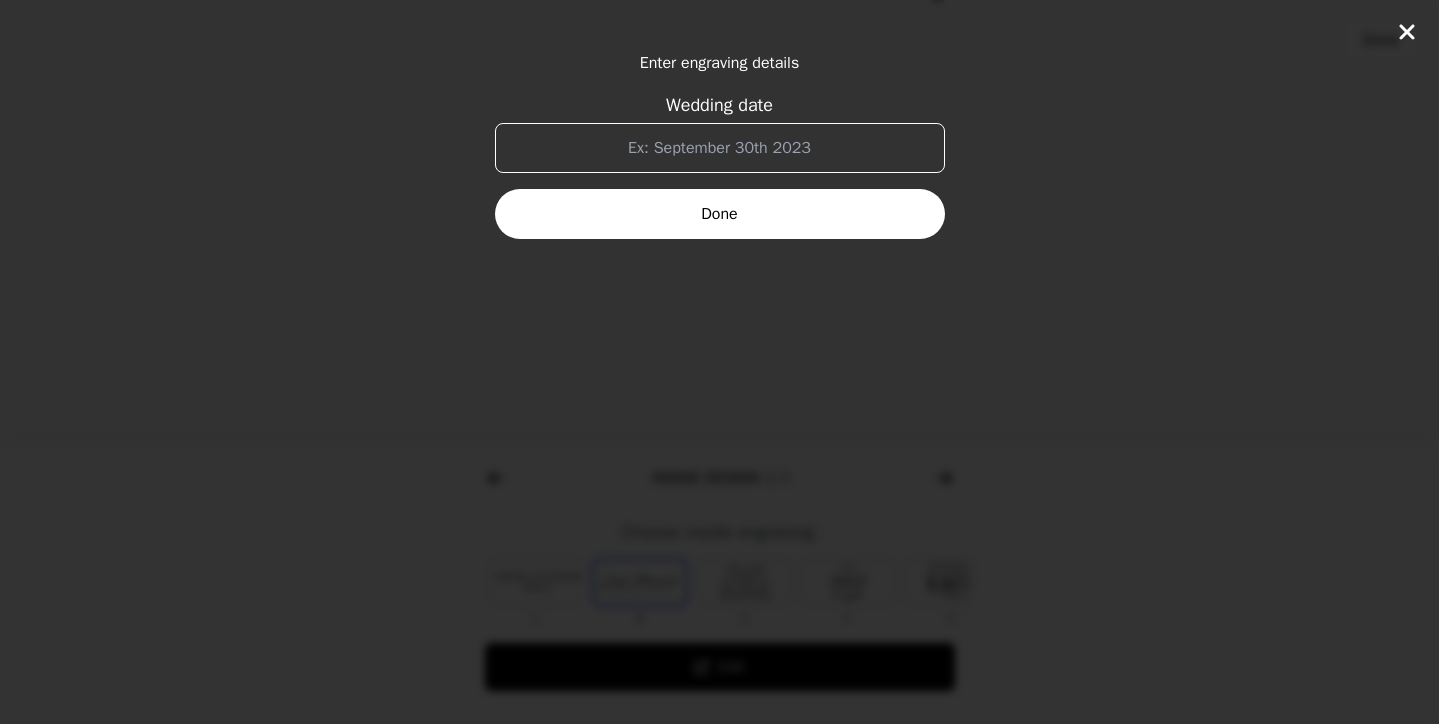 scroll, scrollTop: 0, scrollLeft: 1280, axis: horizontal 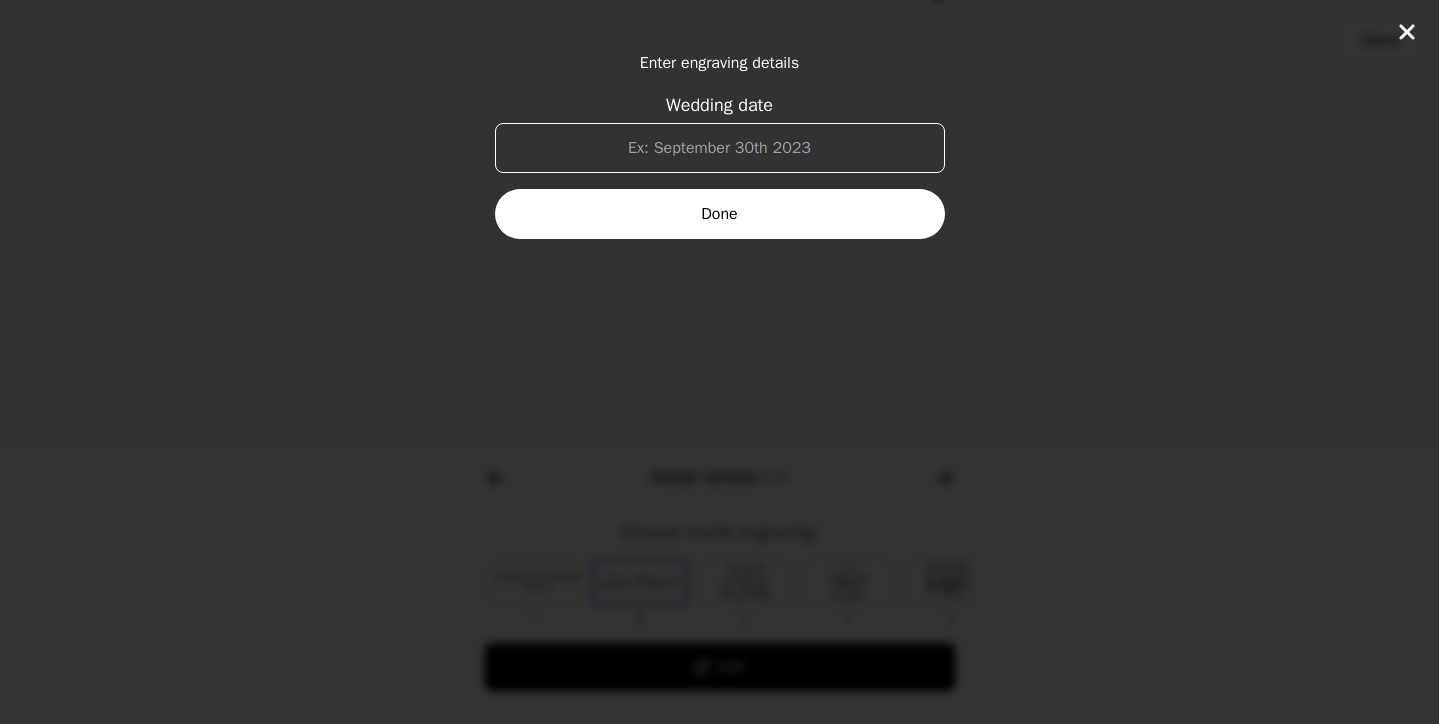 click on "Wedding date" at bounding box center (720, 148) 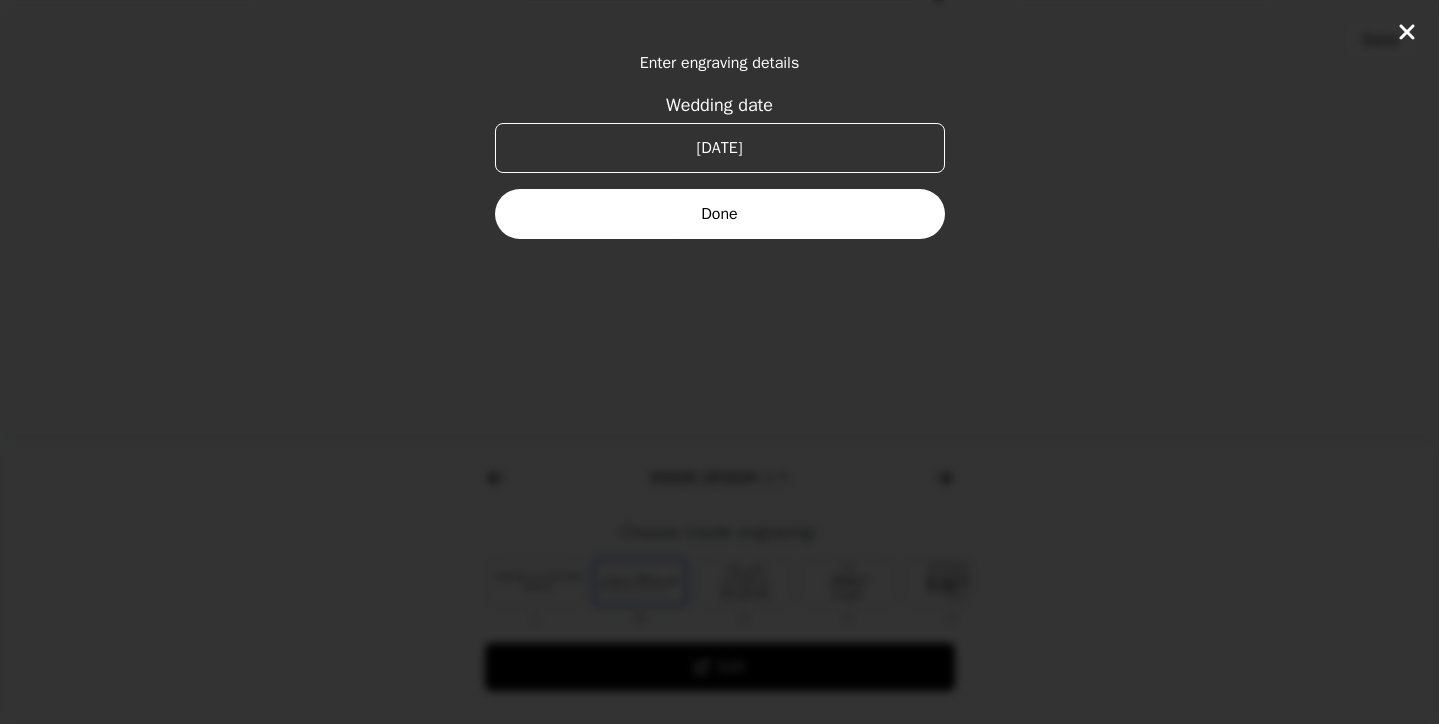 type on "[DATE]" 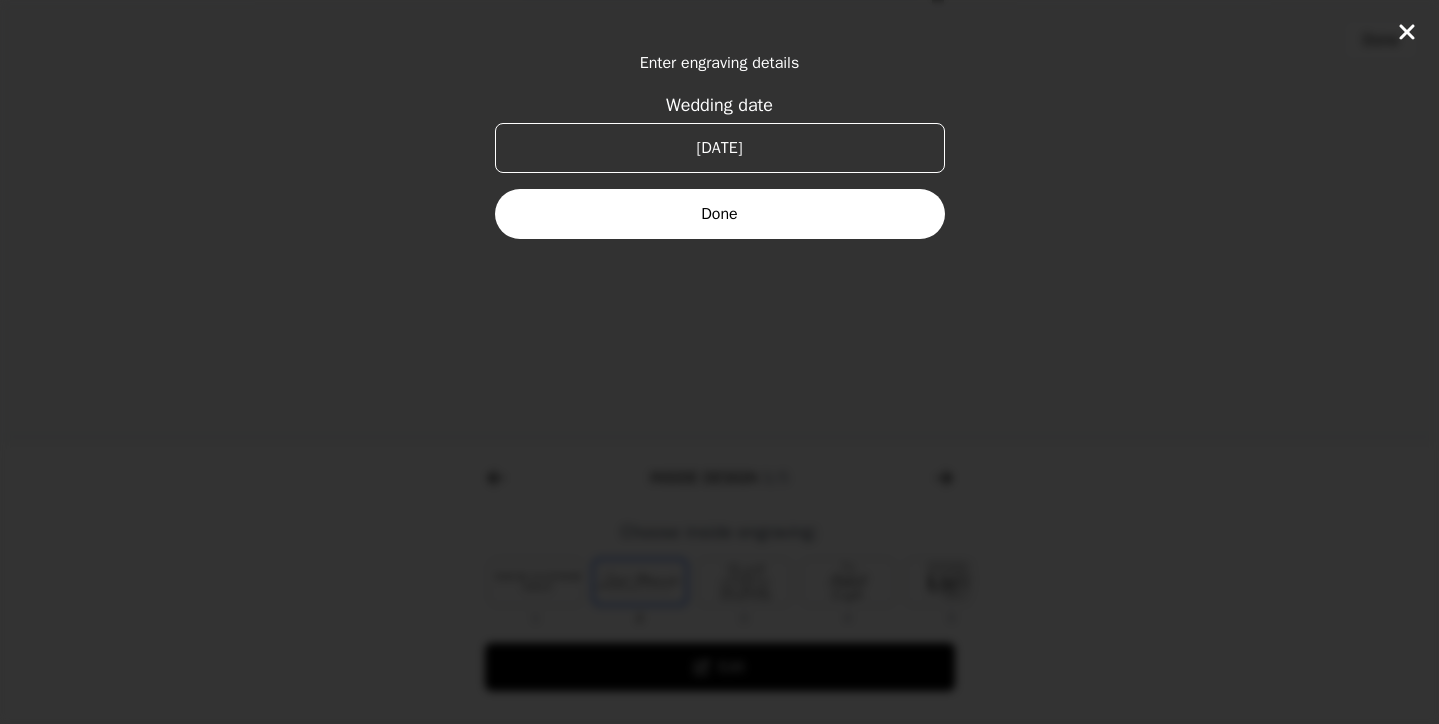 click on "Done" at bounding box center (720, 214) 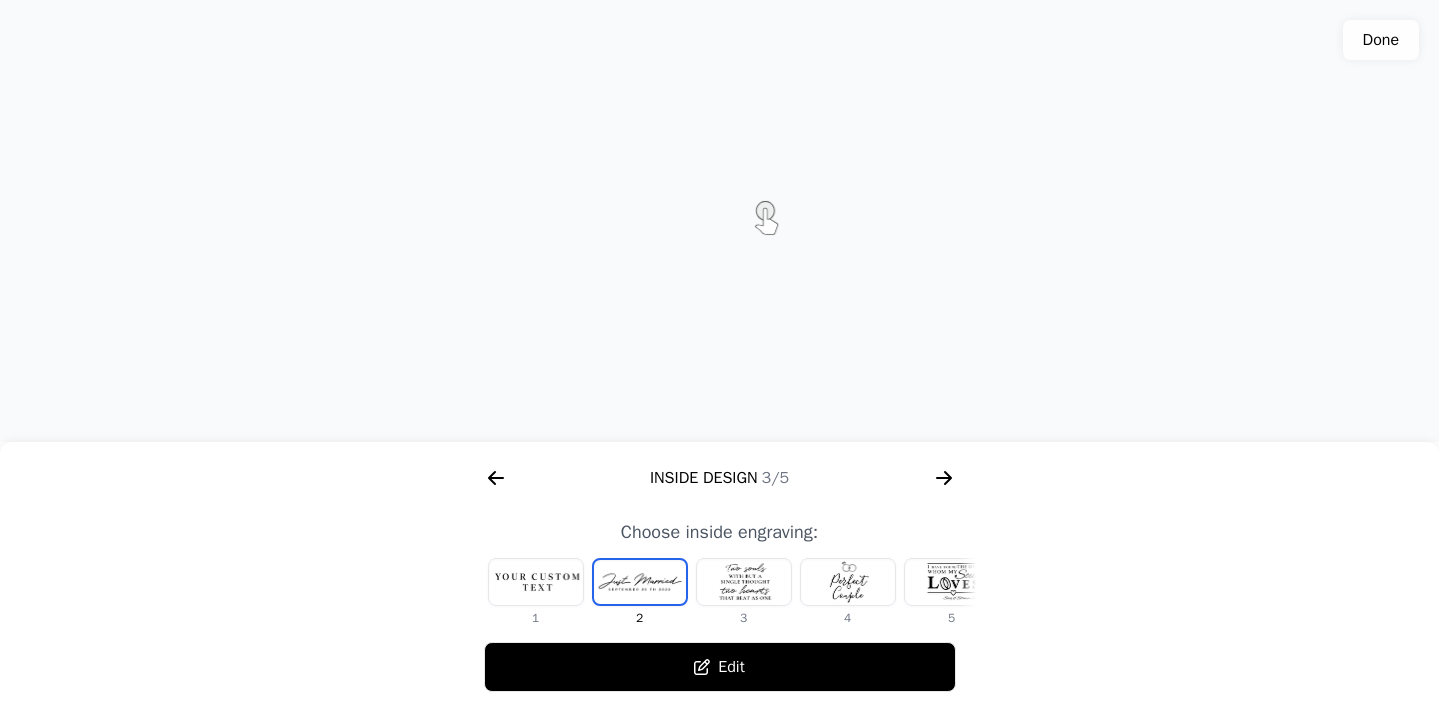 click at bounding box center (536, 582) 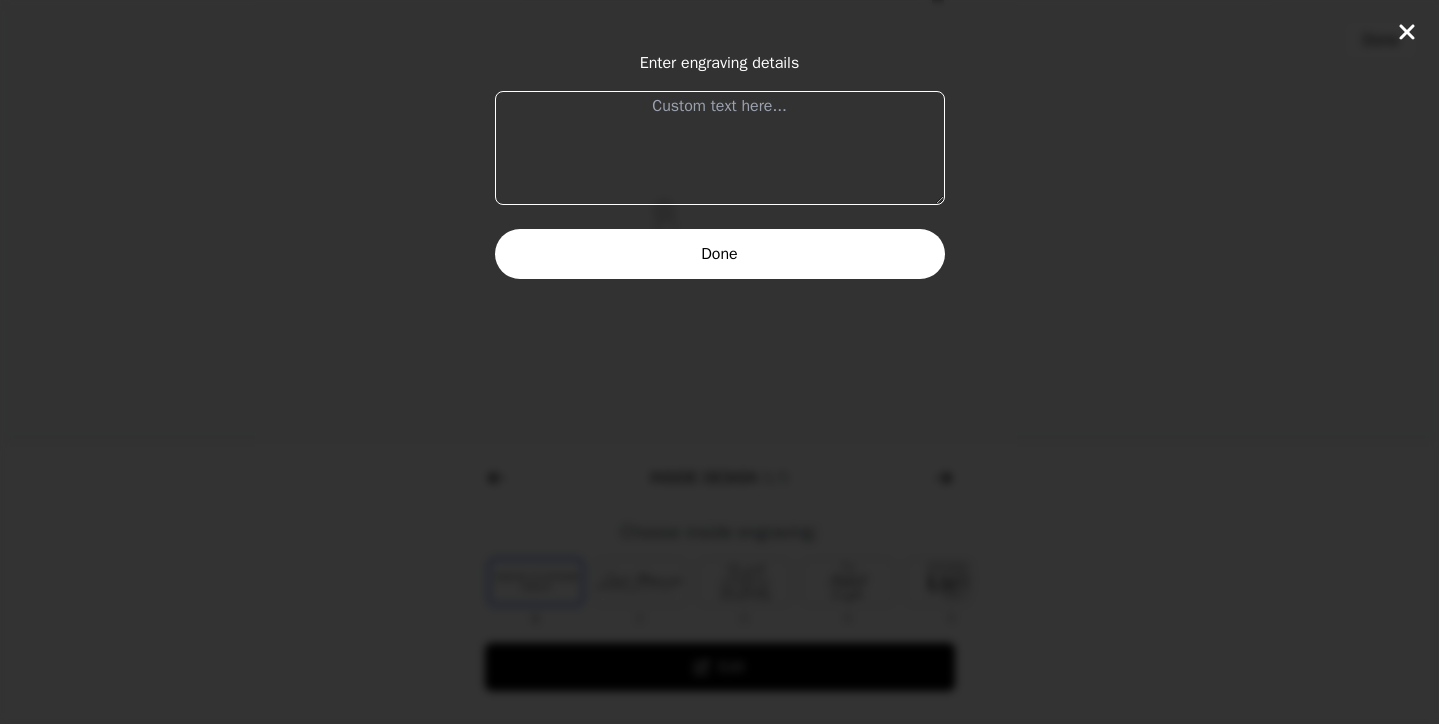 click at bounding box center [720, 148] 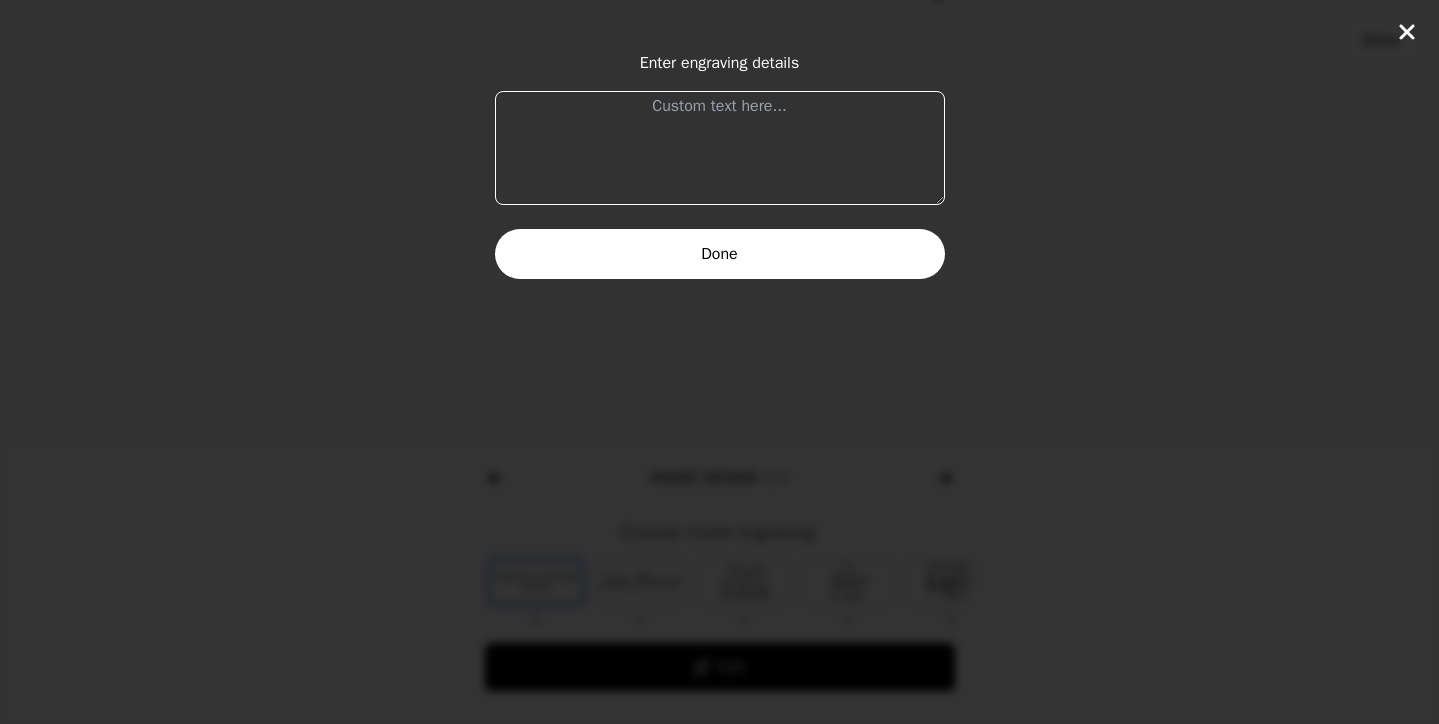 click at bounding box center (720, 148) 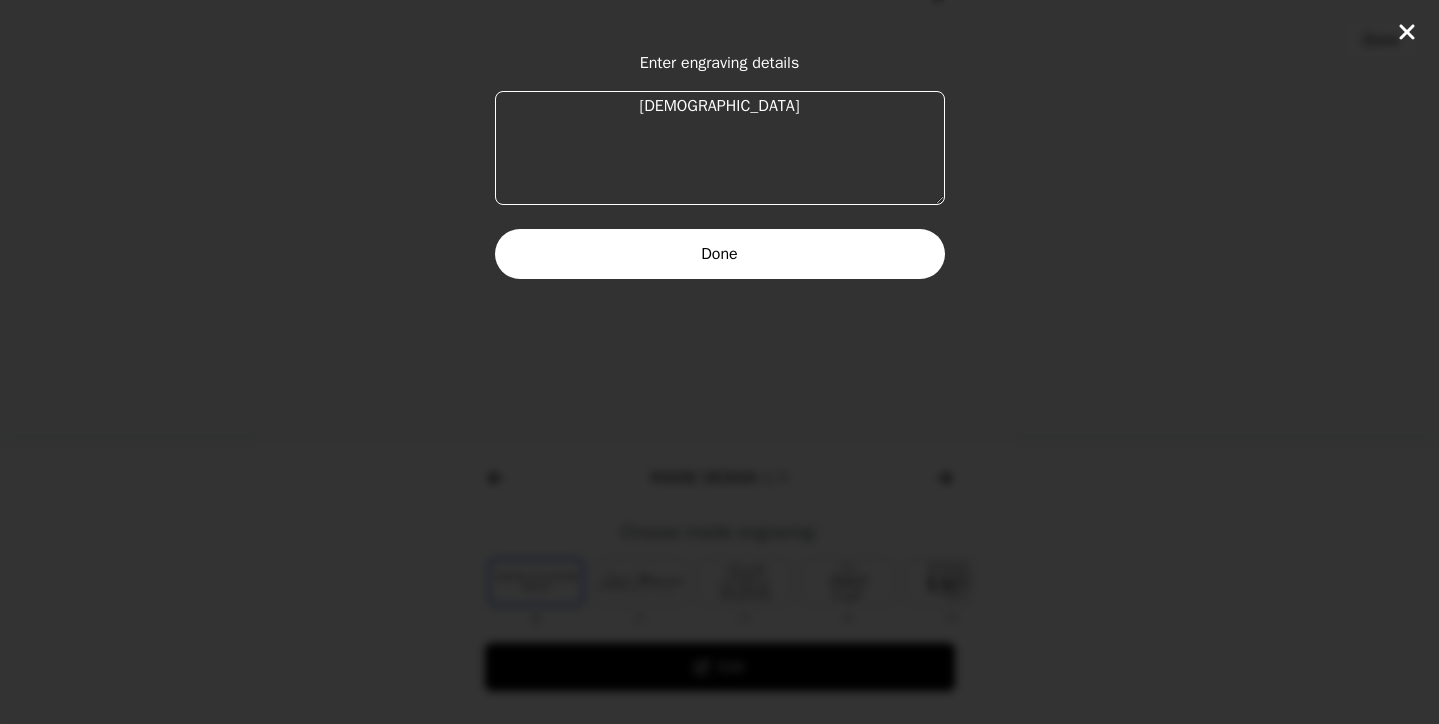 type on "[DEMOGRAPHIC_DATA]" 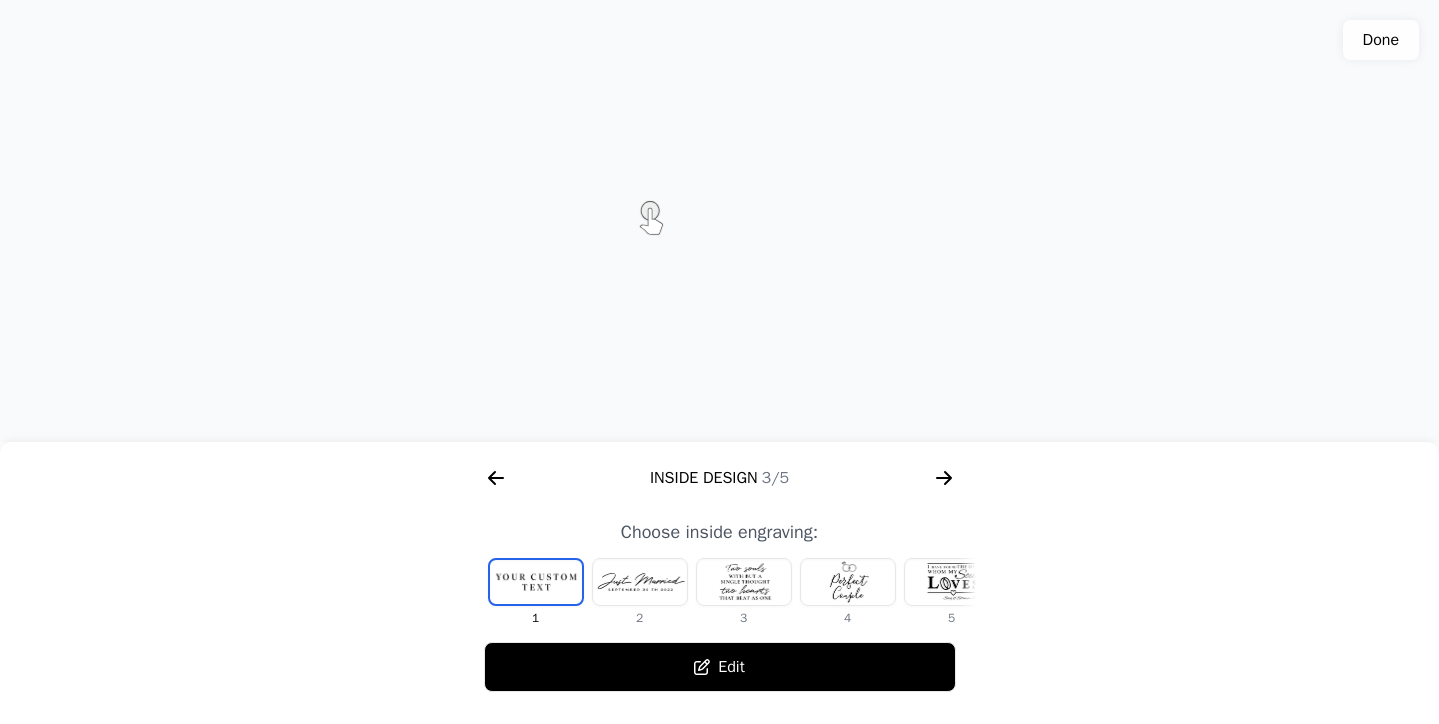 click at bounding box center (536, 582) 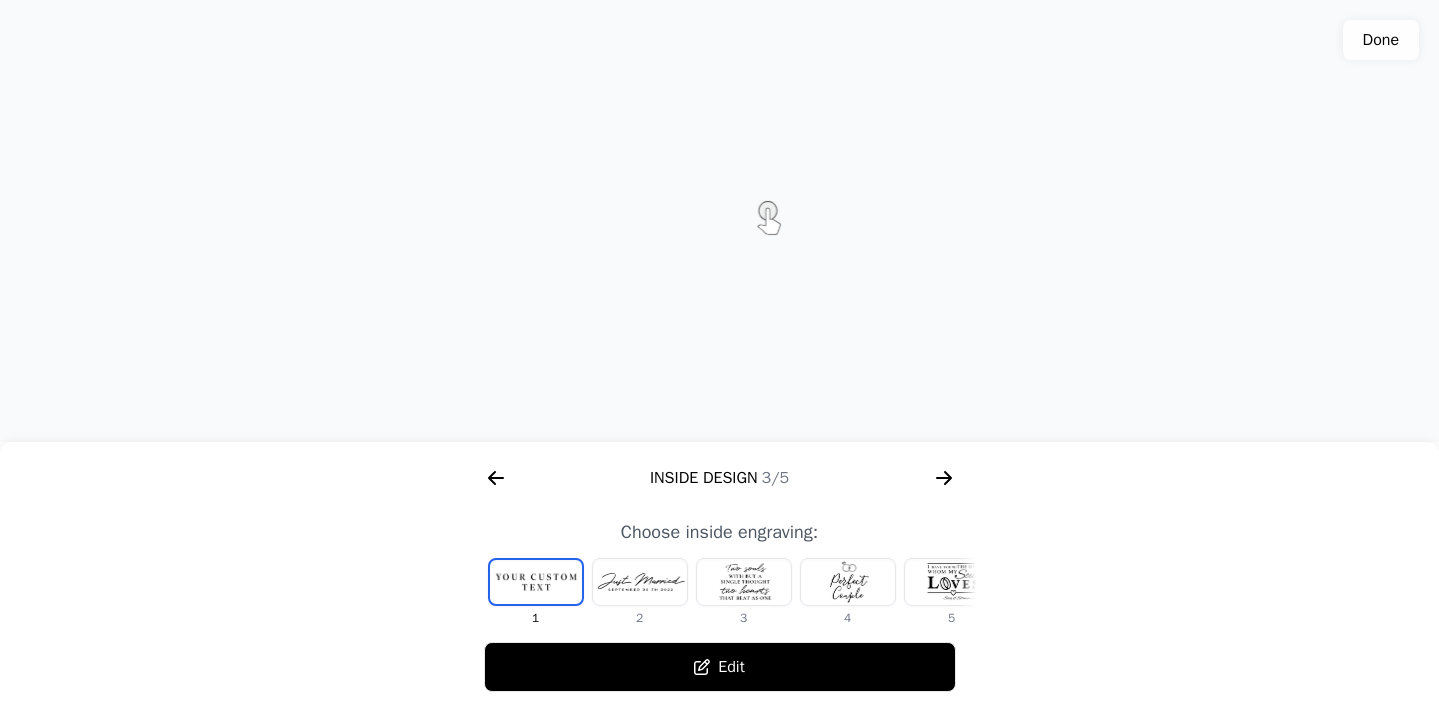 click at bounding box center (536, 582) 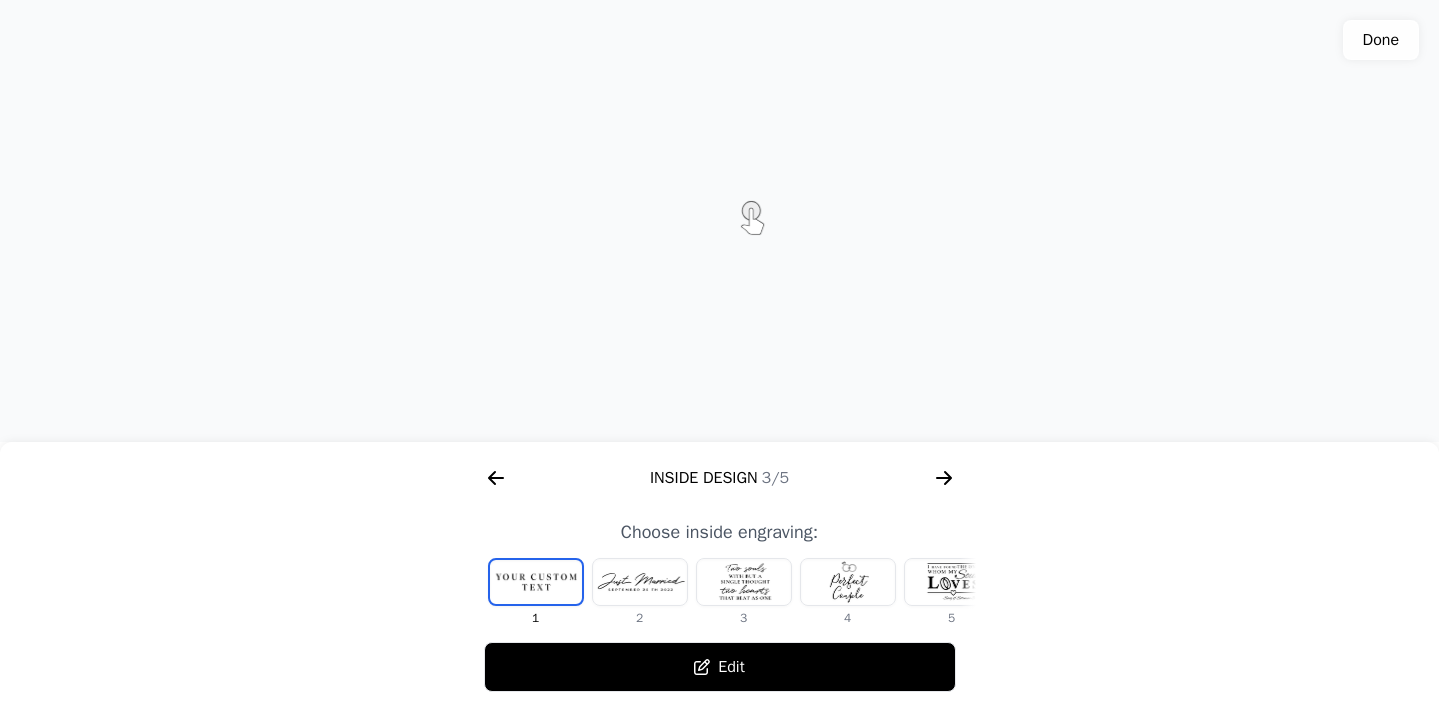 click on "Edit" at bounding box center [720, 667] 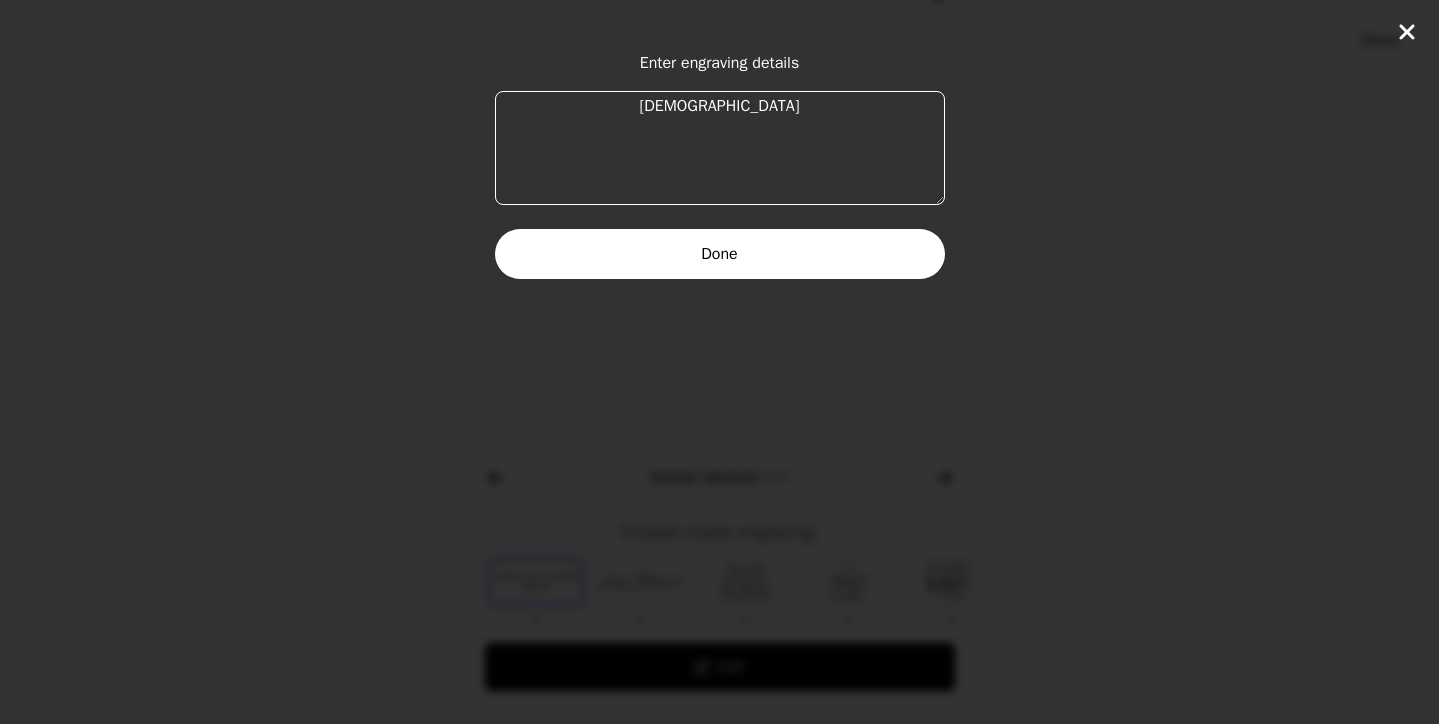 click on "[DEMOGRAPHIC_DATA]" at bounding box center (720, 148) 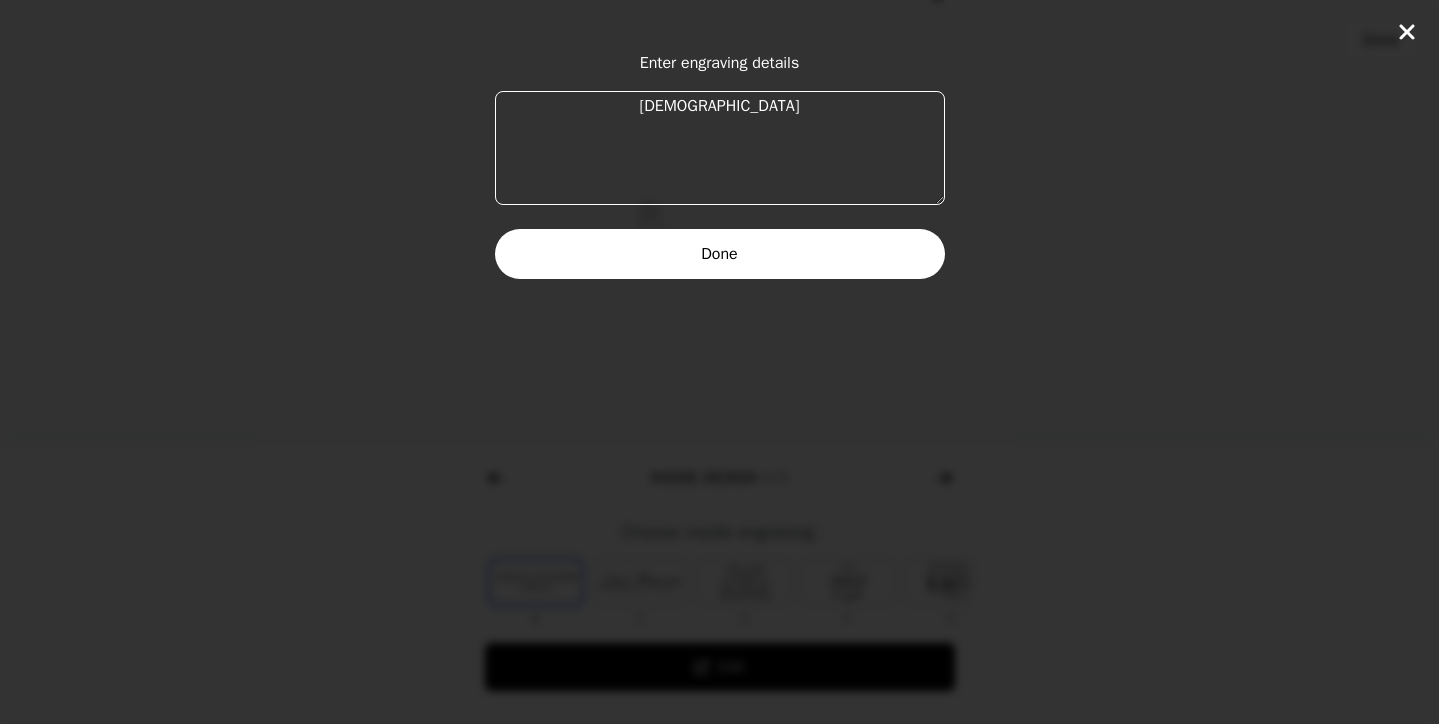paste on "und Er hat zwischen euch Liebe und Barmherzigkeit gesetzt" 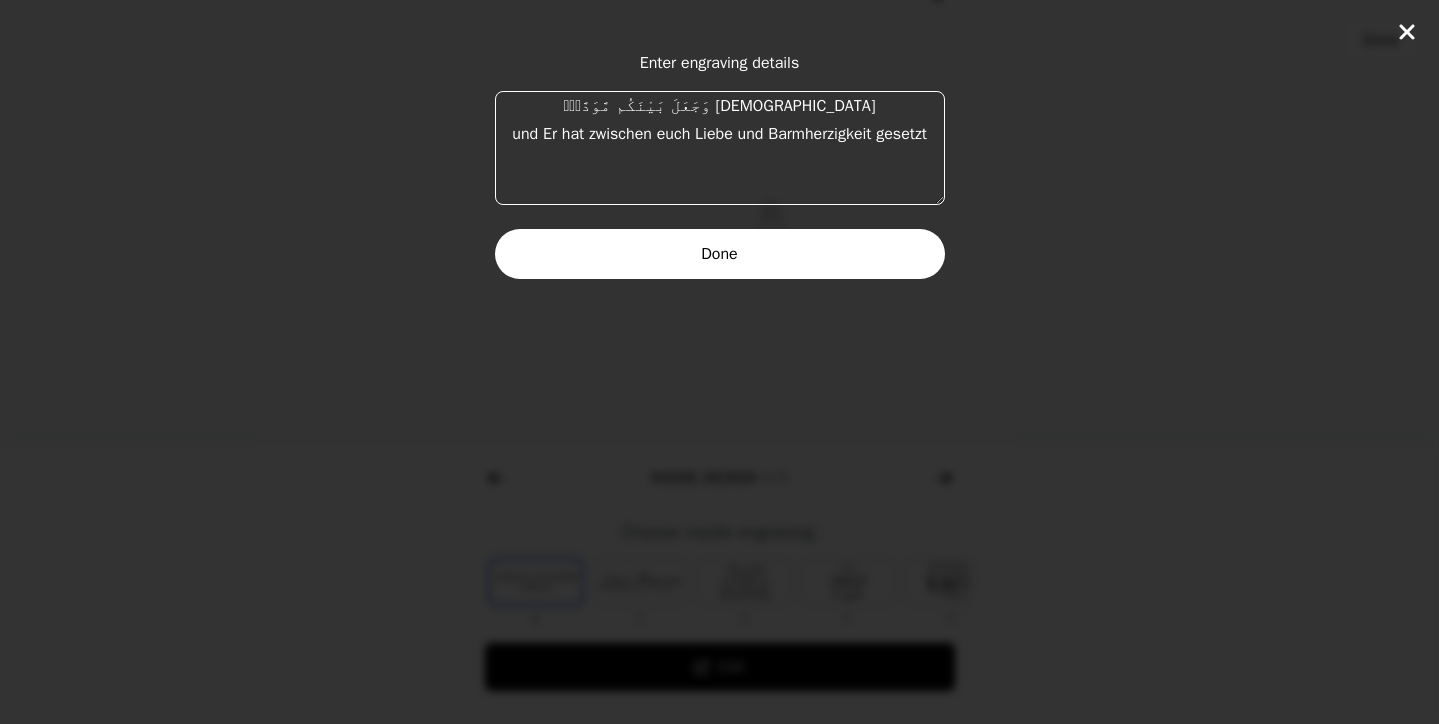 click on "Done" at bounding box center (720, 254) 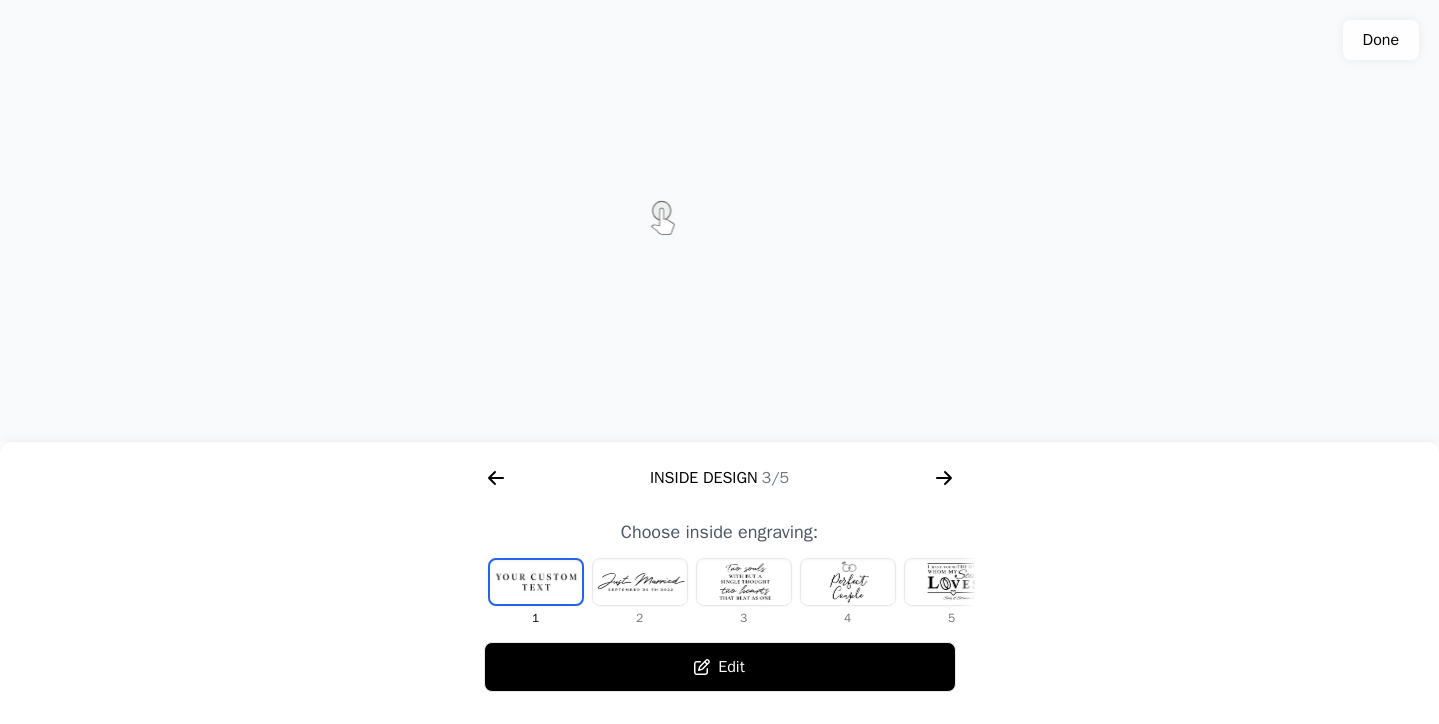 click on "Edit" at bounding box center (720, 667) 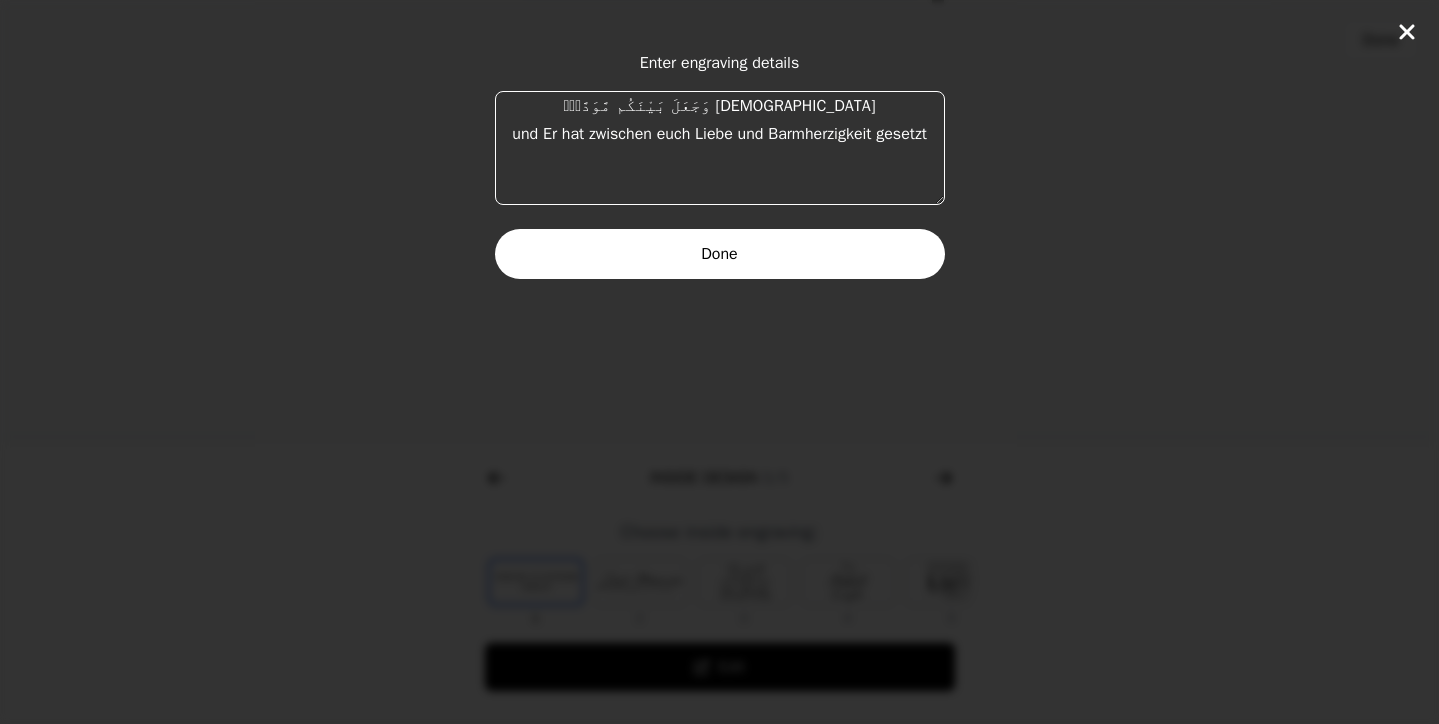 drag, startPoint x: 826, startPoint y: 109, endPoint x: 574, endPoint y: 99, distance: 252.19833 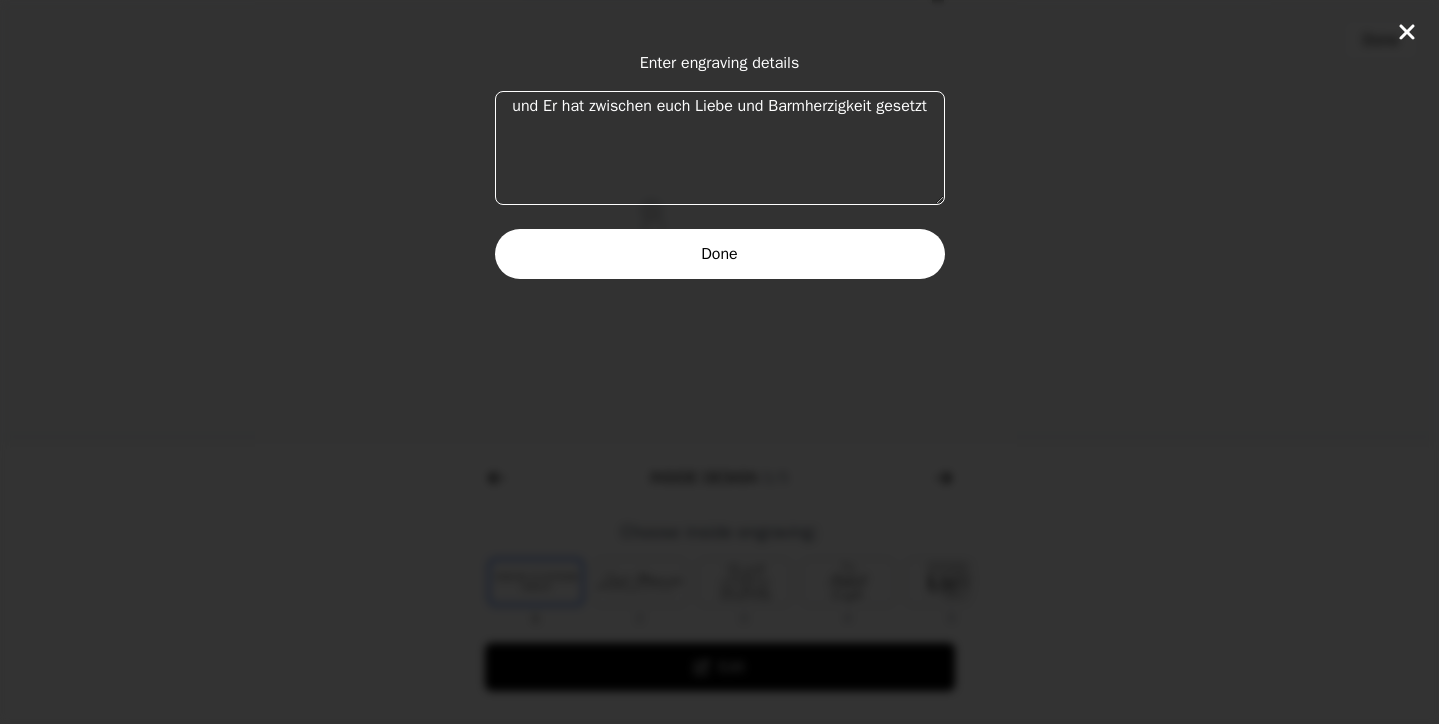 click on "und Er hat zwischen euch Liebe und Barmherzigkeit gesetzt" at bounding box center (720, 148) 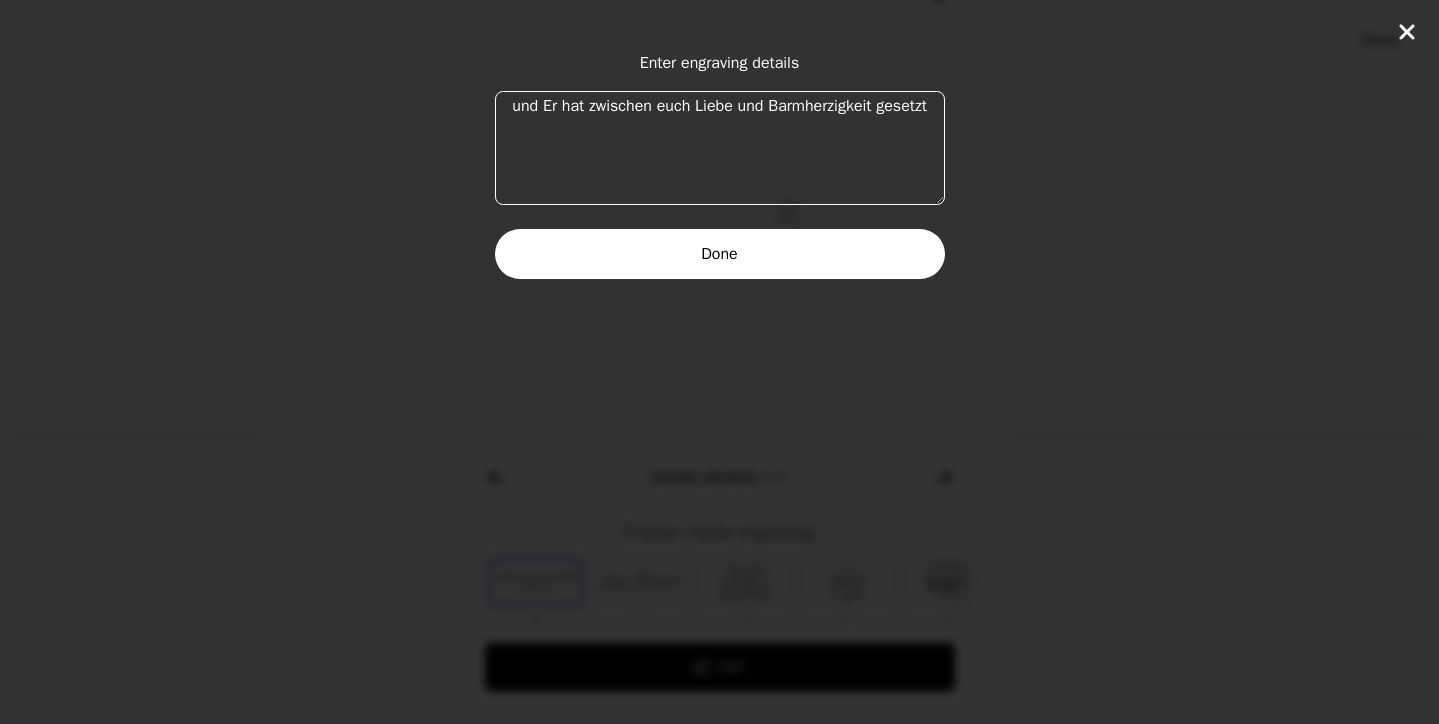 click on "und Er hat zwischen euch Liebe und Barmherzigkeit gesetzt" at bounding box center [720, 148] 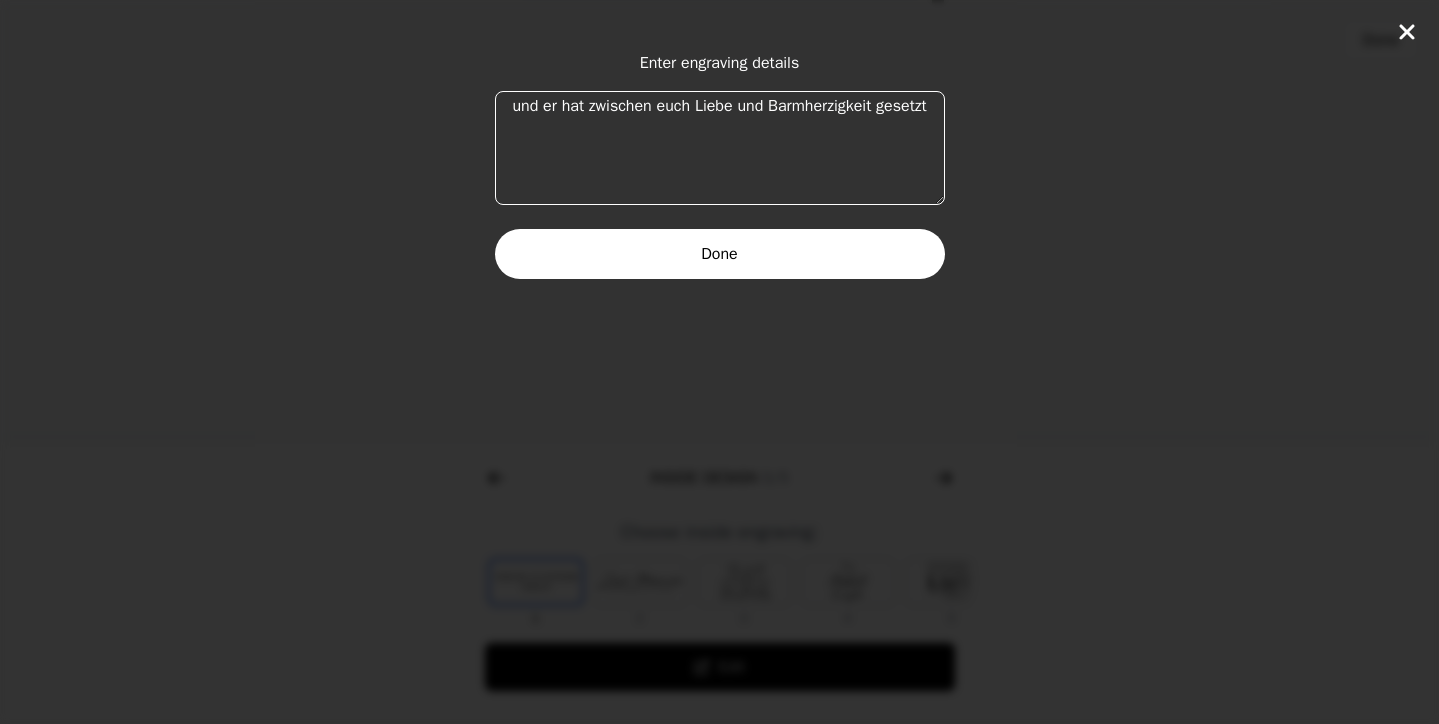 click on "und er hat zwischen euch Liebe und Barmherzigkeit gesetzt" at bounding box center [720, 148] 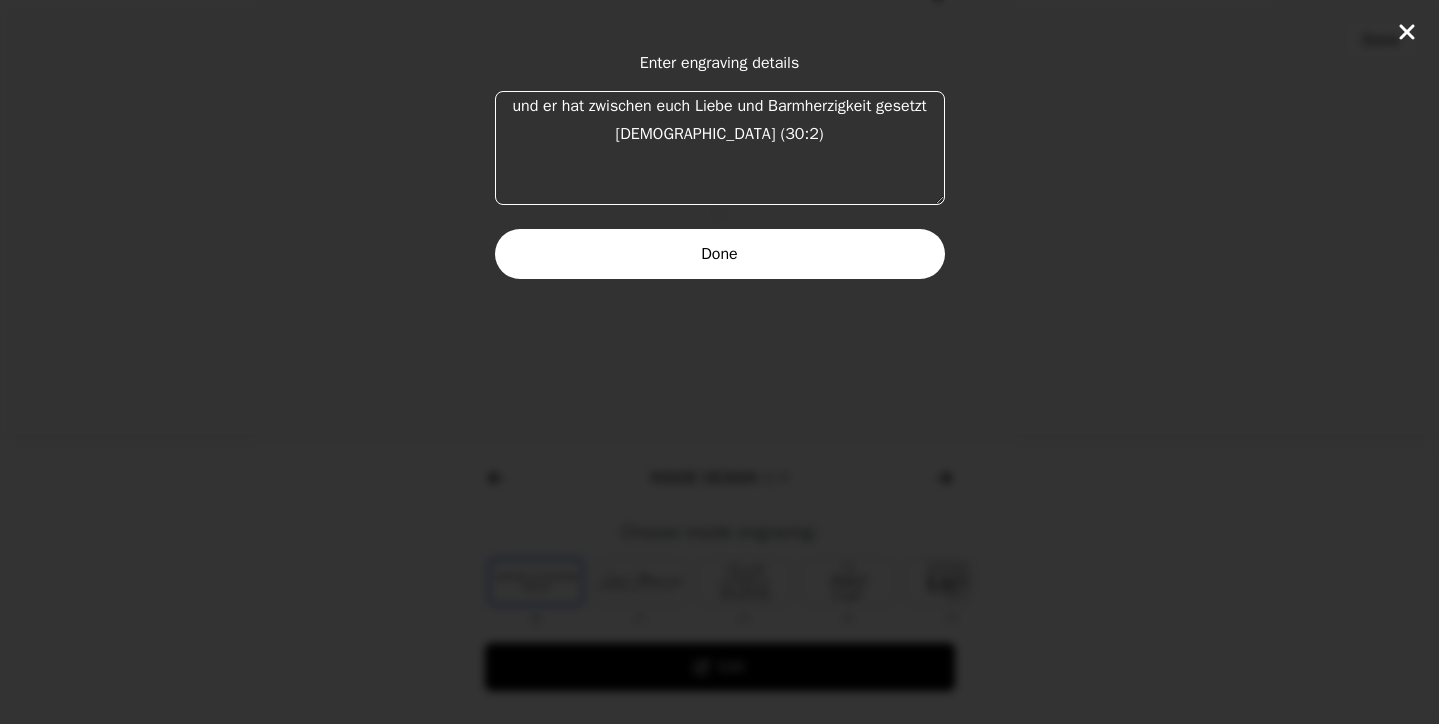 type on "und er hat zwischen euch Liebe und Barmherzigkeit gesetzt
[DEMOGRAPHIC_DATA] (30:21)" 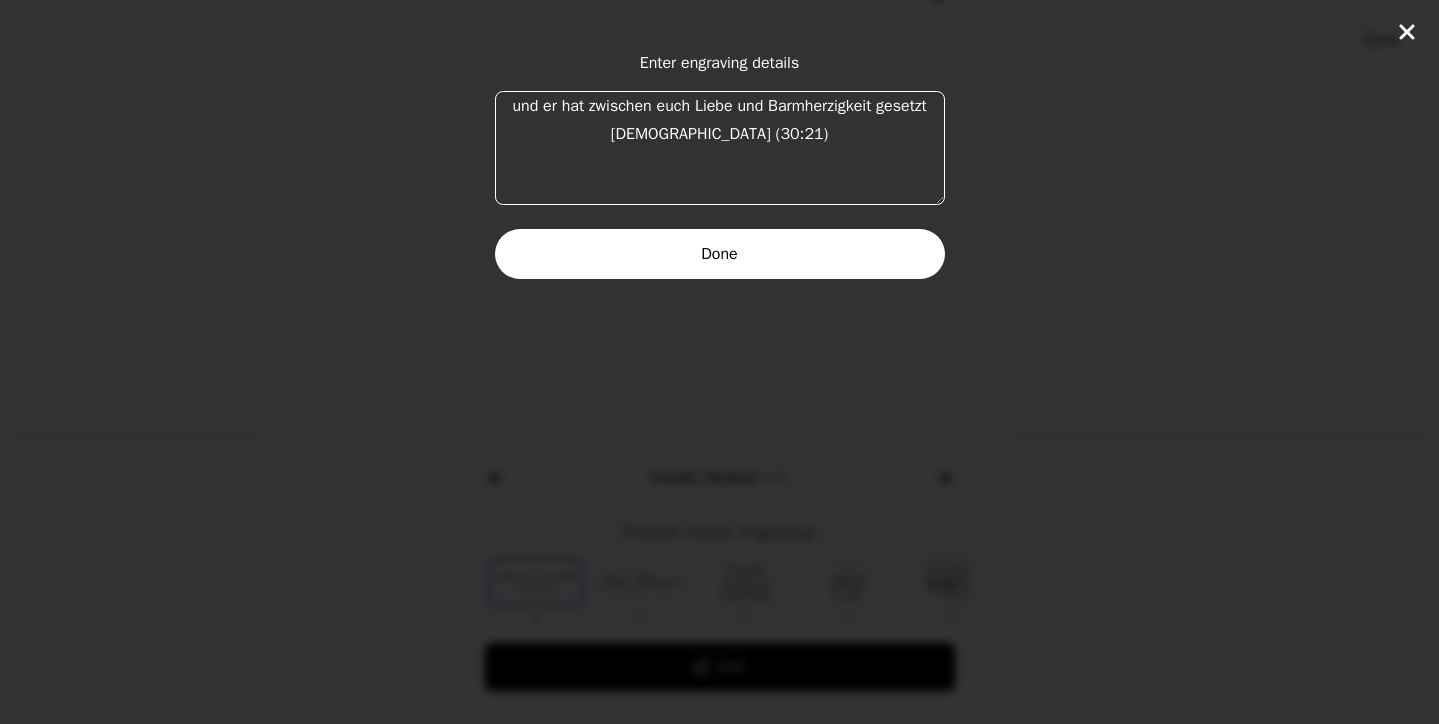 click on "Done" at bounding box center (720, 254) 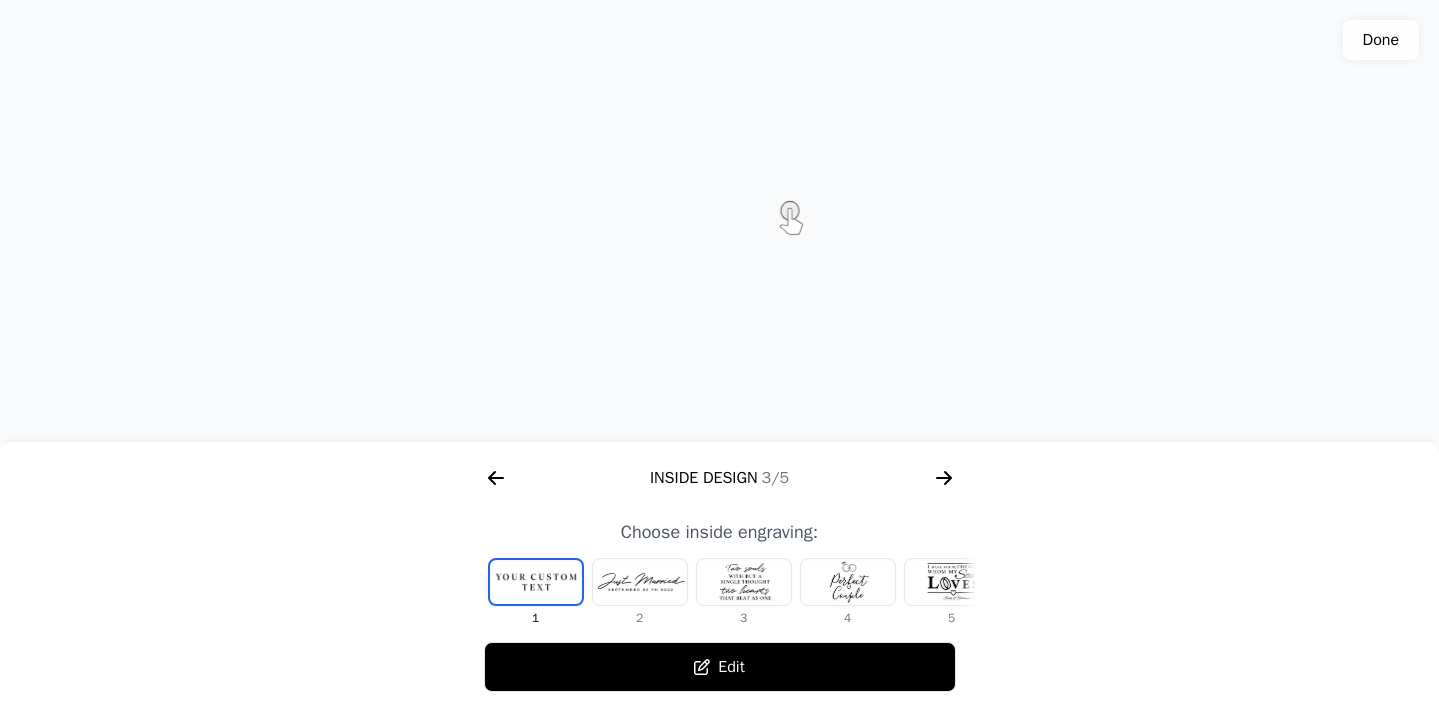 click at bounding box center (536, 582) 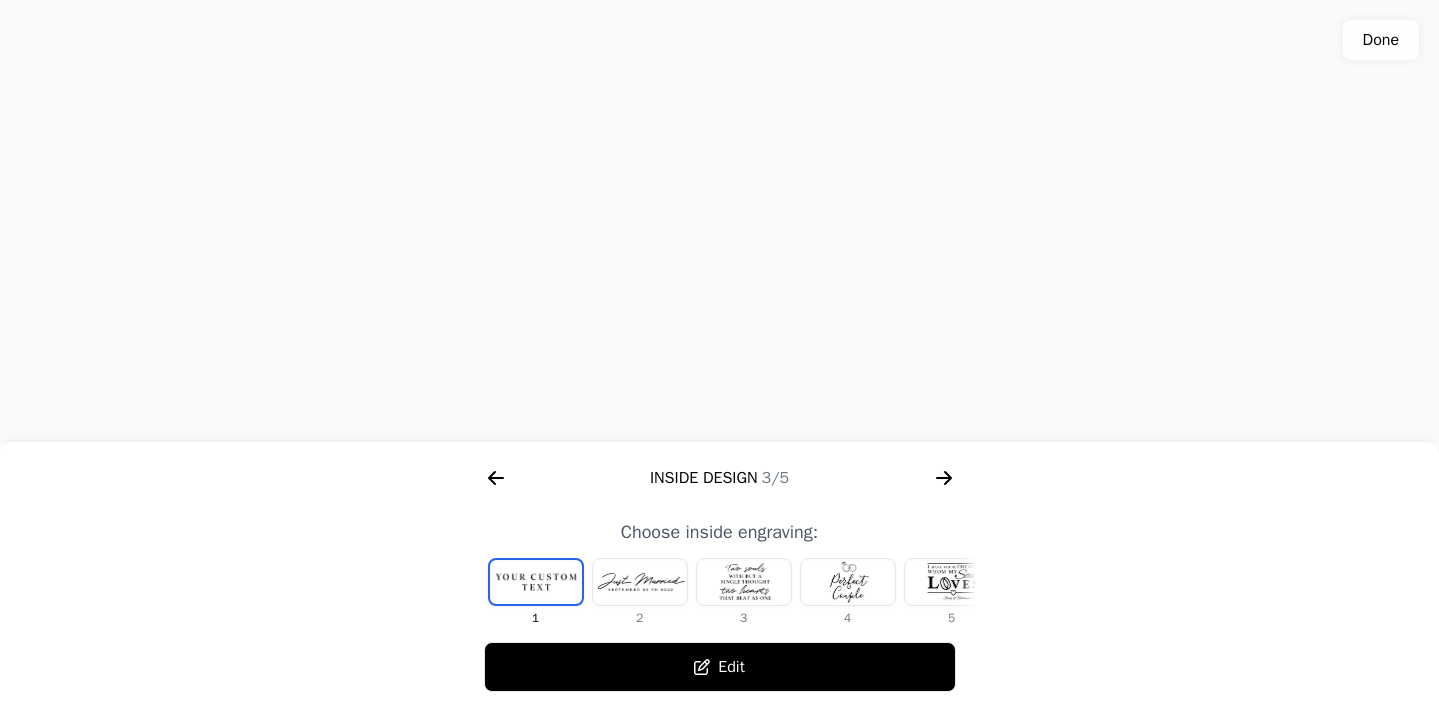click on "Edit" at bounding box center [720, 667] 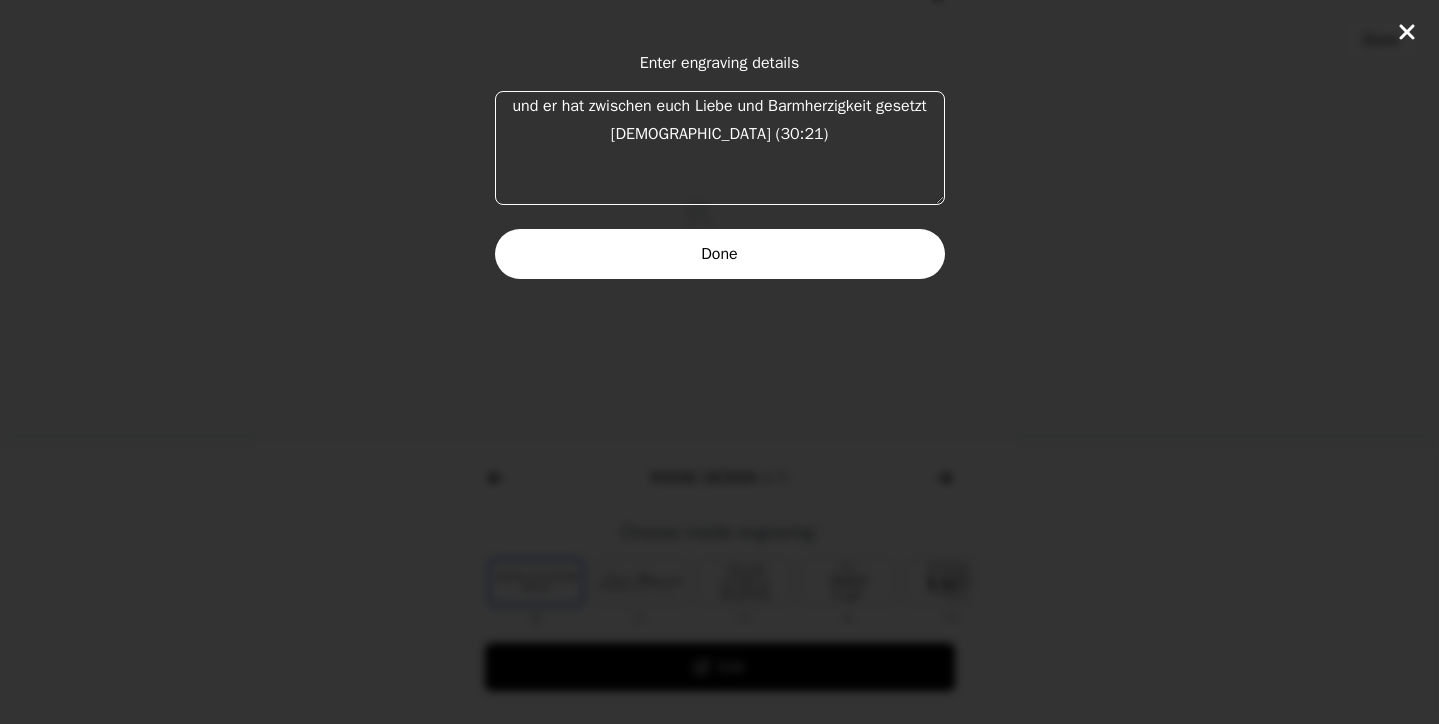 click on "und er hat zwischen euch Liebe und Barmherzigkeit gesetzt
[DEMOGRAPHIC_DATA] (30:21)" at bounding box center [720, 148] 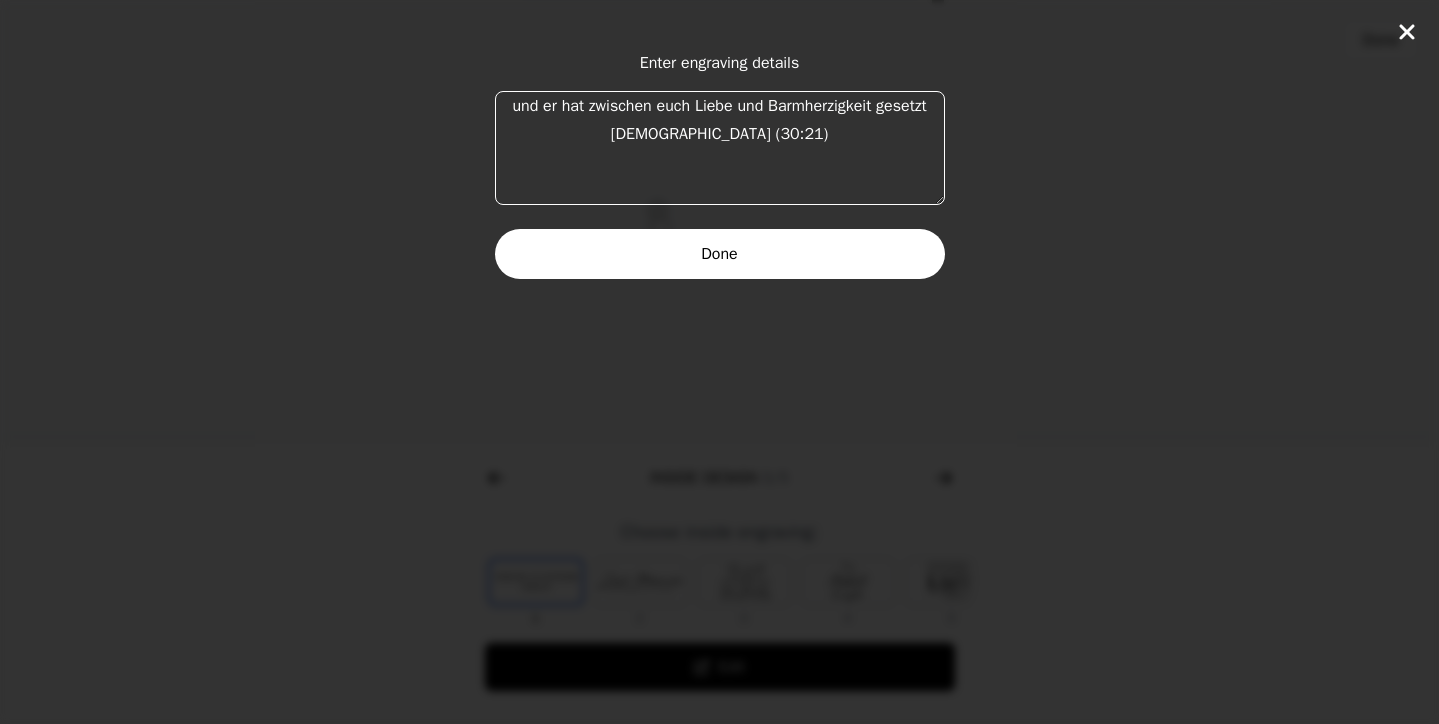 type on "und er hat zwischen euch Liebe und Barmherzigkeit gesetzt
[DEMOGRAPHIC_DATA] (30:21)" 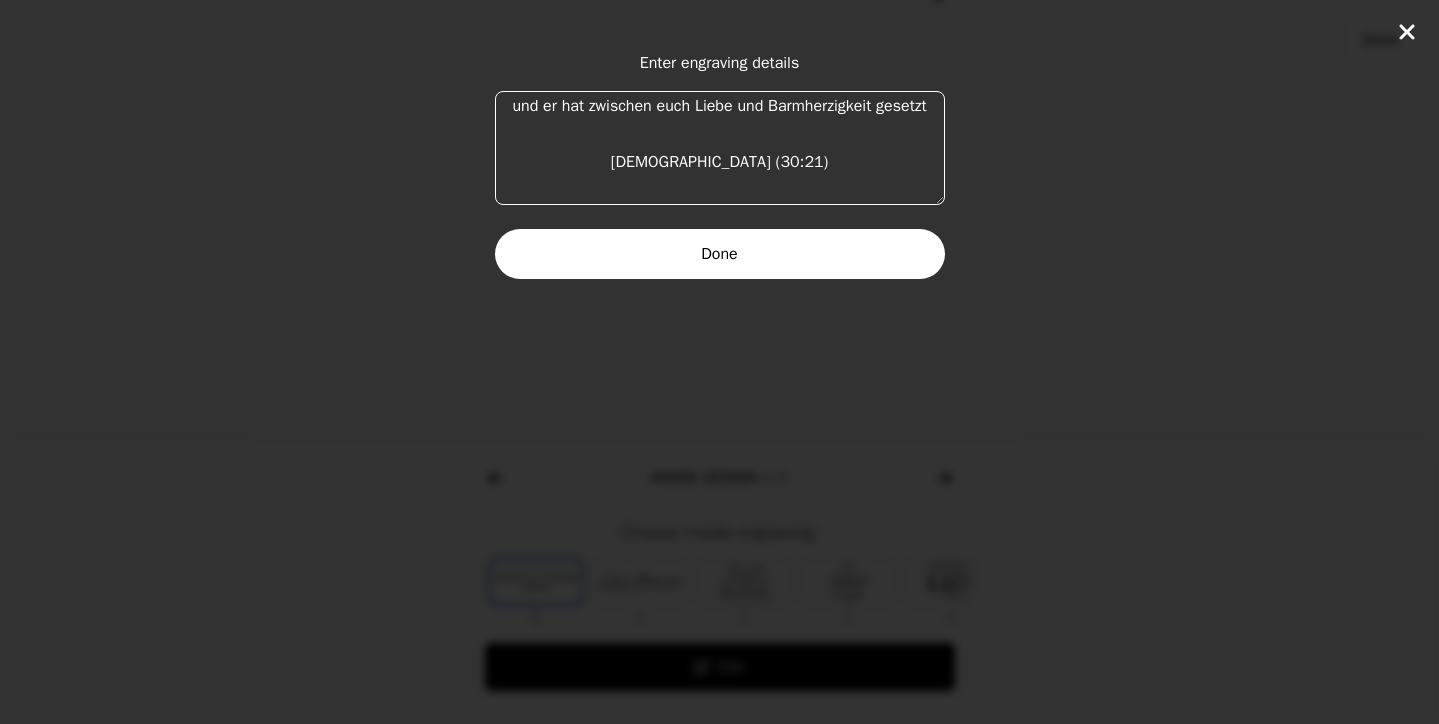 click on "Done" at bounding box center (720, 254) 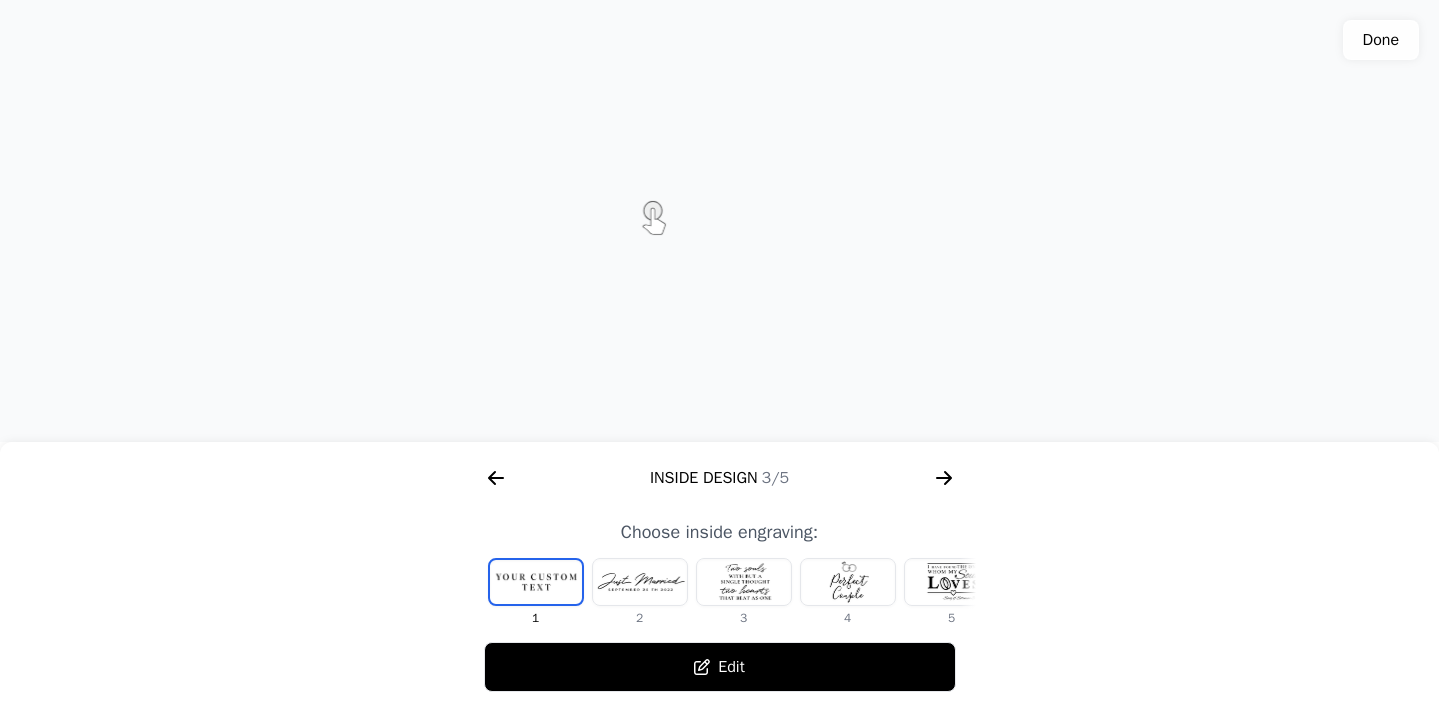 click at bounding box center (536, 582) 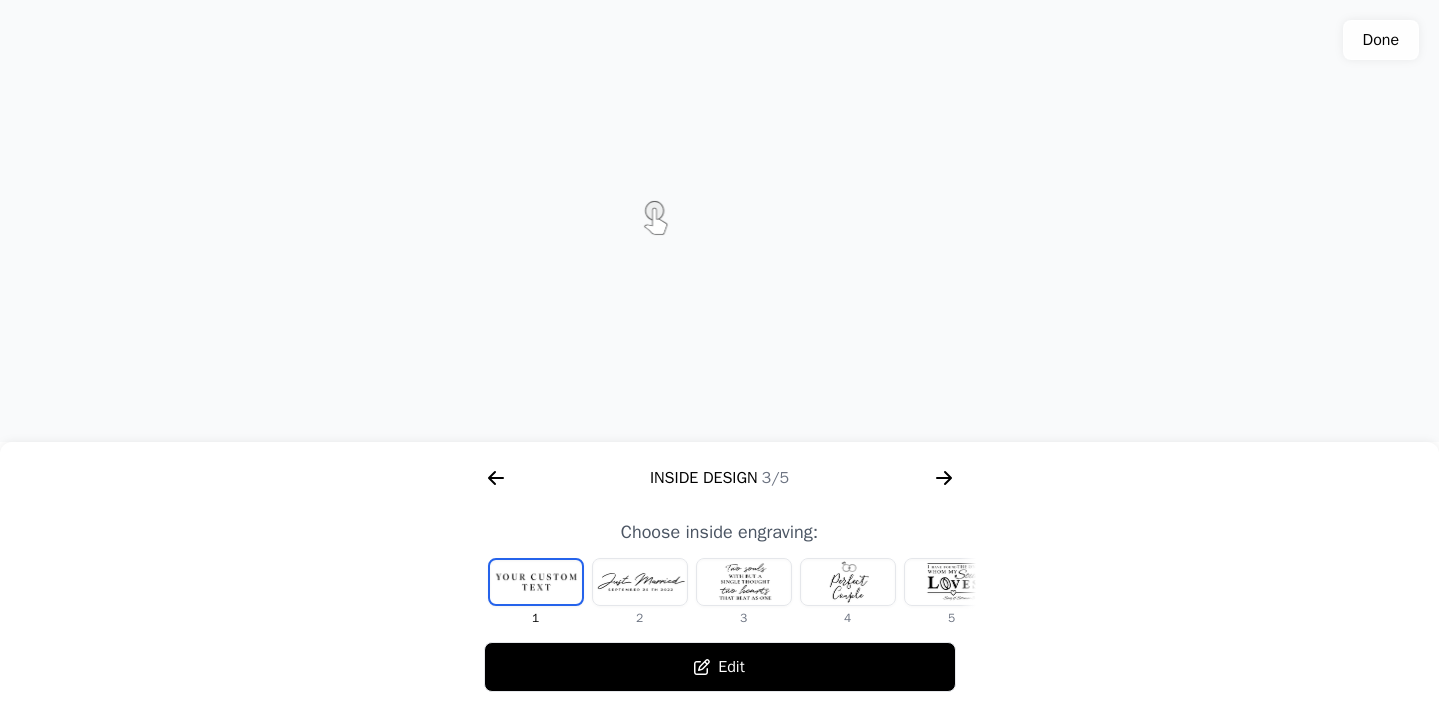 click at bounding box center (640, 582) 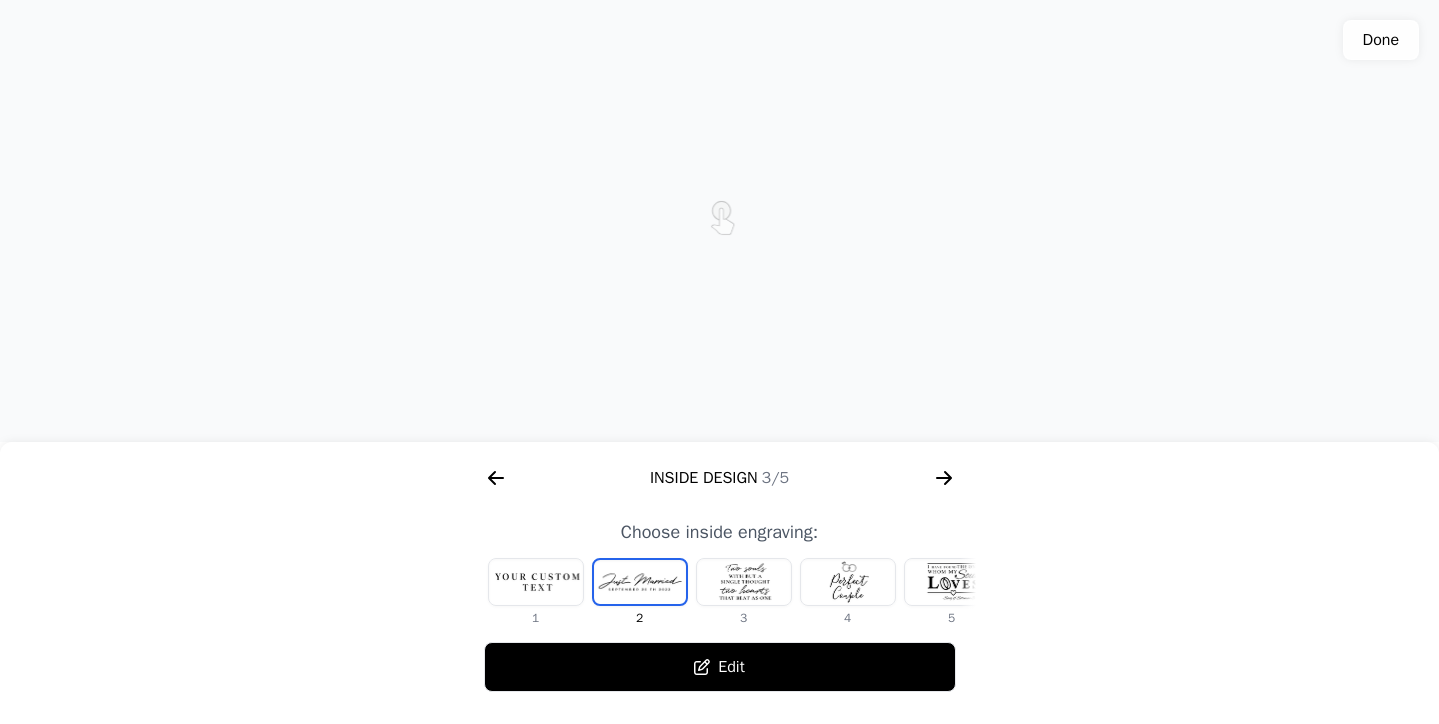 click at bounding box center [744, 582] 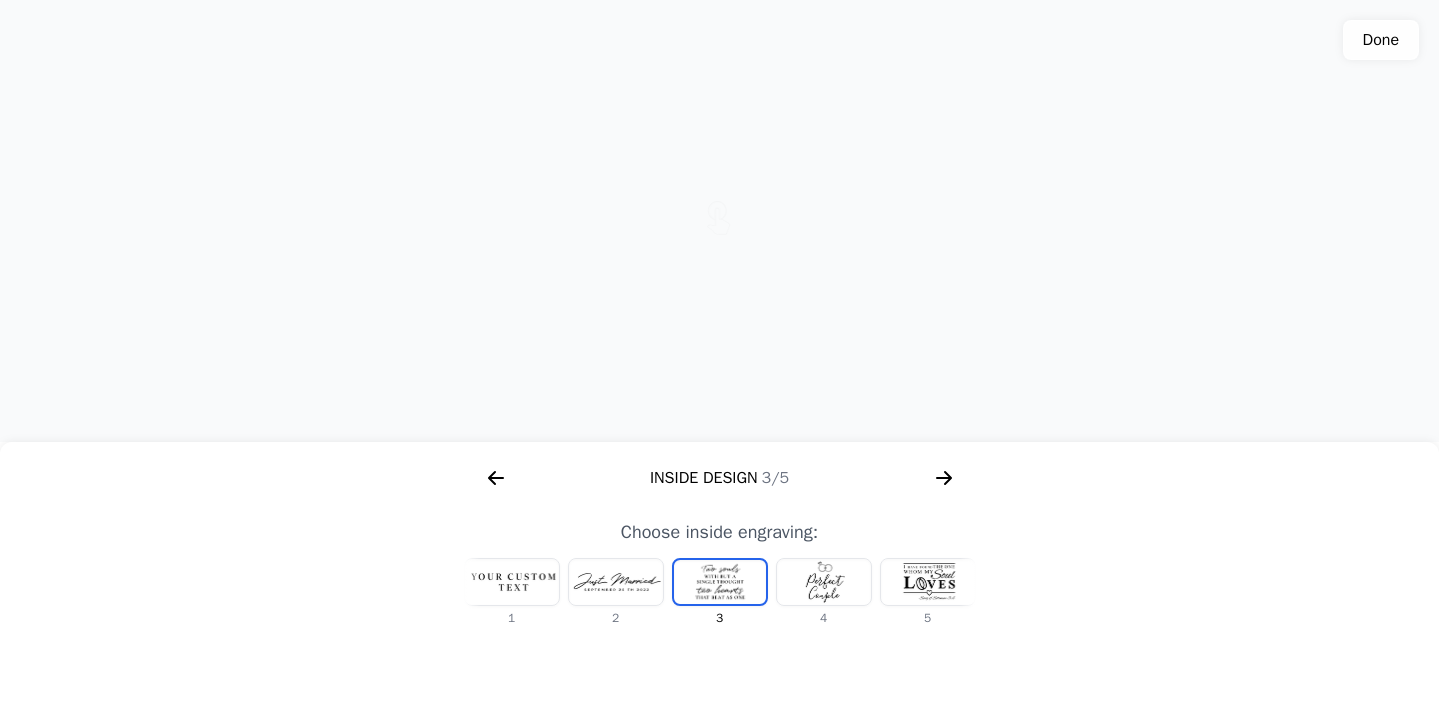 click at bounding box center (824, 582) 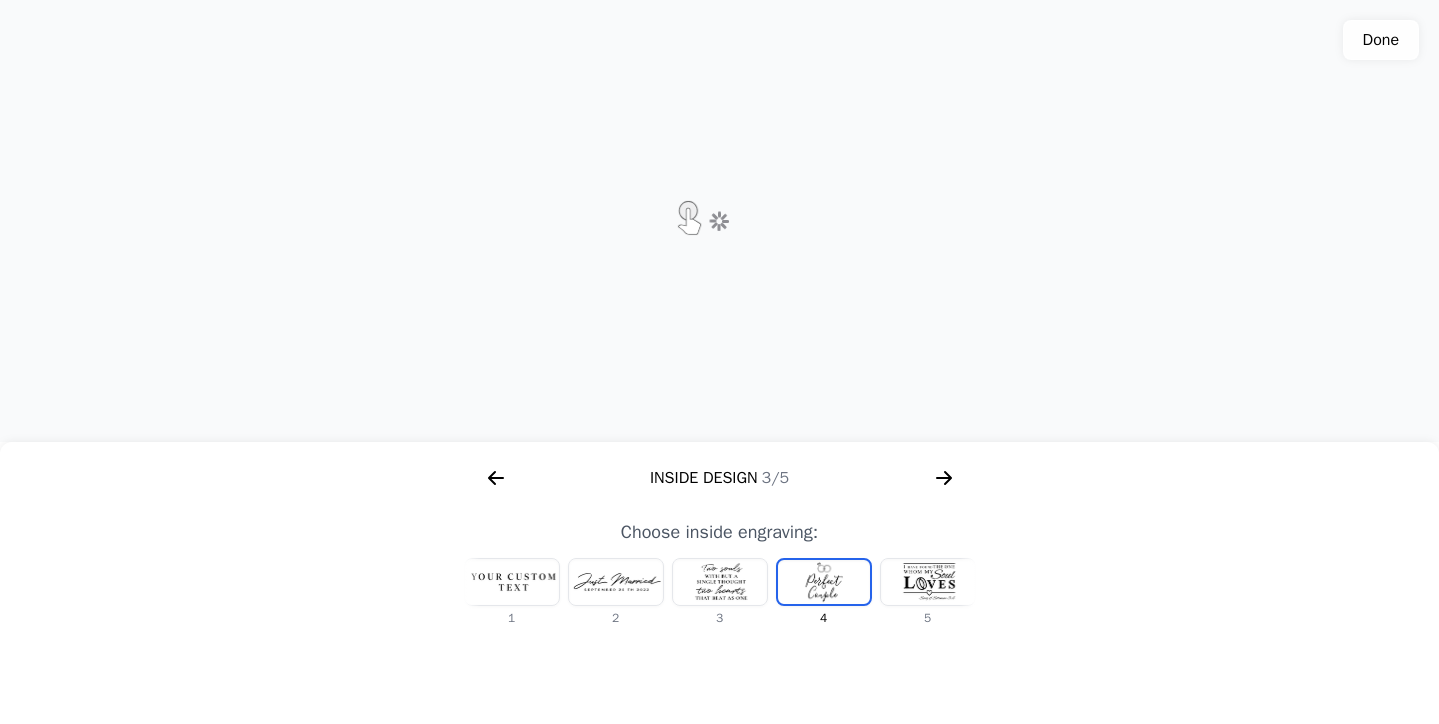 scroll, scrollTop: 0, scrollLeft: 128, axis: horizontal 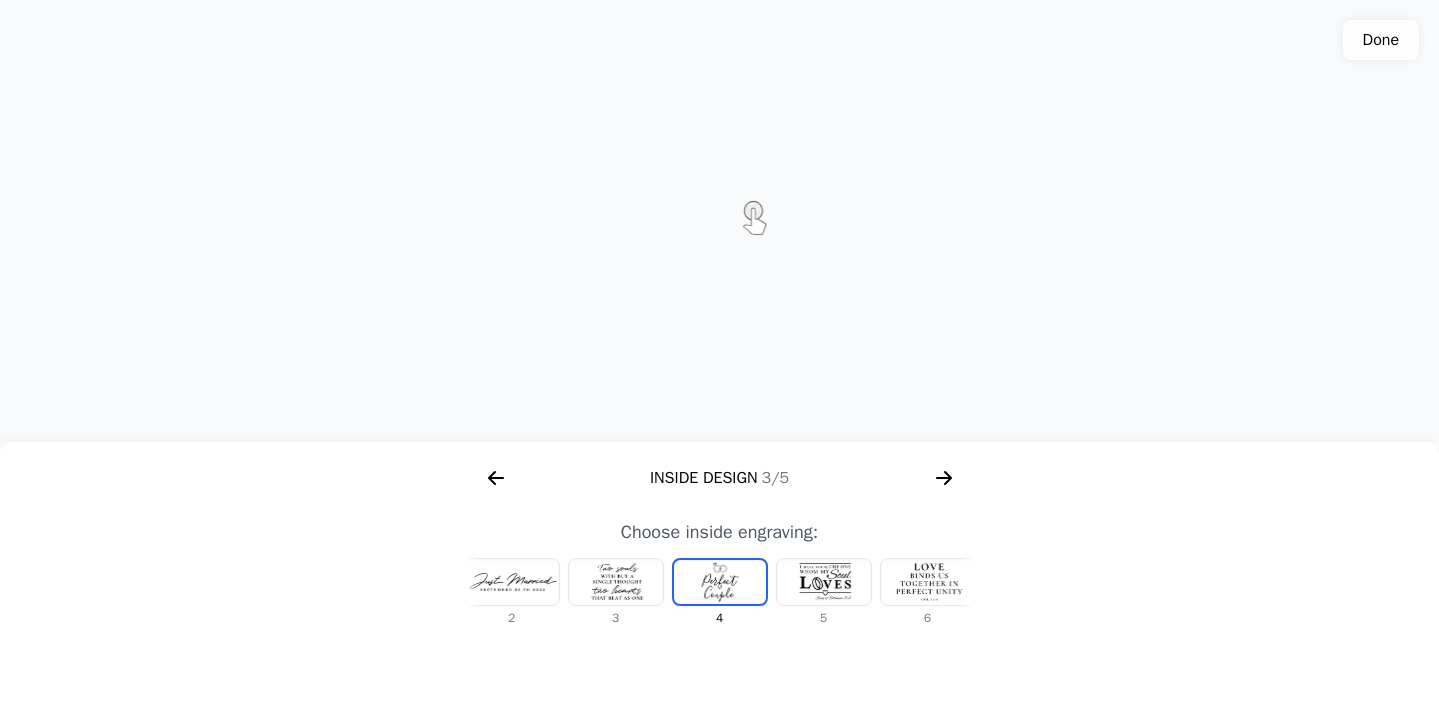 click at bounding box center [824, 582] 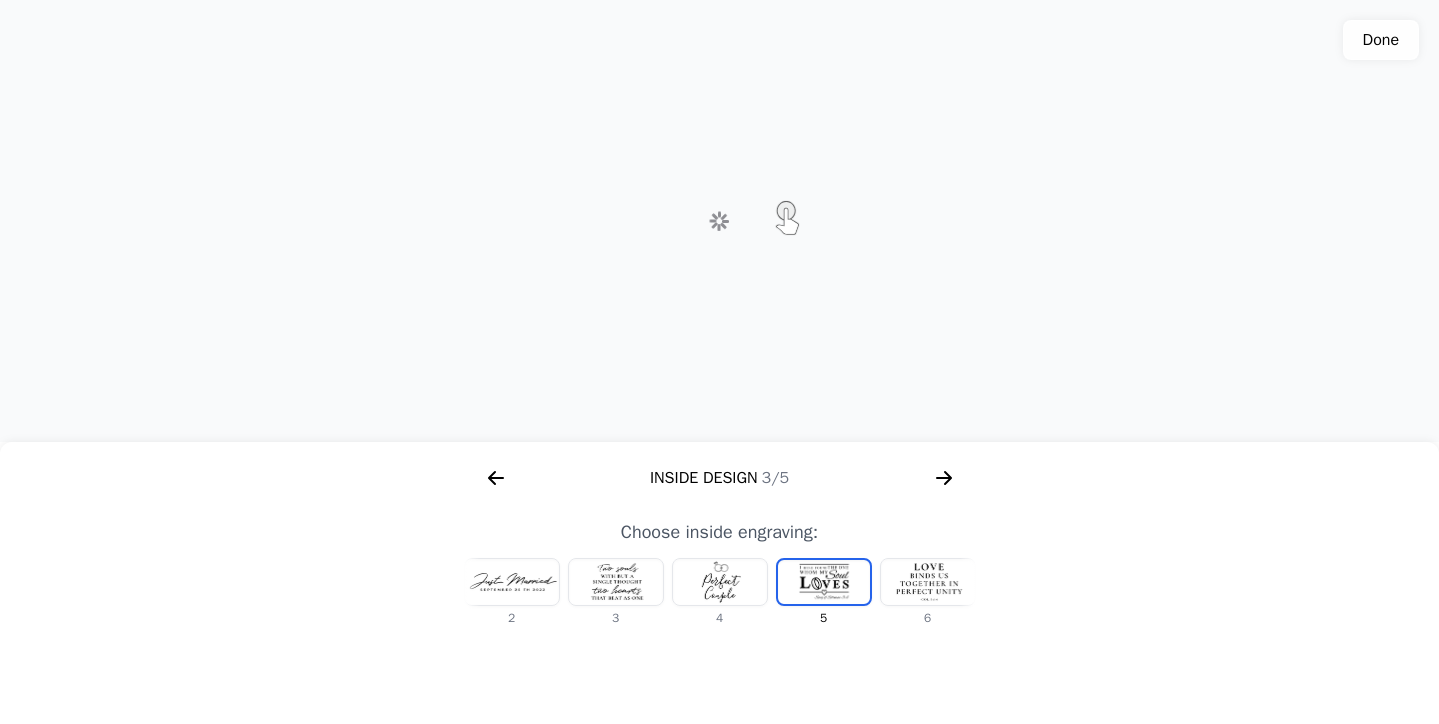 scroll, scrollTop: 0, scrollLeft: 232, axis: horizontal 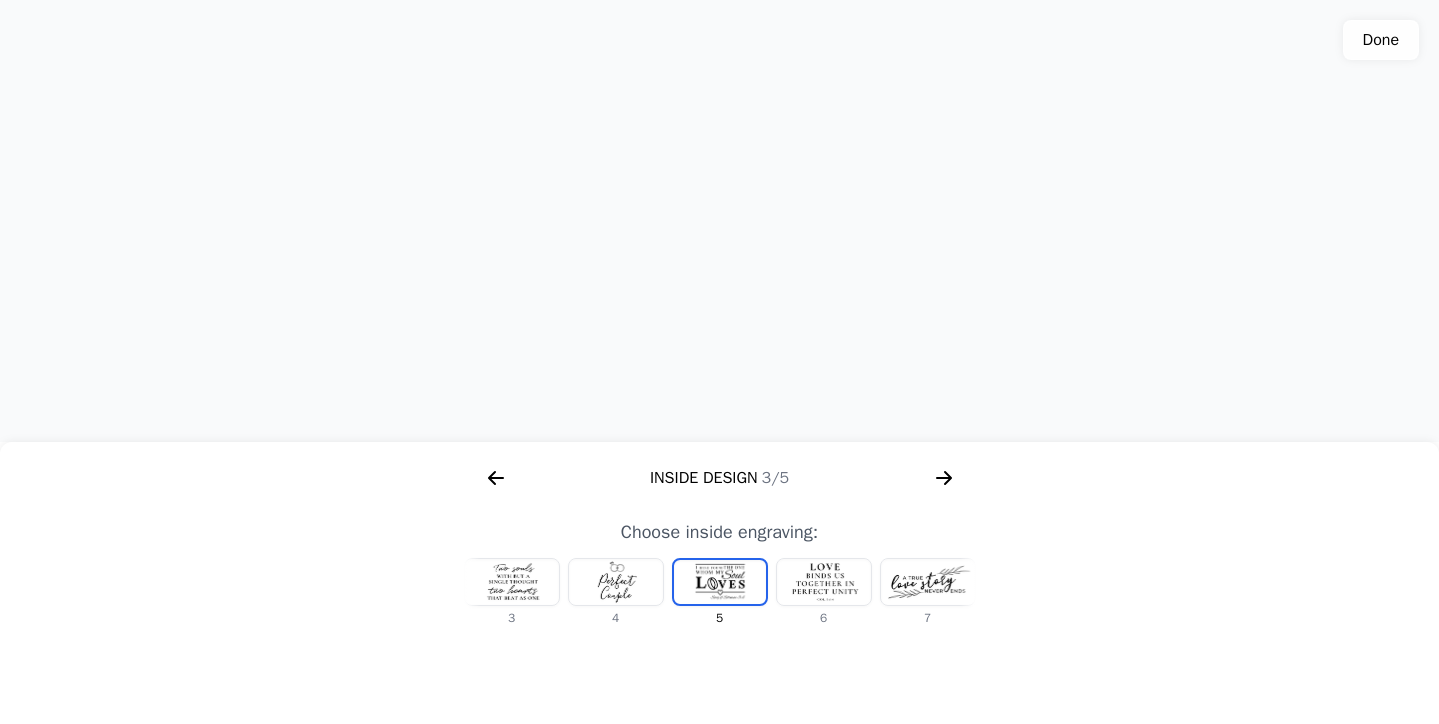 click at bounding box center (824, 582) 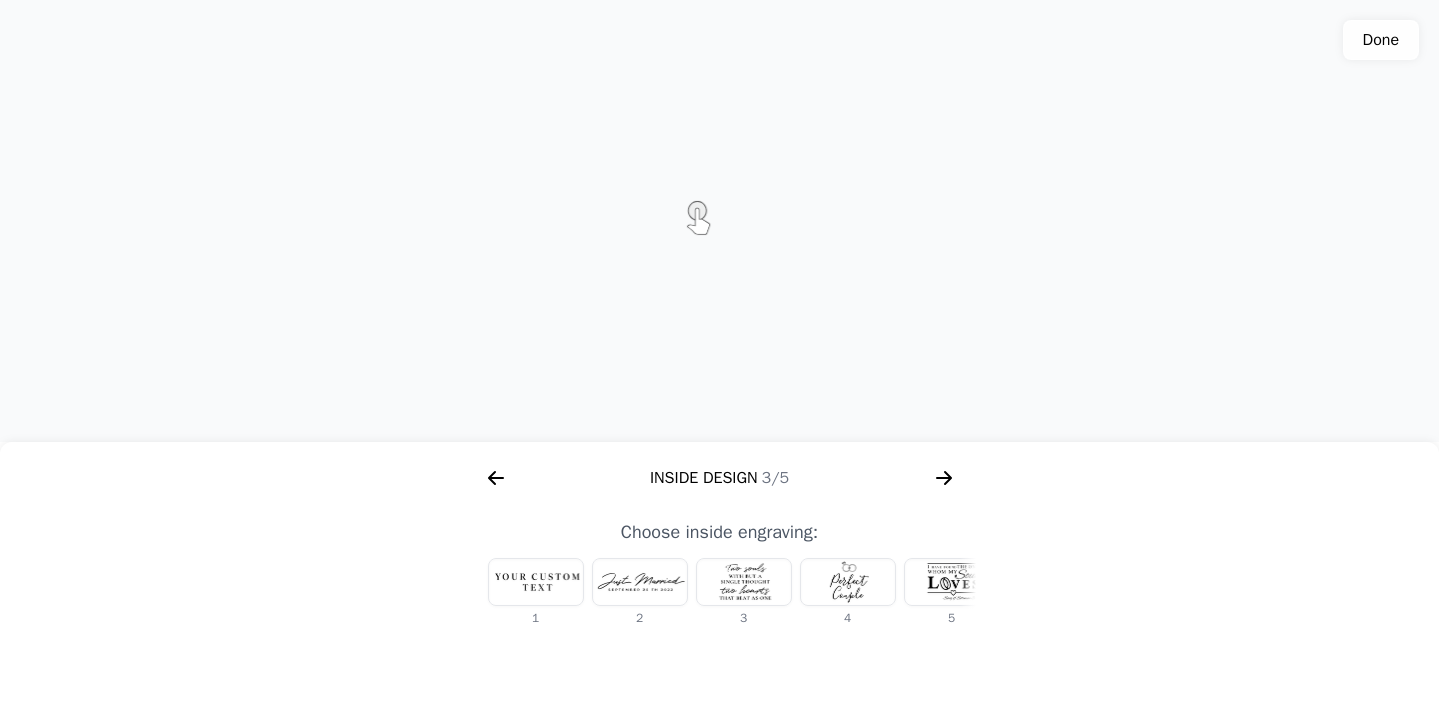 scroll, scrollTop: 0, scrollLeft: 0, axis: both 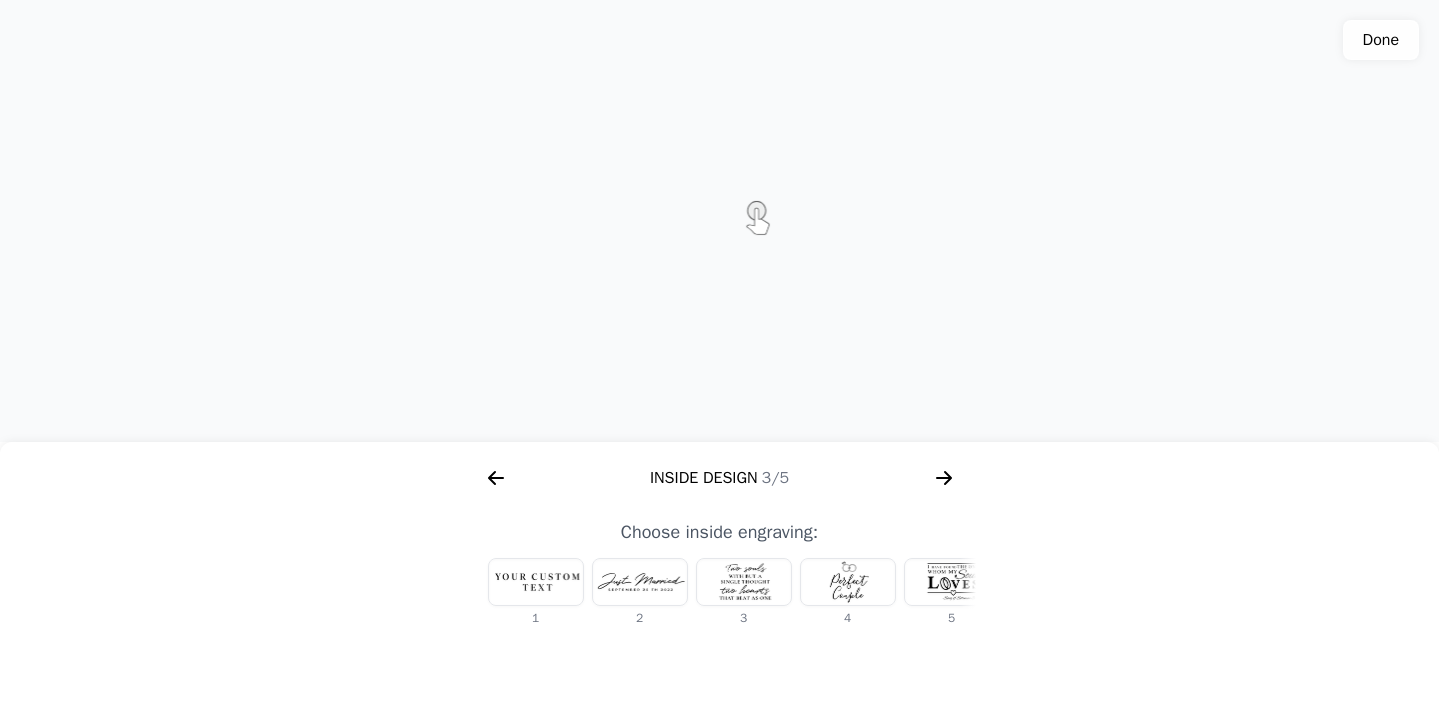 click at bounding box center [536, 582] 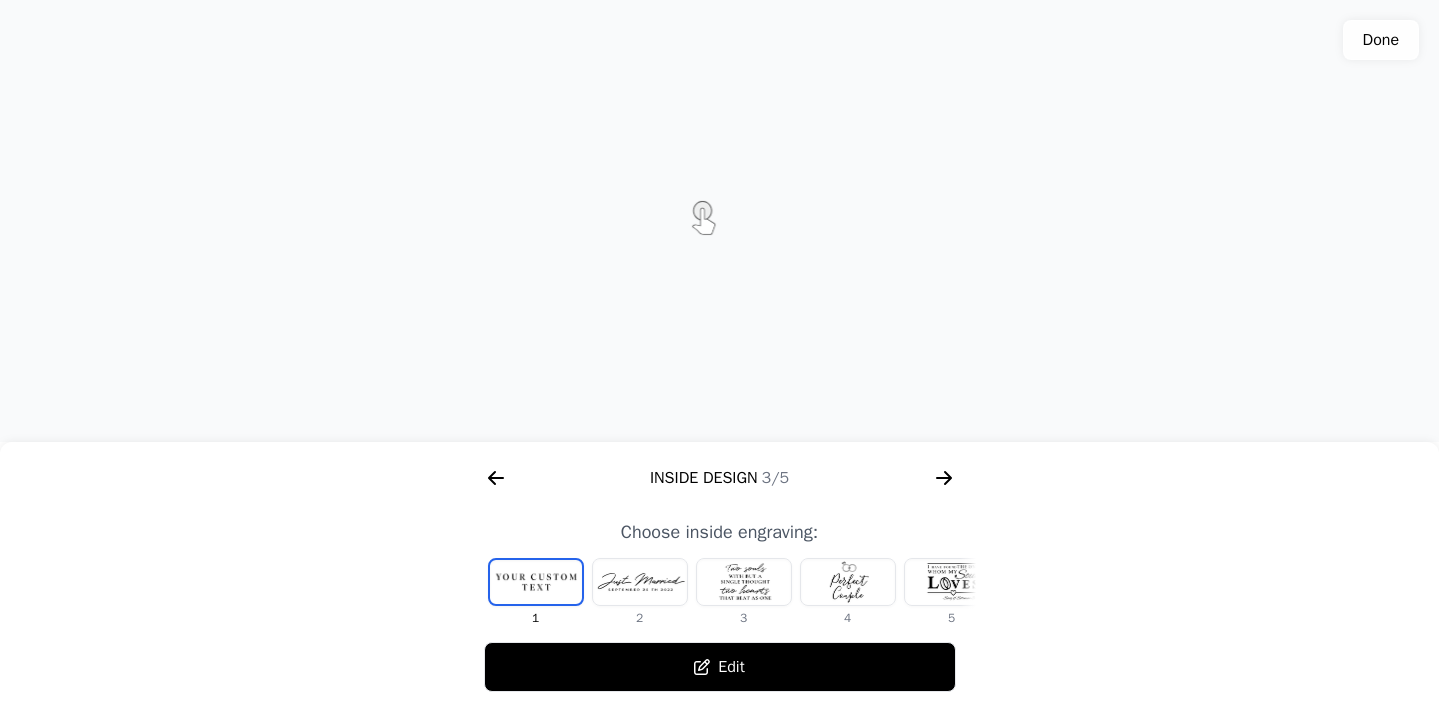 click on "Edit" at bounding box center (720, 667) 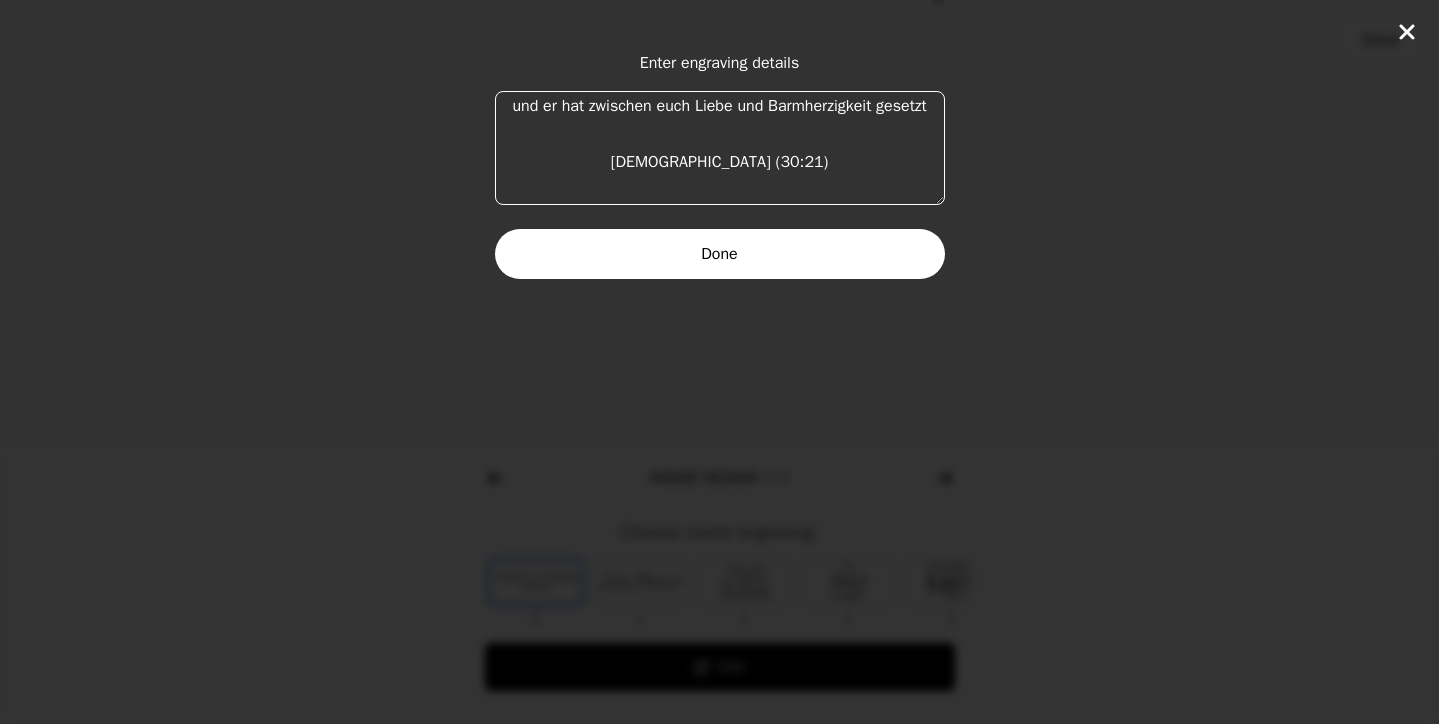 click on "und er hat zwischen euch Liebe und Barmherzigkeit gesetzt
[DEMOGRAPHIC_DATA] (30:21)" at bounding box center [720, 148] 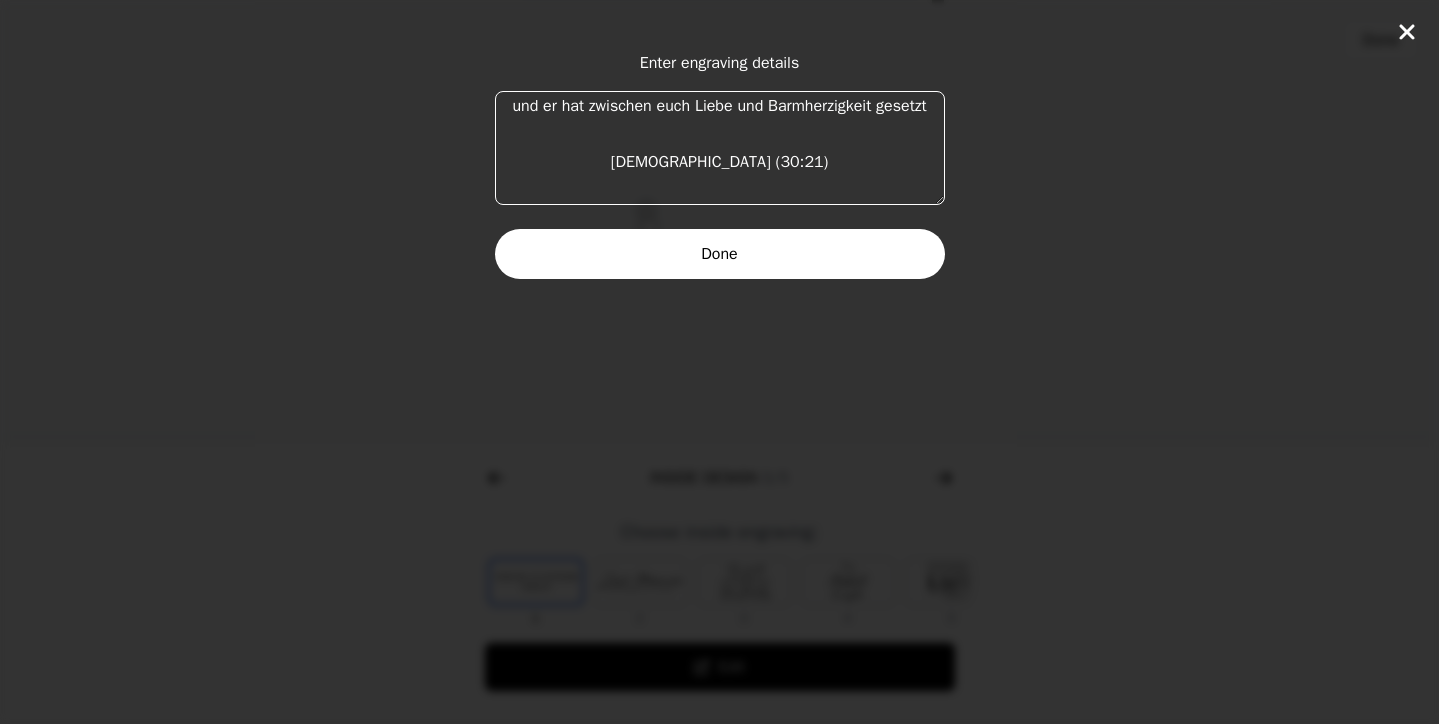 click on "und er hat zwischen euch Liebe und Barmherzigkeit gesetzt
[DEMOGRAPHIC_DATA] (30:21)" at bounding box center (720, 148) 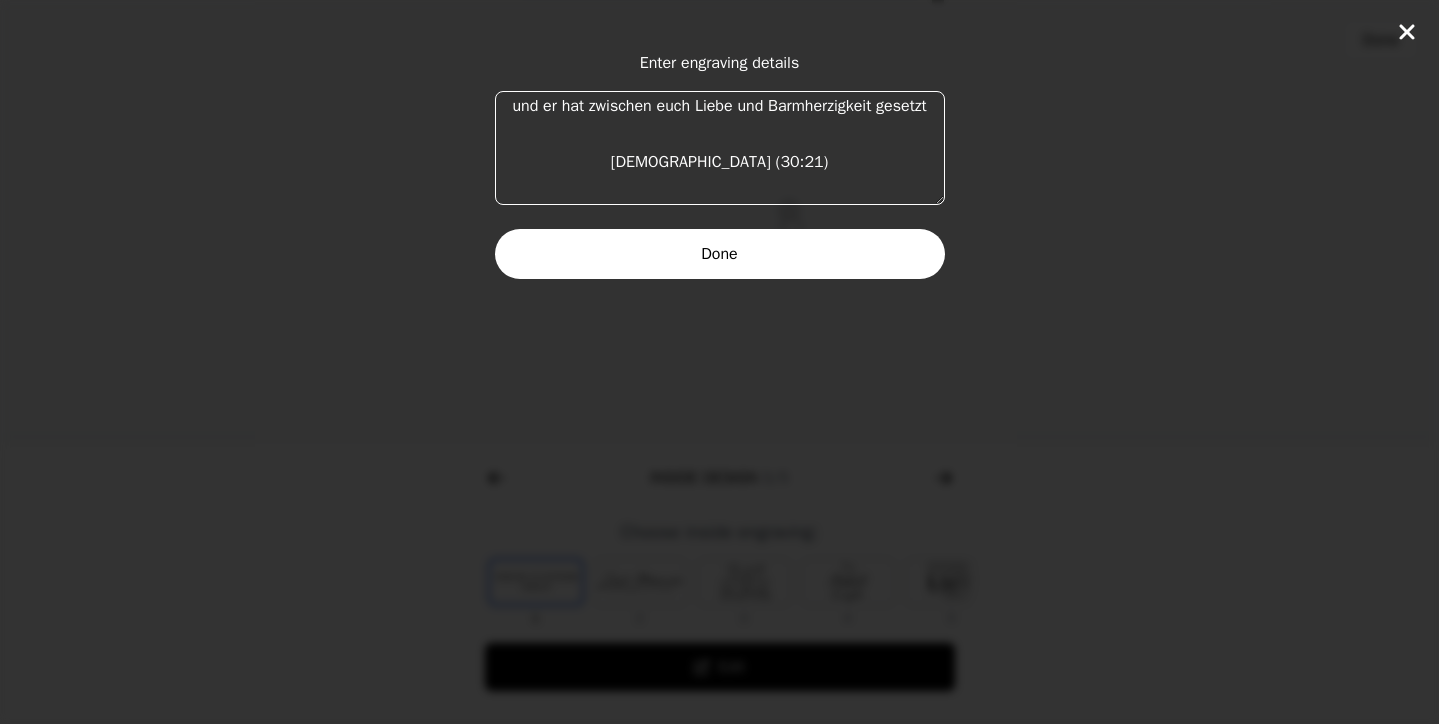 type on "und er hat zwischen euch
Liebe und Barmherzigkeit gesetzt
[DEMOGRAPHIC_DATA] (30:21)" 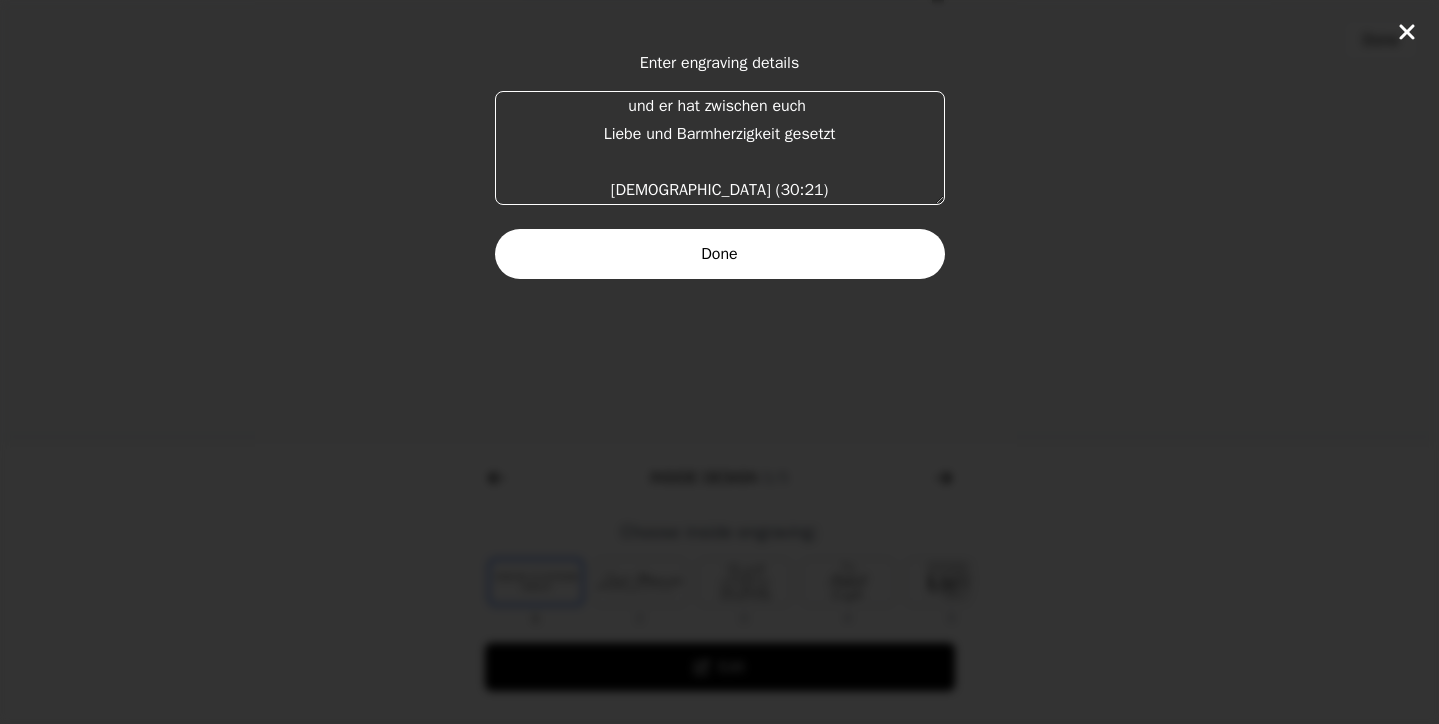 click on "Done" at bounding box center (720, 254) 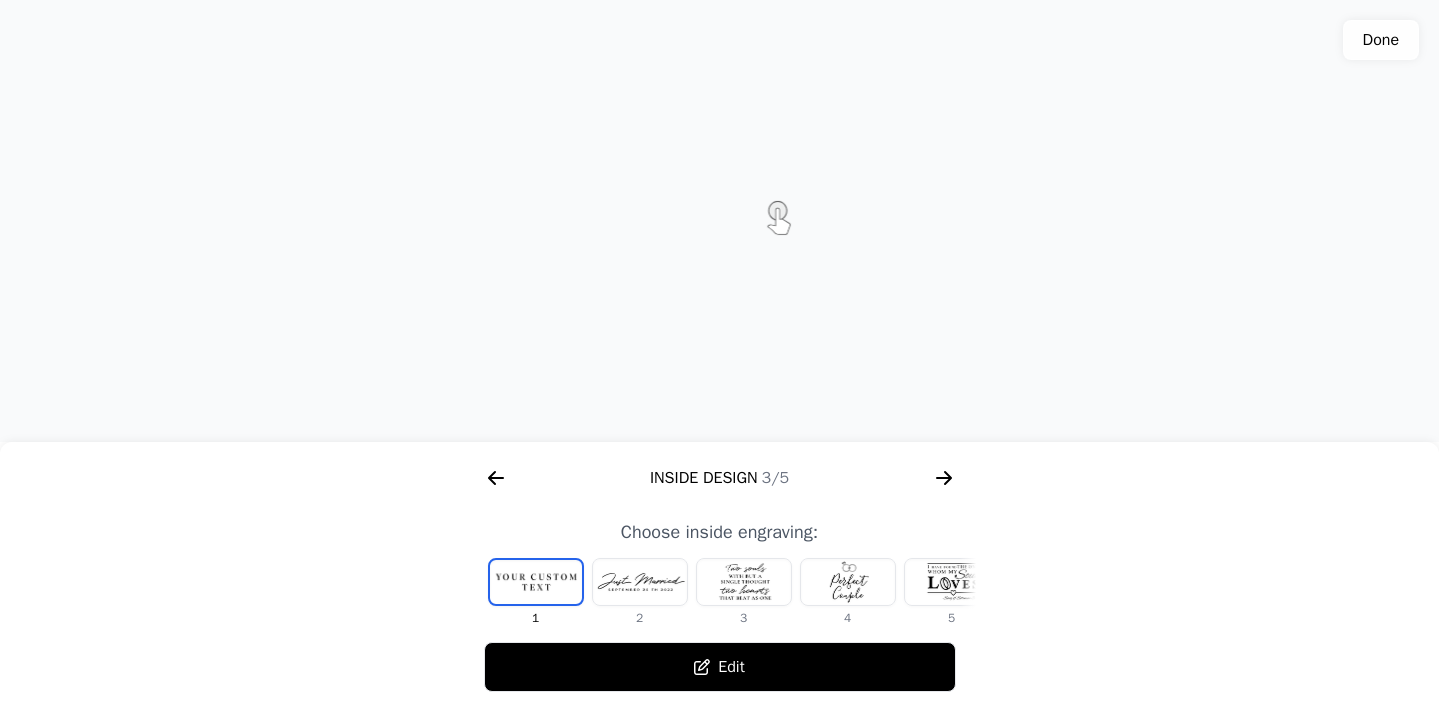 click on "Edit" at bounding box center [720, 667] 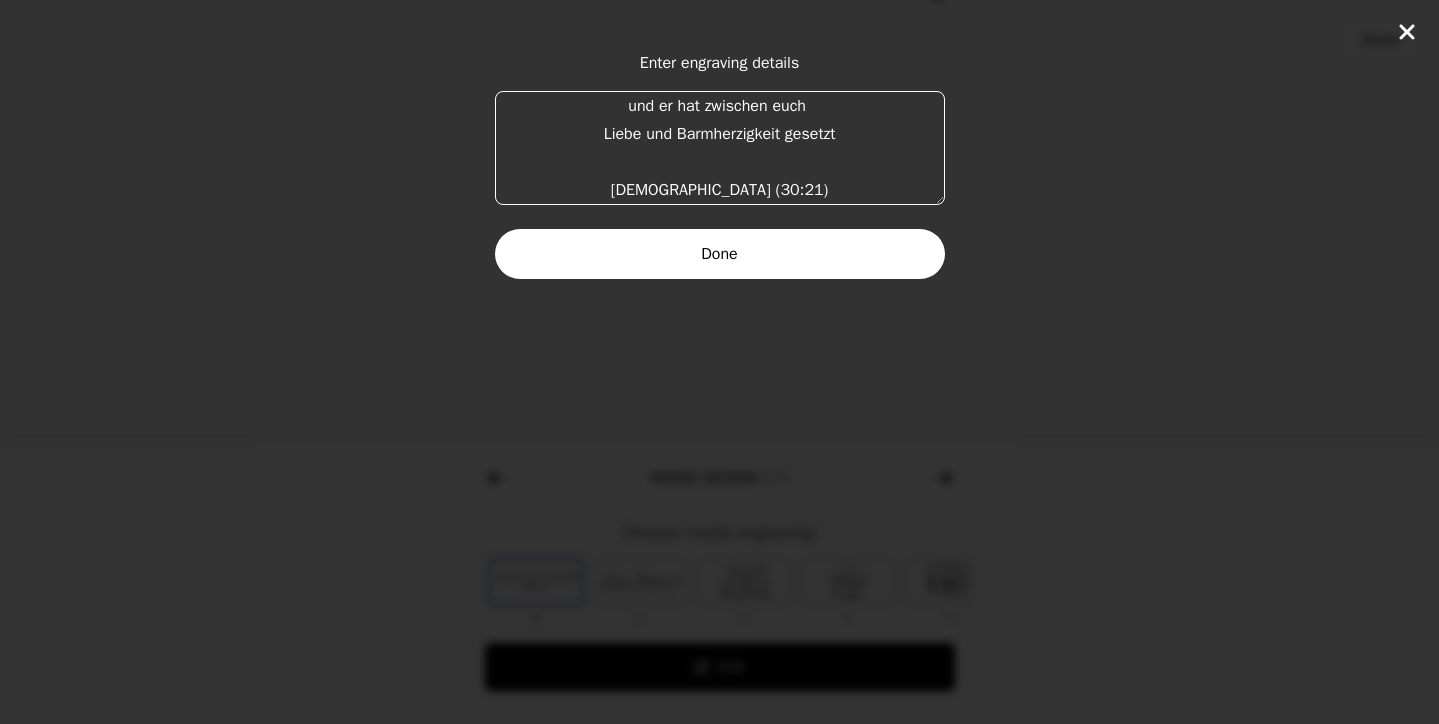 click on "und er hat zwischen euch
Liebe und Barmherzigkeit gesetzt
[DEMOGRAPHIC_DATA] (30:21)" at bounding box center (720, 148) 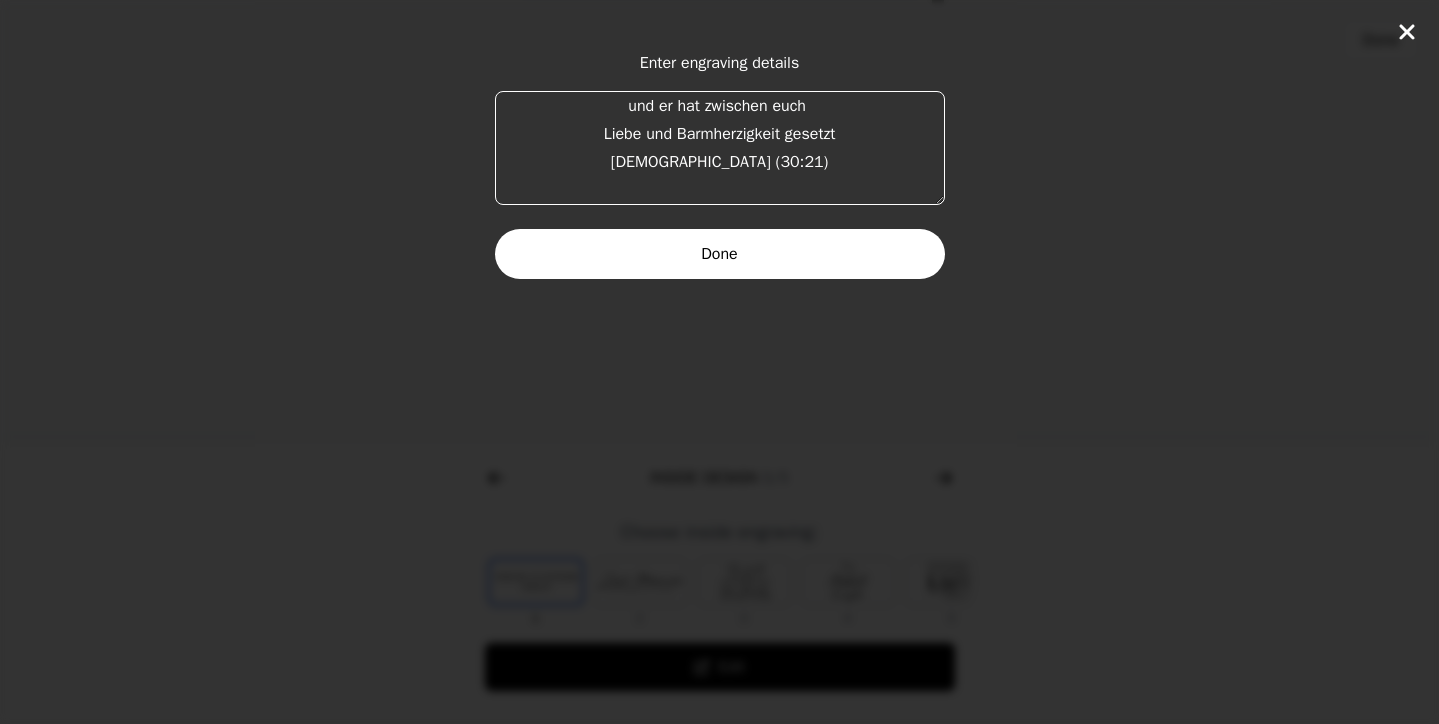 click on "und er hat zwischen euch
Liebe und Barmherzigkeit gesetzt
[DEMOGRAPHIC_DATA] (30:21)" at bounding box center [720, 148] 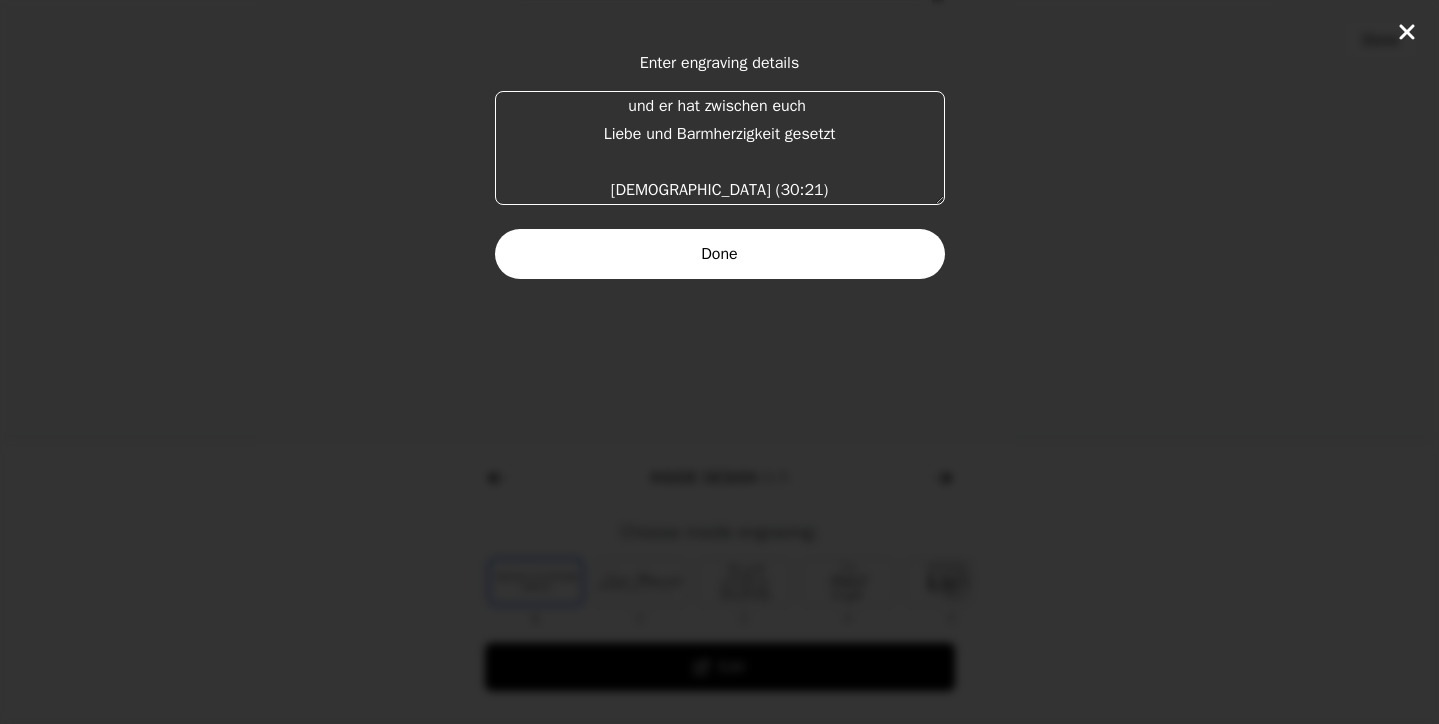 click on "und er hat zwischen euch
Liebe und Barmherzigkeit gesetzt
[DEMOGRAPHIC_DATA] (30:21)" at bounding box center [720, 148] 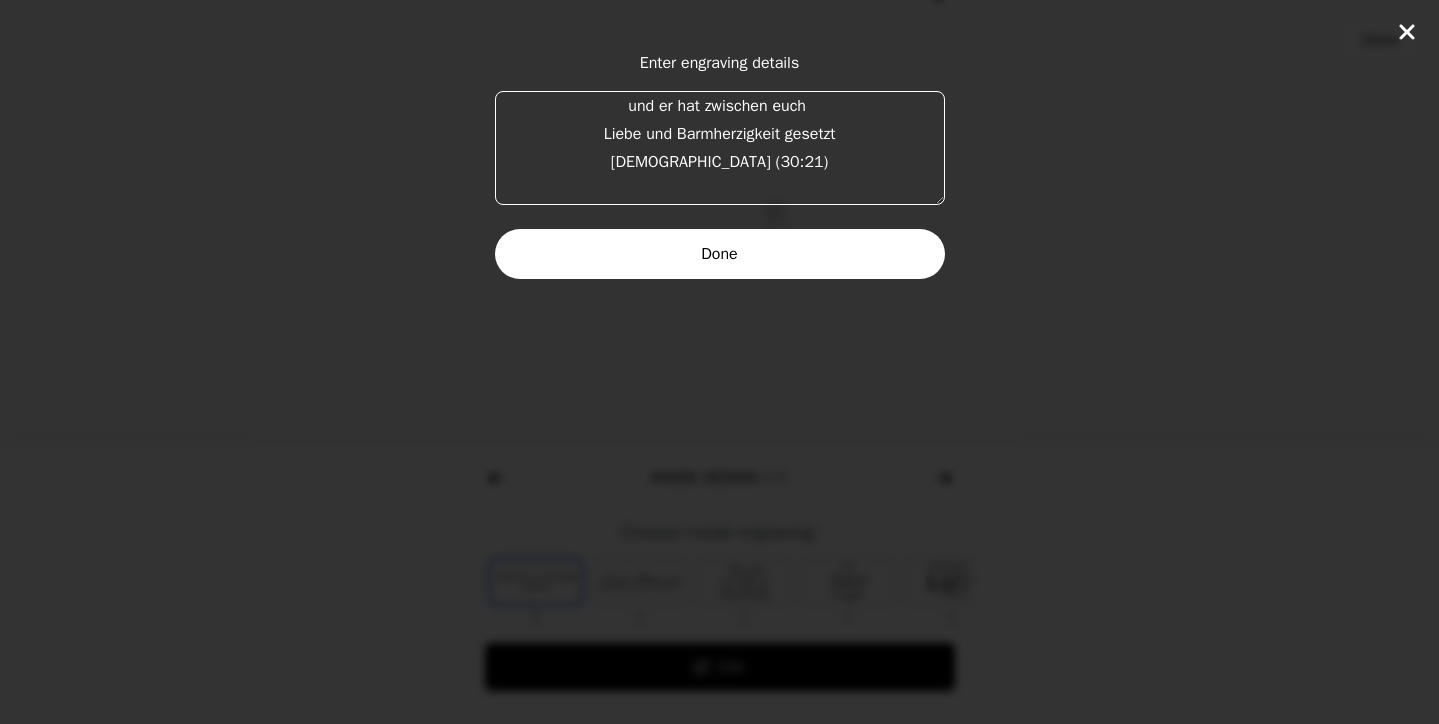 type on "und er hat zwischen euch
Liebe und Barmherzigkeit gesetzt
[DEMOGRAPHIC_DATA] (30:21)" 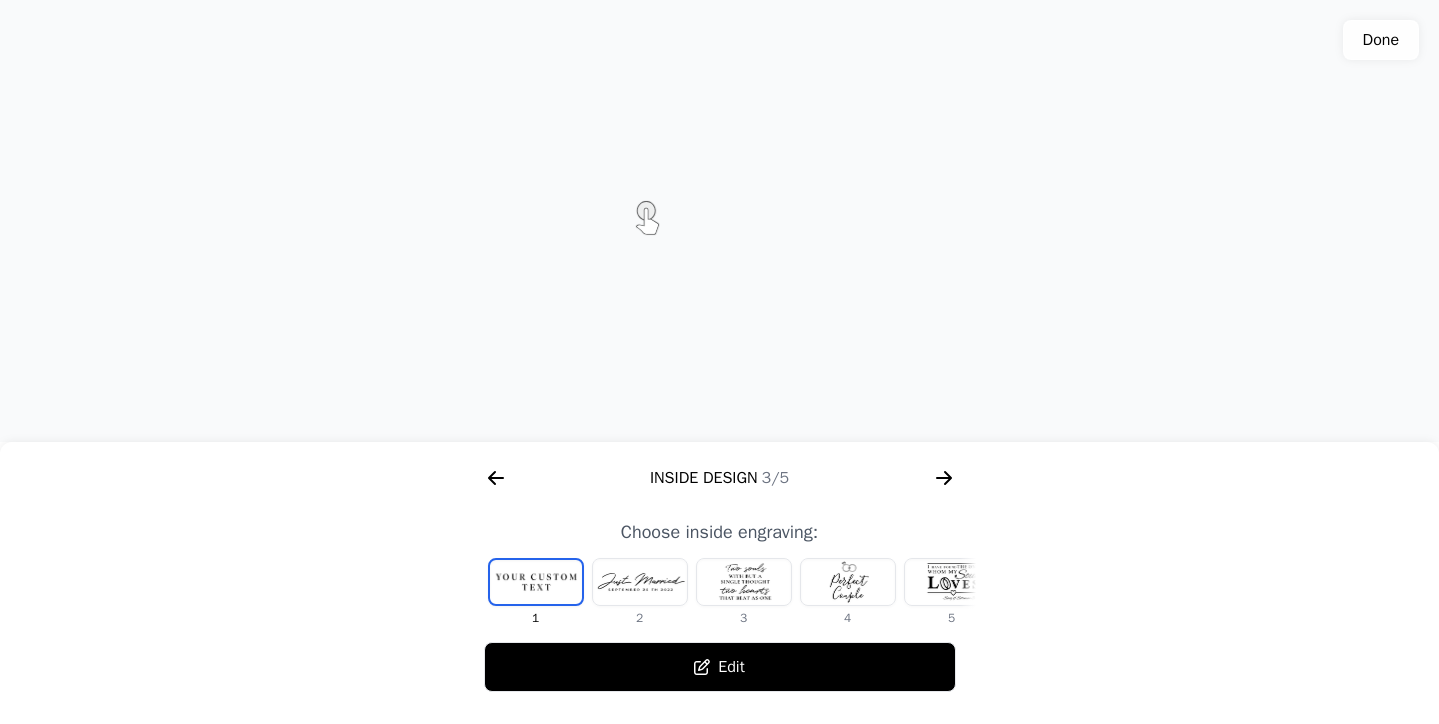 click 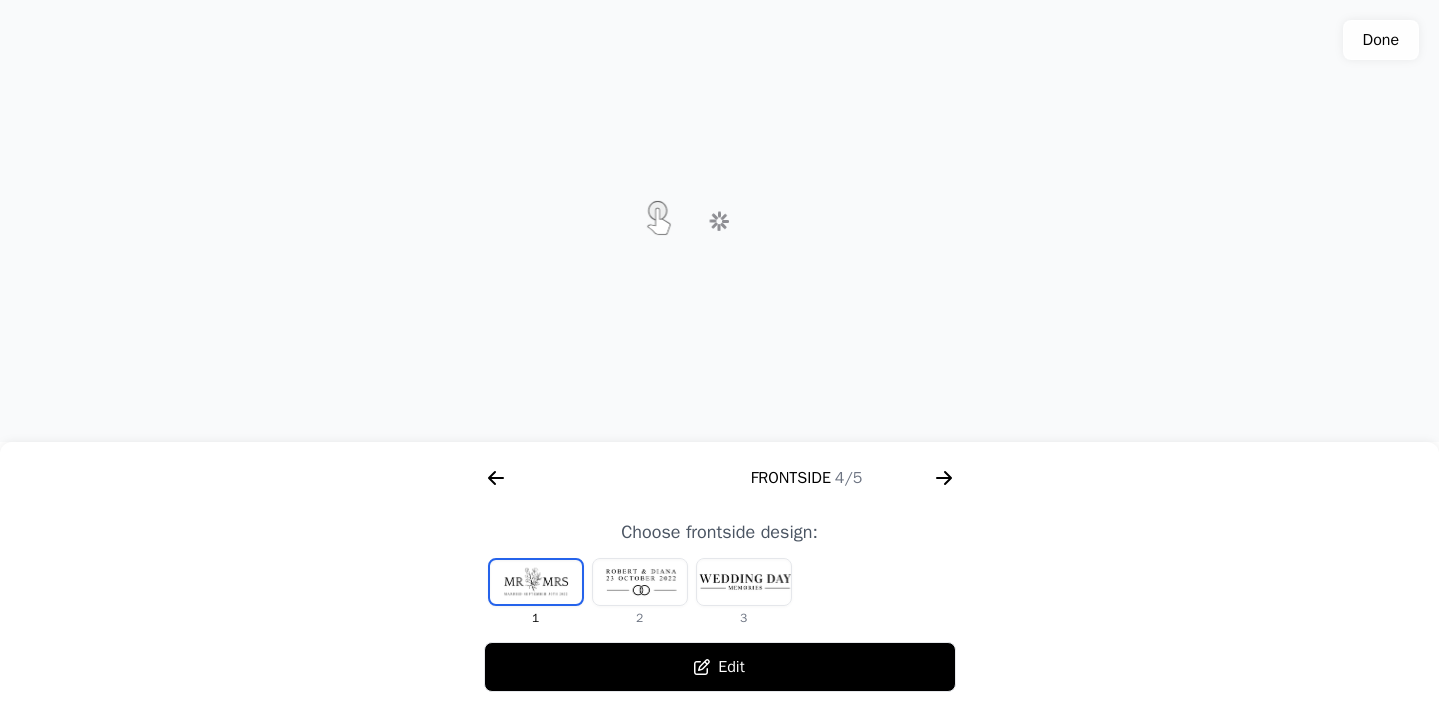 scroll, scrollTop: 0, scrollLeft: 1792, axis: horizontal 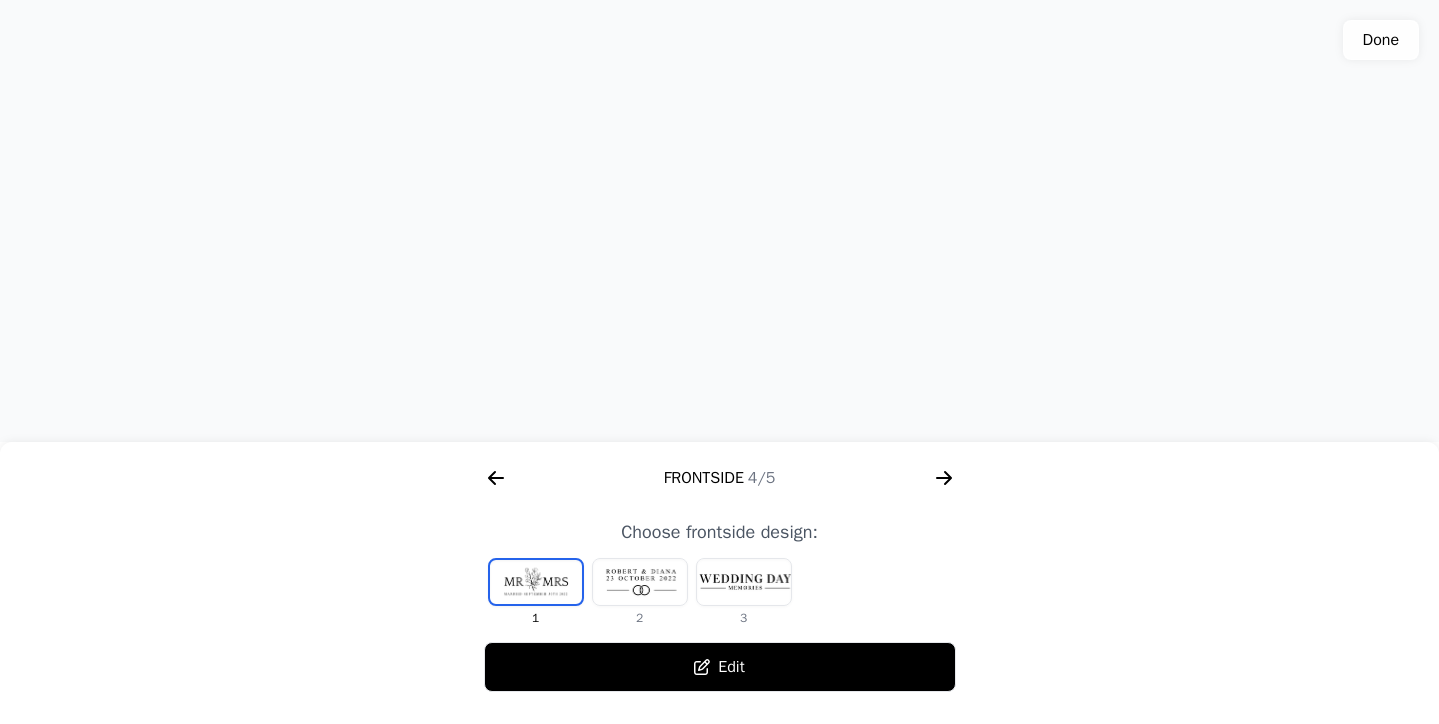 click at bounding box center [640, 582] 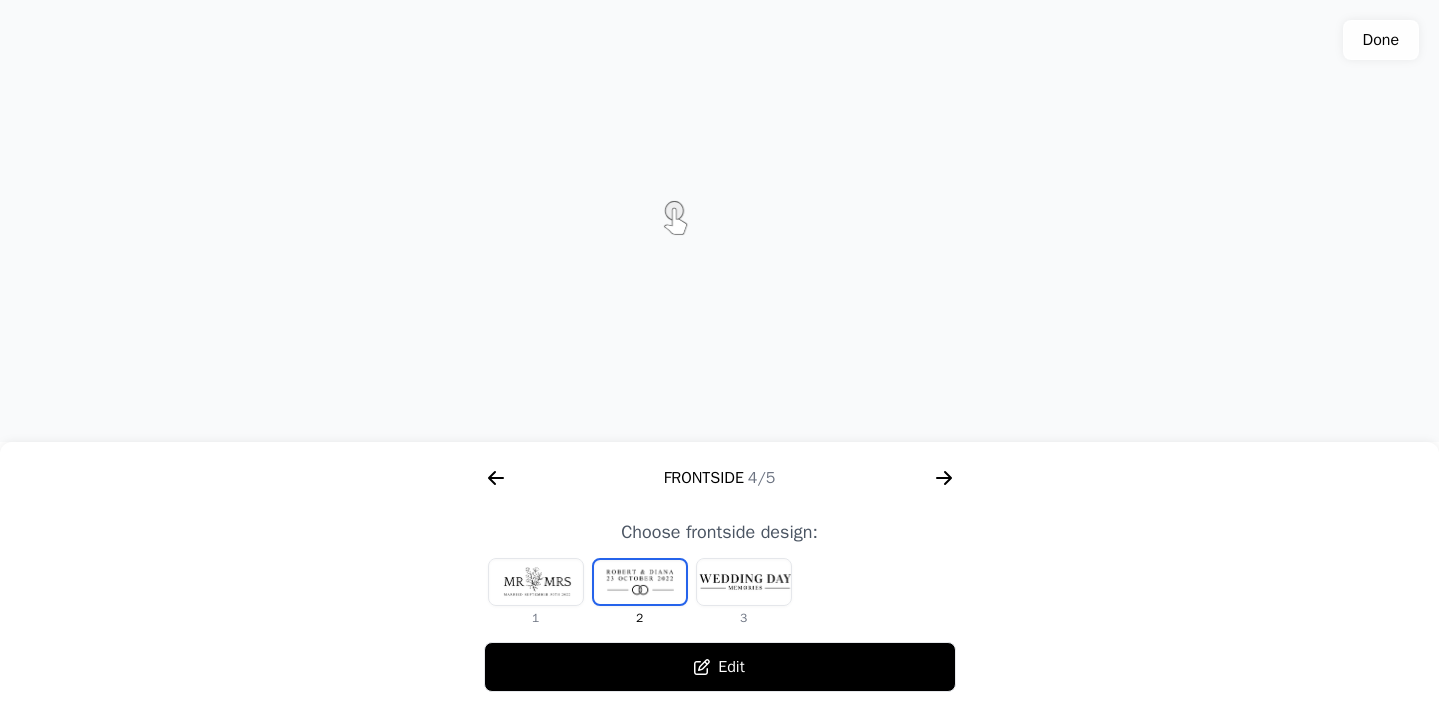 click at bounding box center [536, 582] 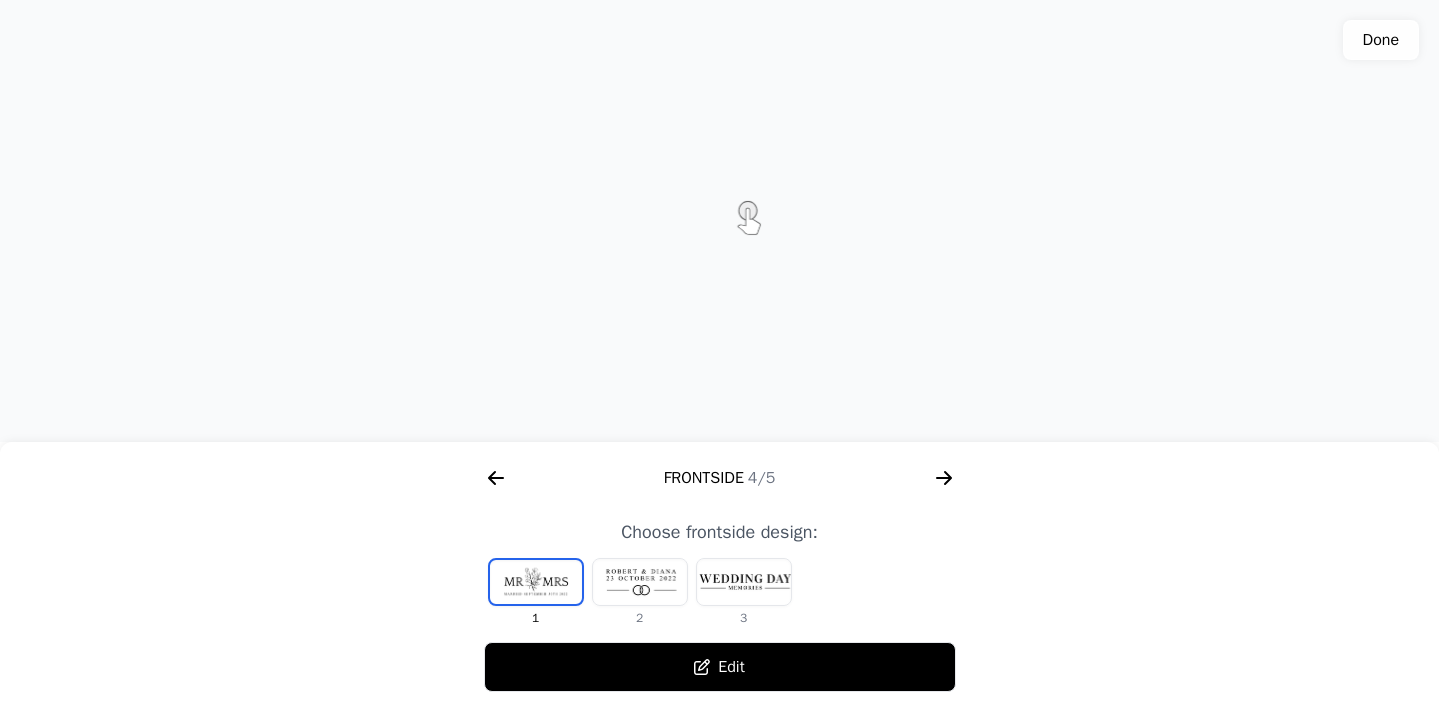 click on "Edit" at bounding box center (720, 667) 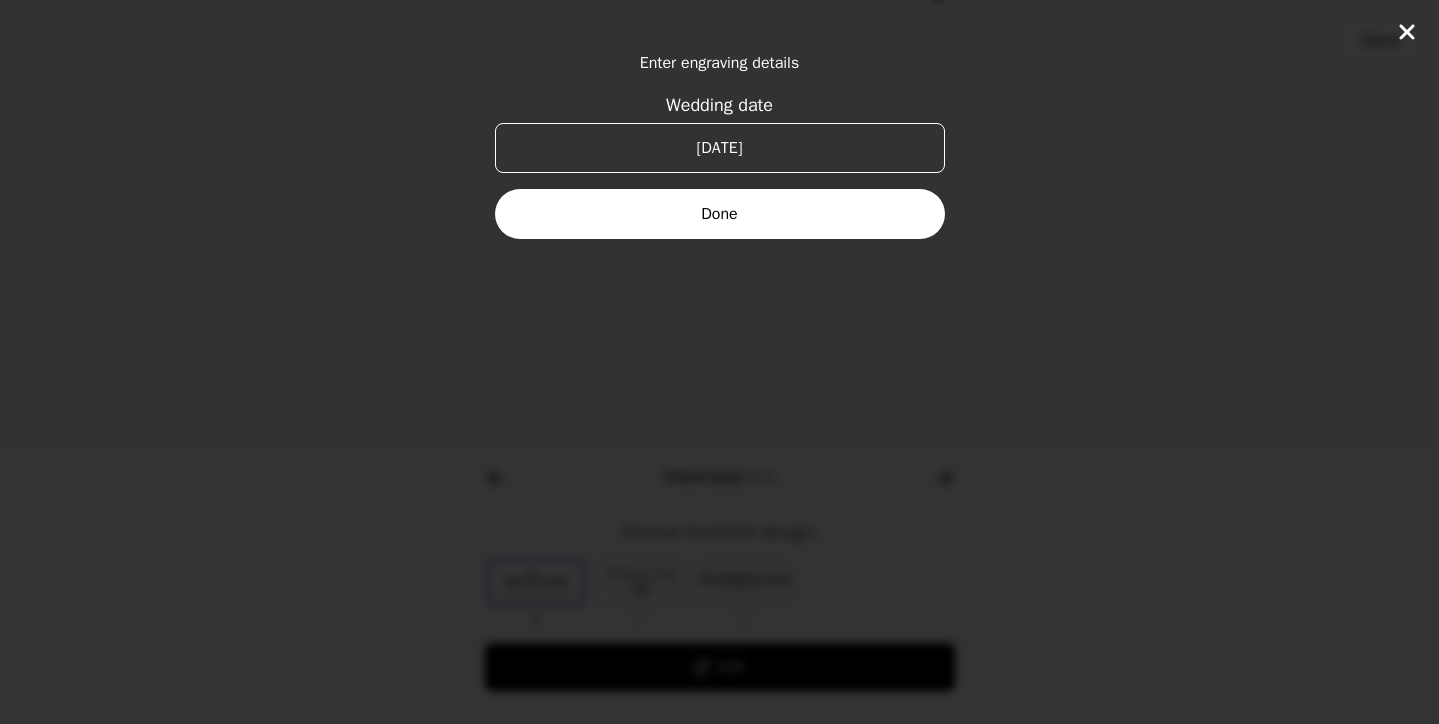 click 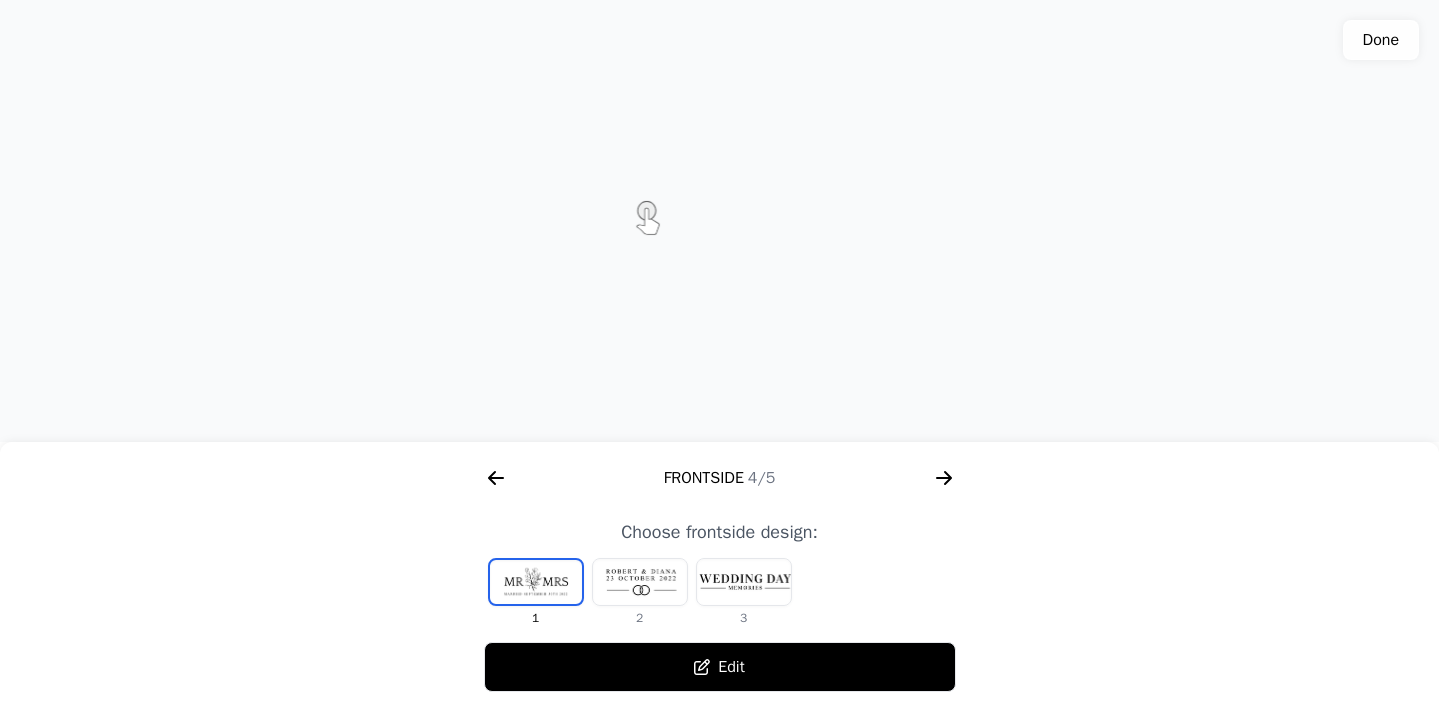 click 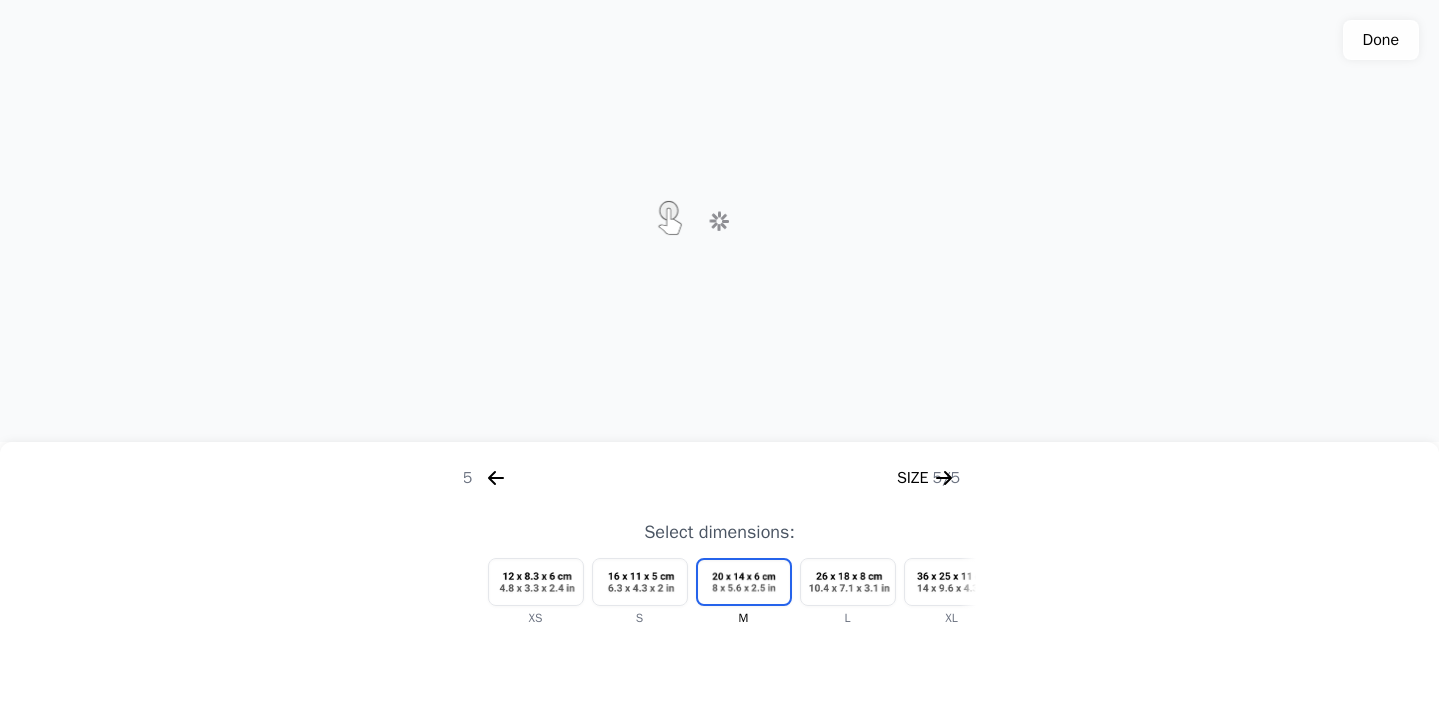 scroll, scrollTop: 0, scrollLeft: 2304, axis: horizontal 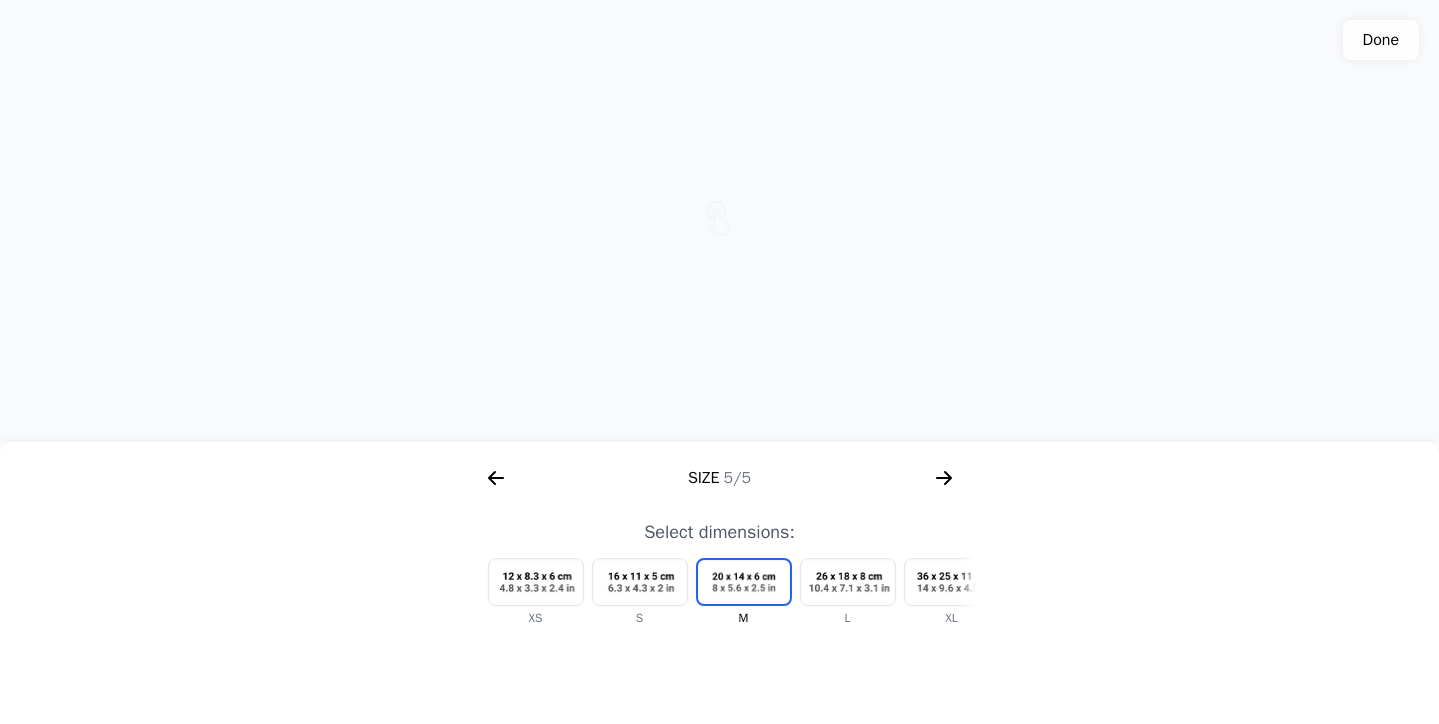 click at bounding box center [640, 582] 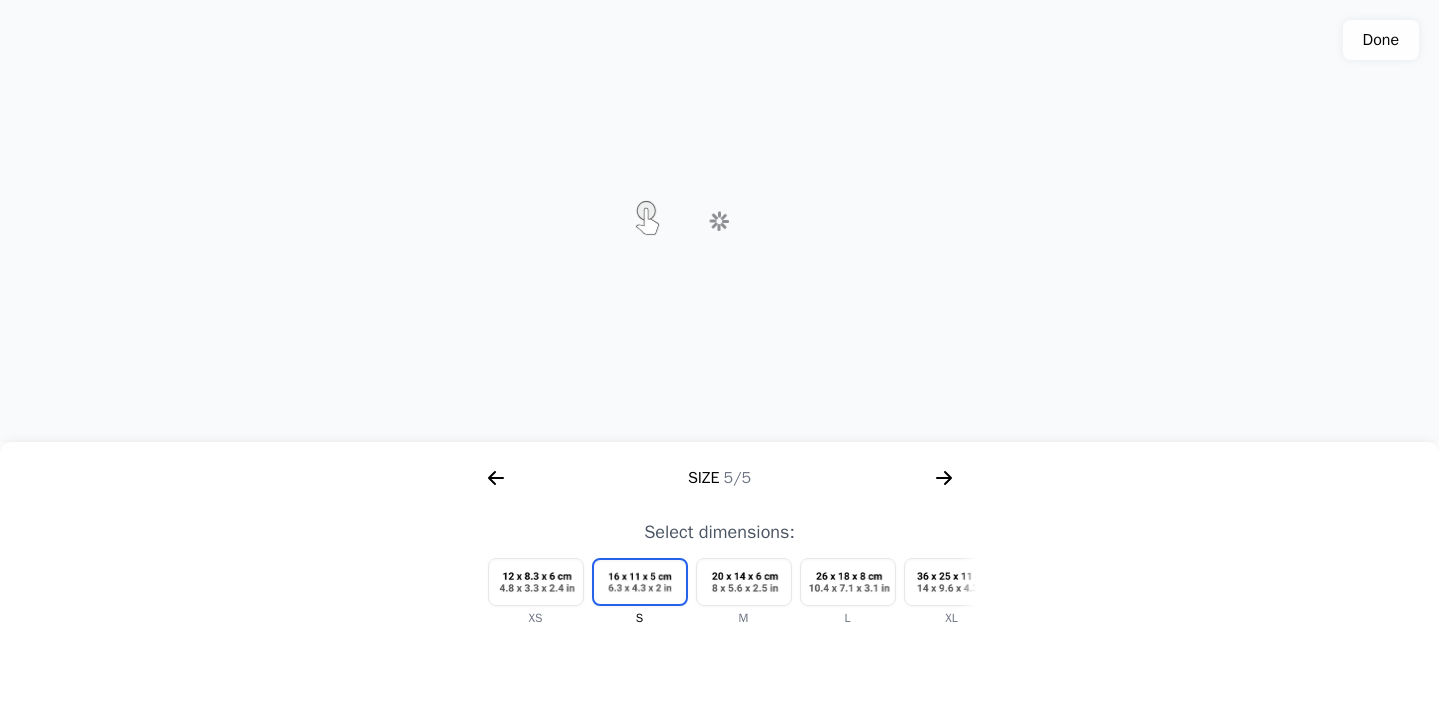 click at bounding box center [744, 582] 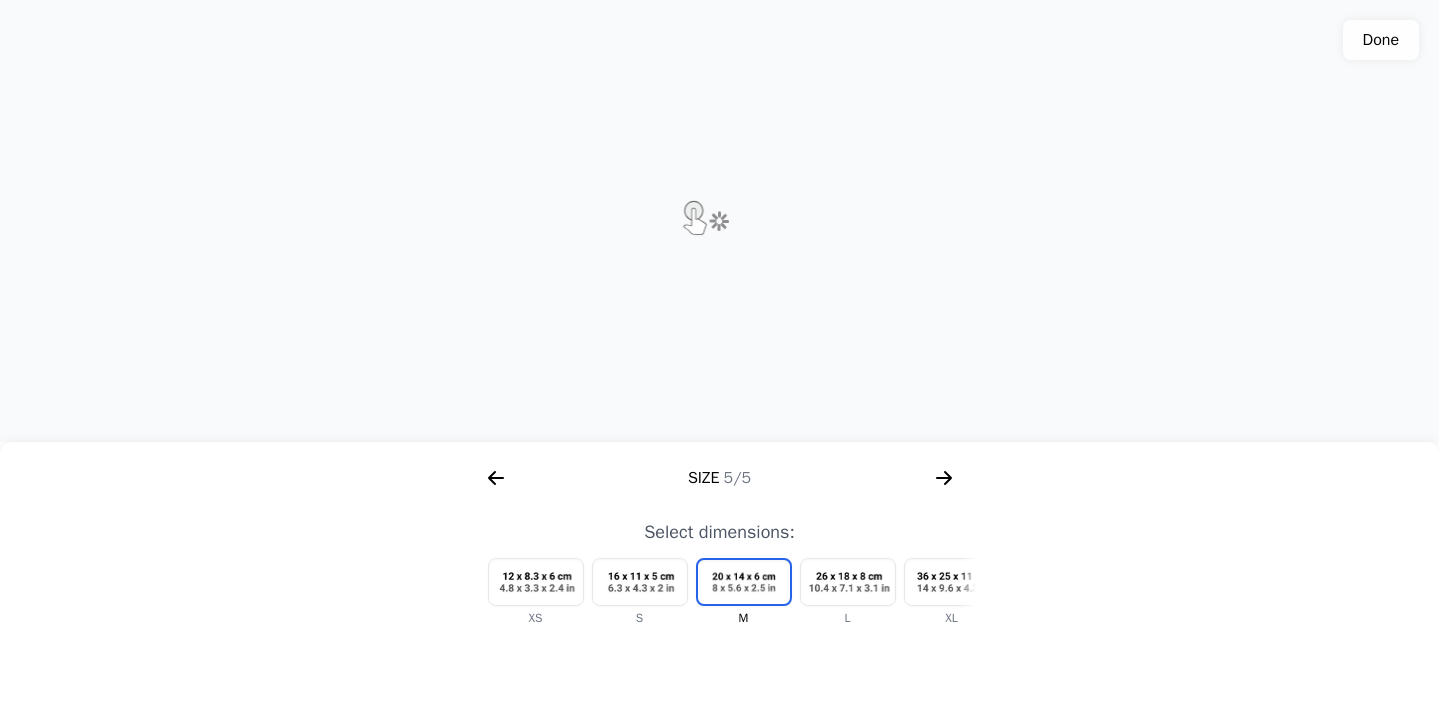 scroll, scrollTop: 0, scrollLeft: 24, axis: horizontal 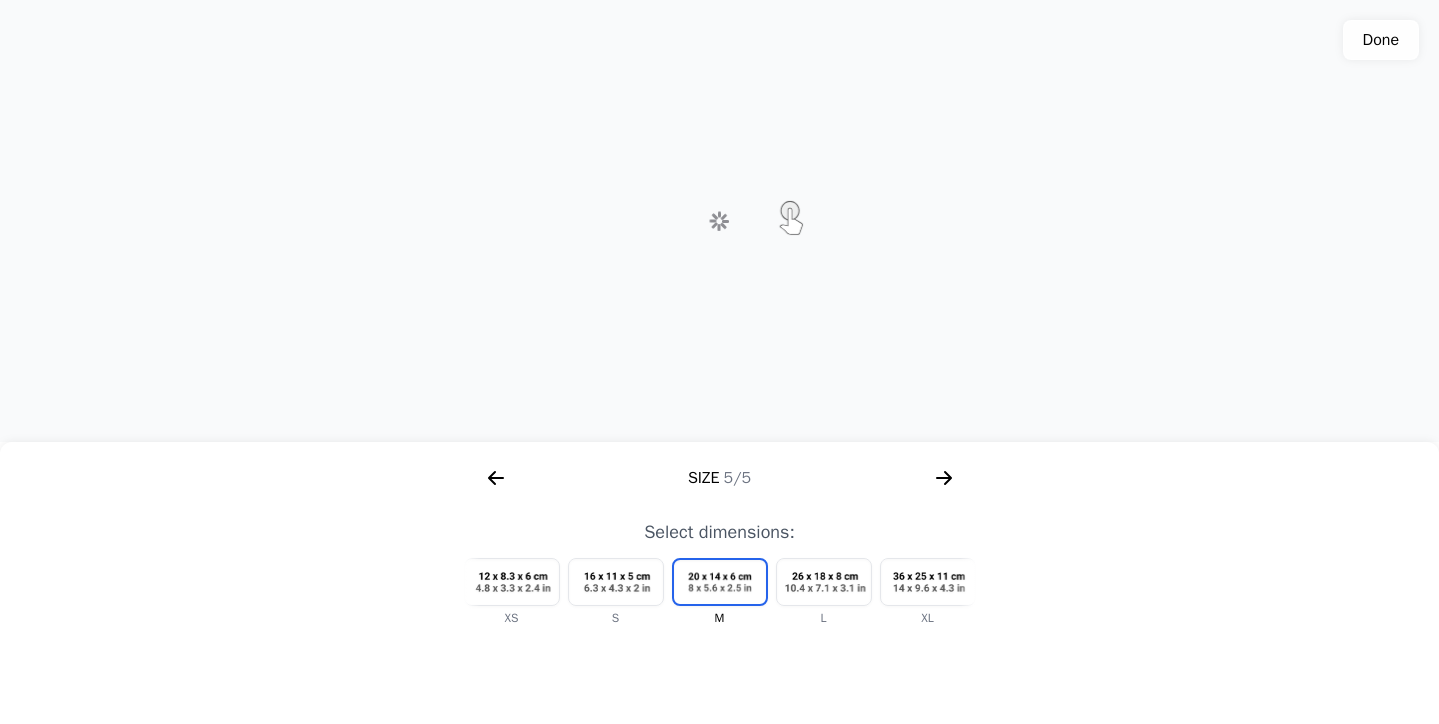 click 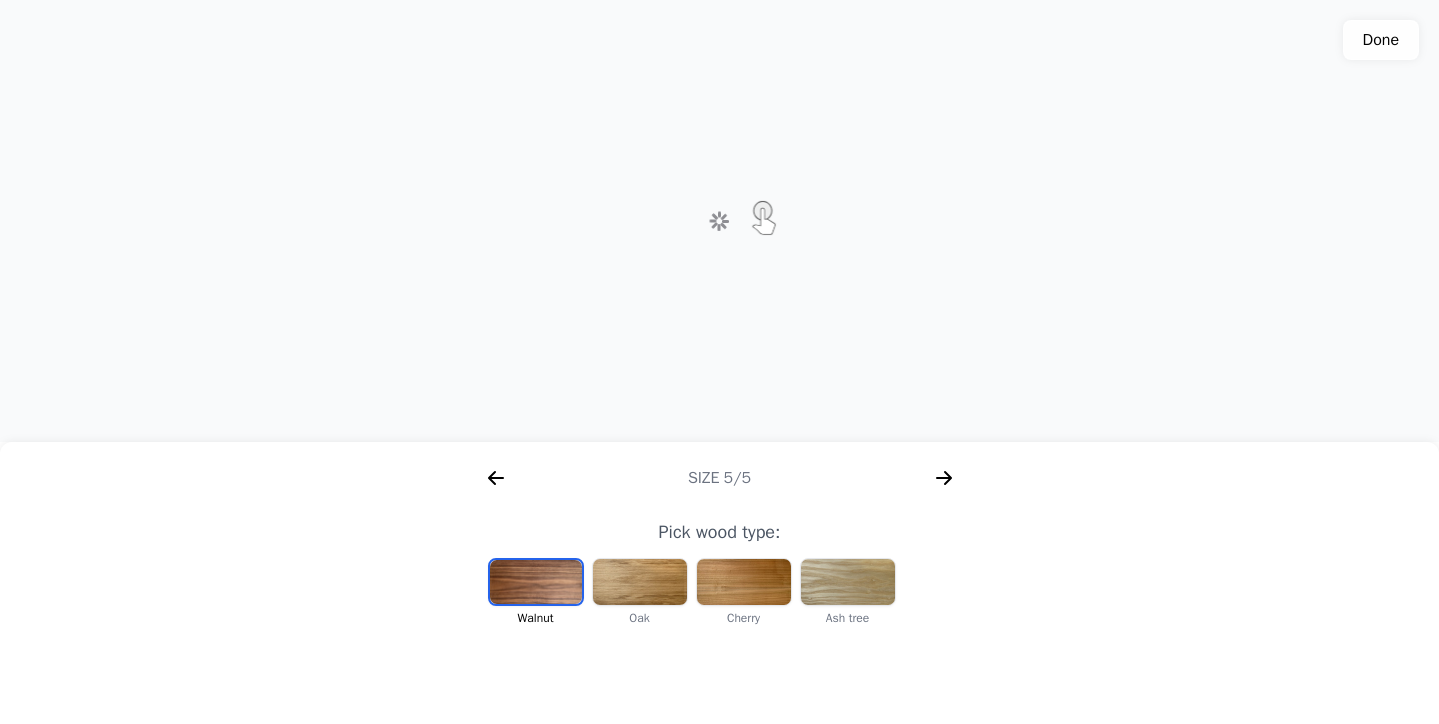 scroll, scrollTop: 0, scrollLeft: 256, axis: horizontal 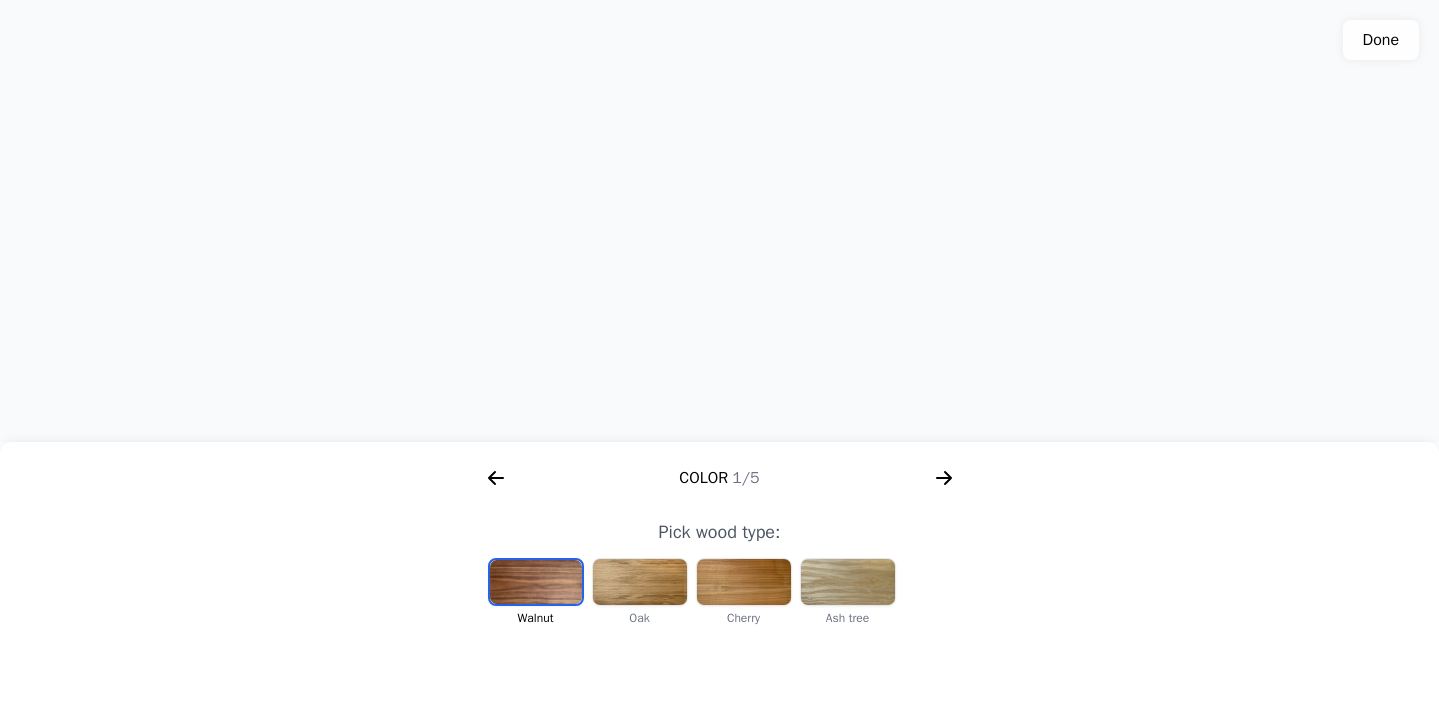 click 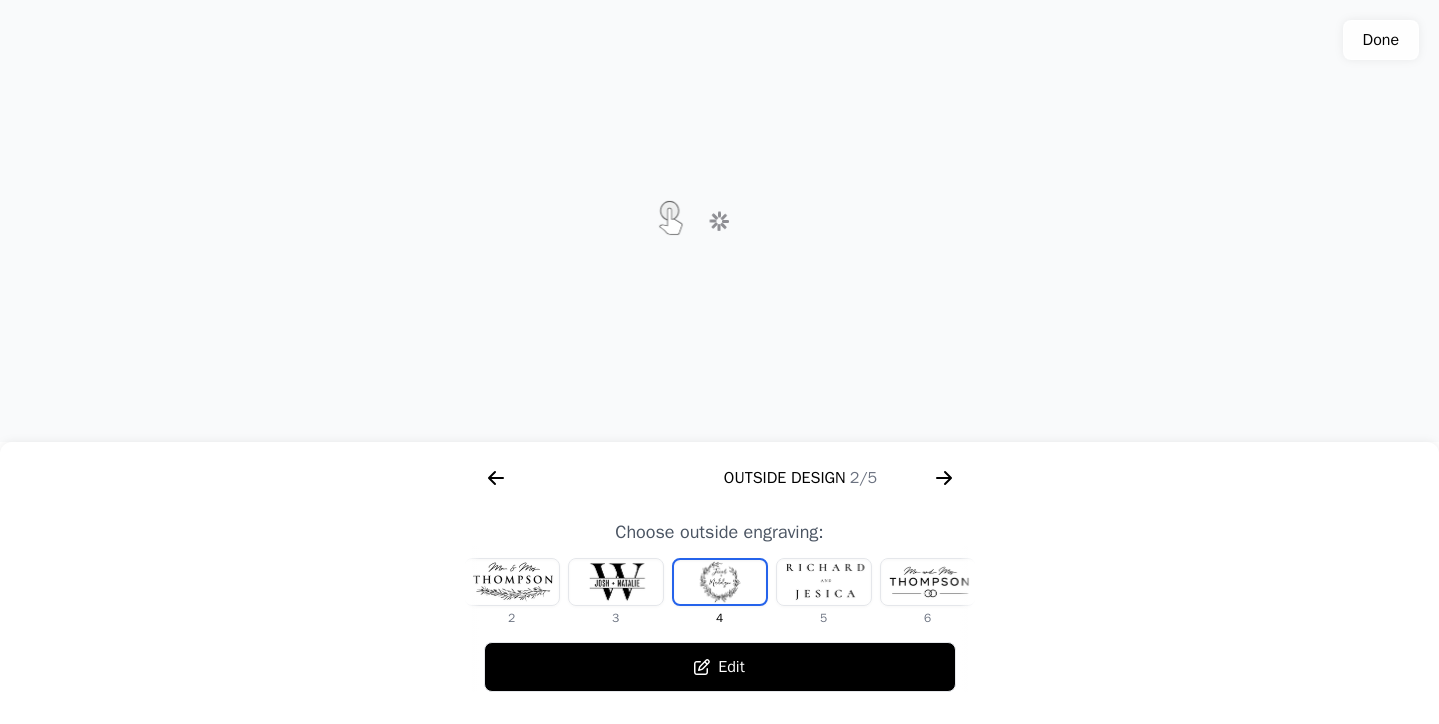 scroll, scrollTop: 0, scrollLeft: 768, axis: horizontal 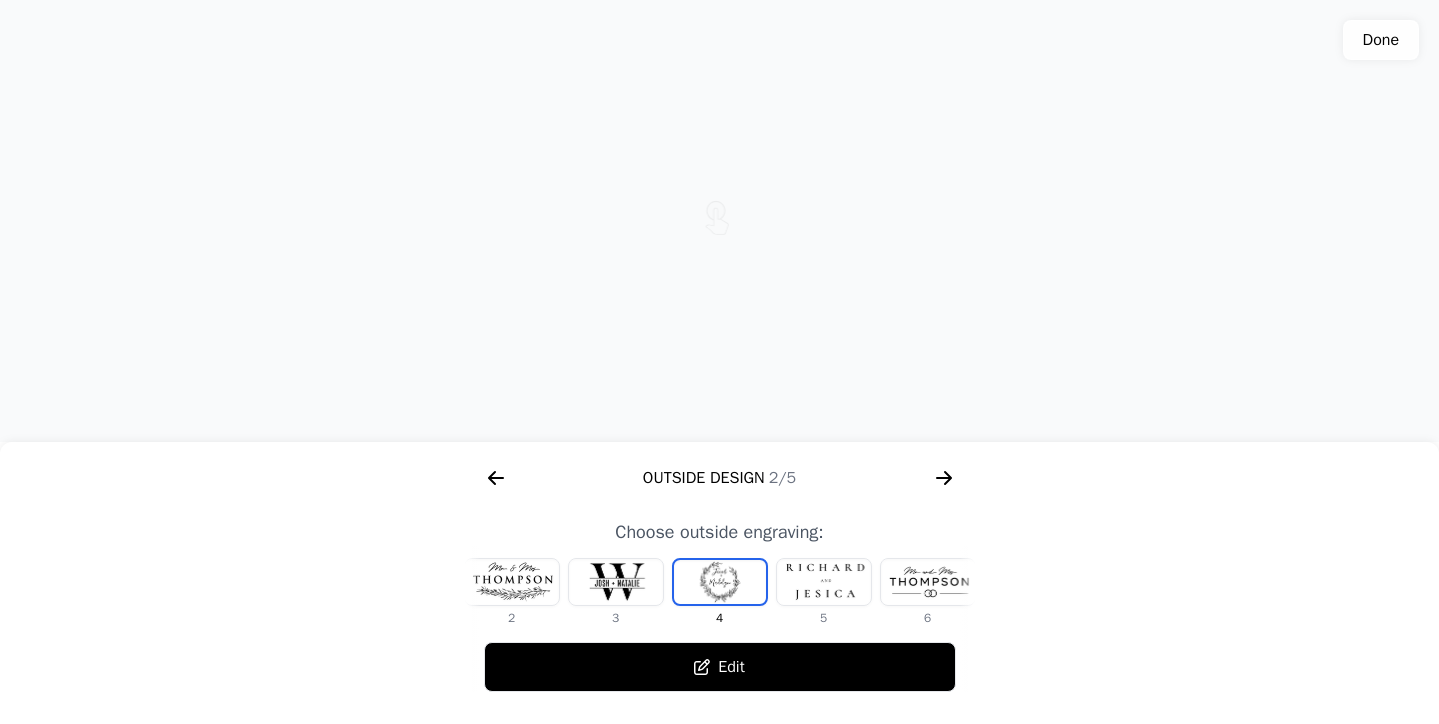 click at bounding box center (512, 582) 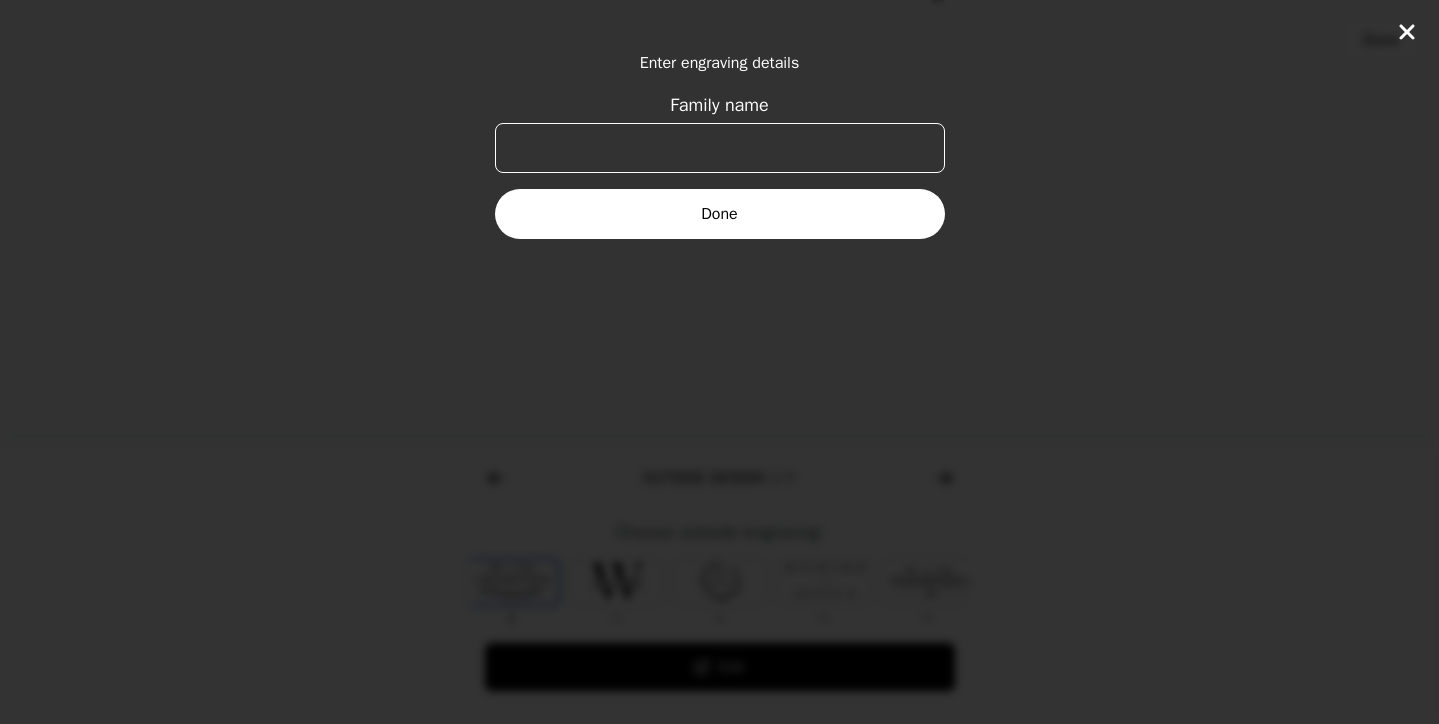 scroll, scrollTop: 0, scrollLeft: 0, axis: both 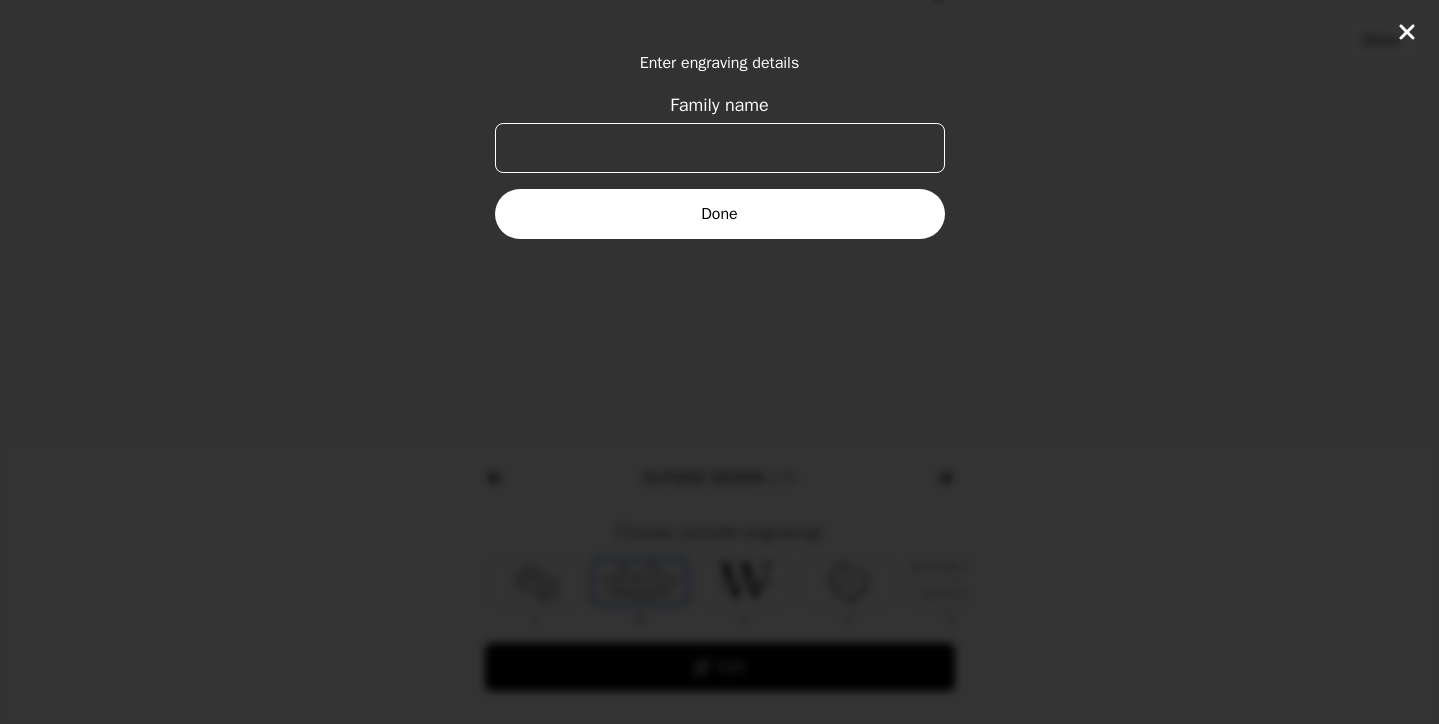 click 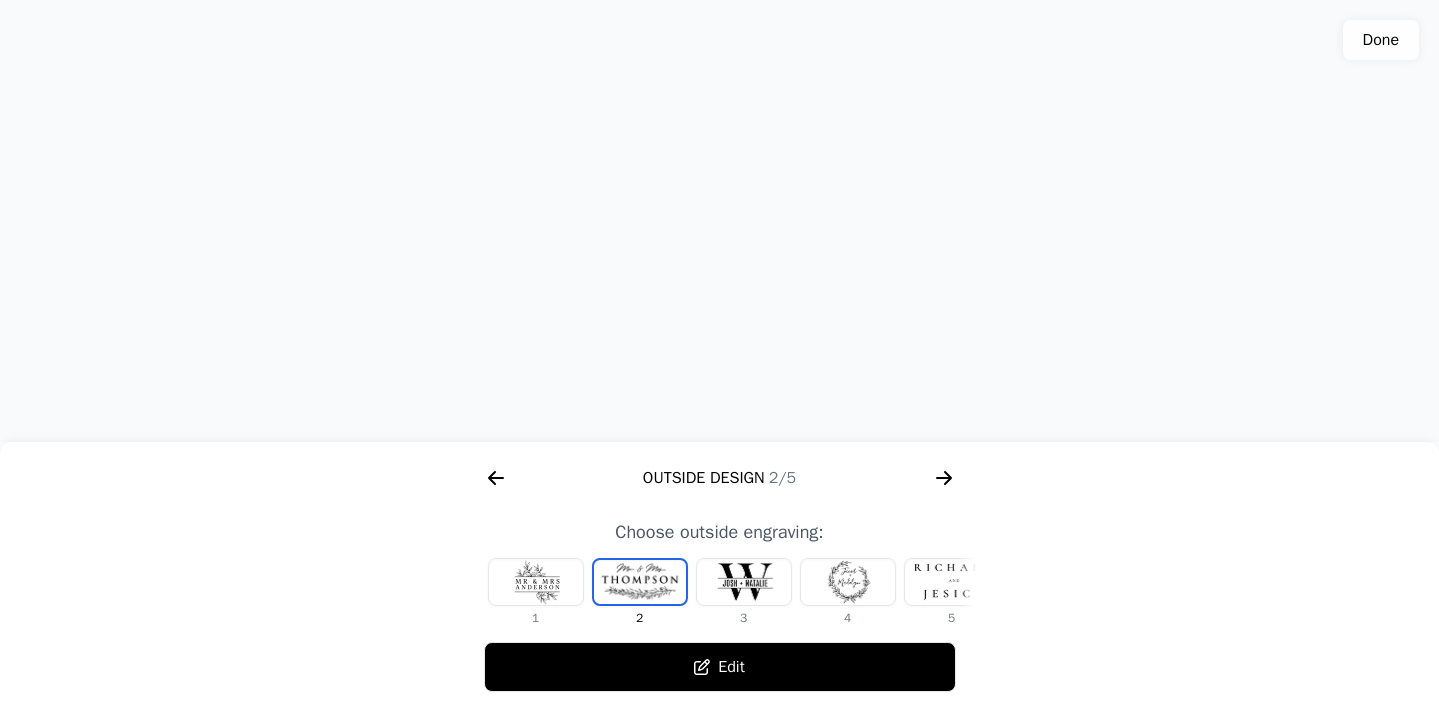 click on "Done" 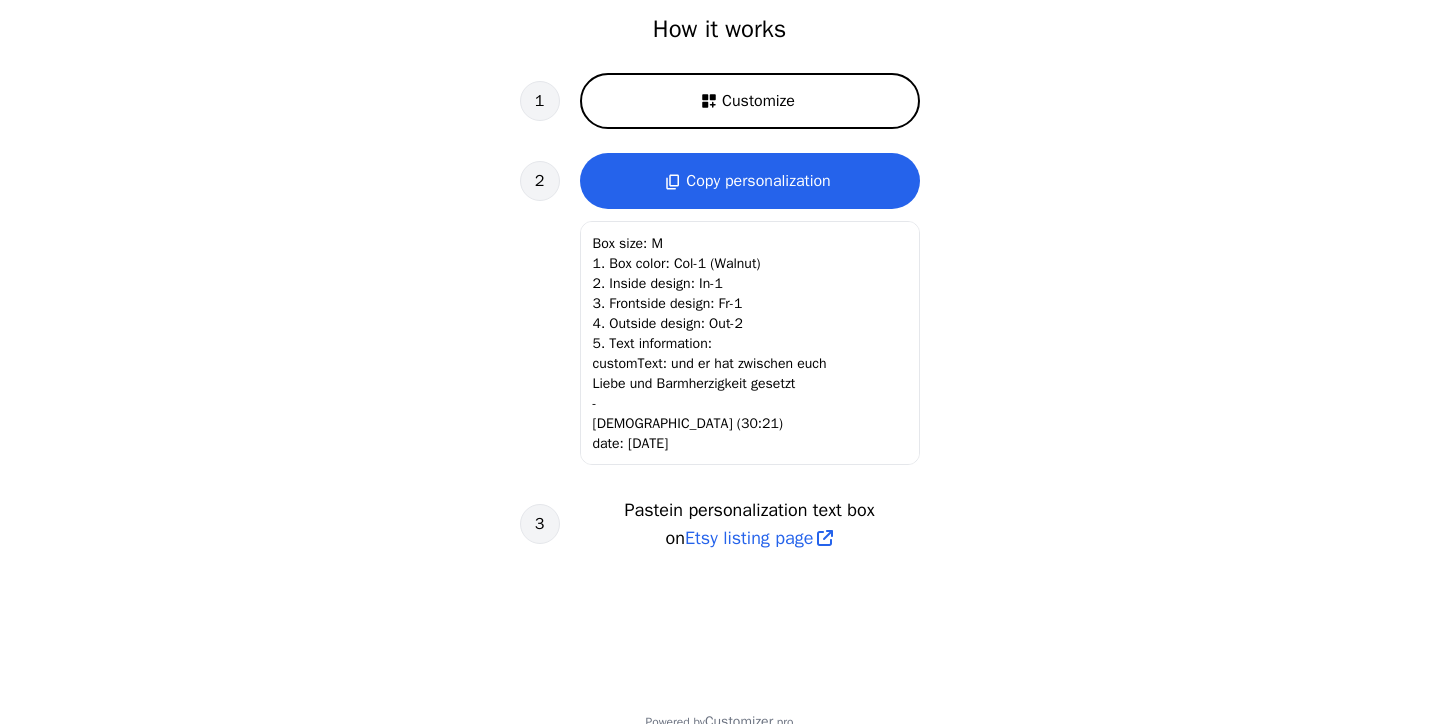 scroll, scrollTop: 734, scrollLeft: 0, axis: vertical 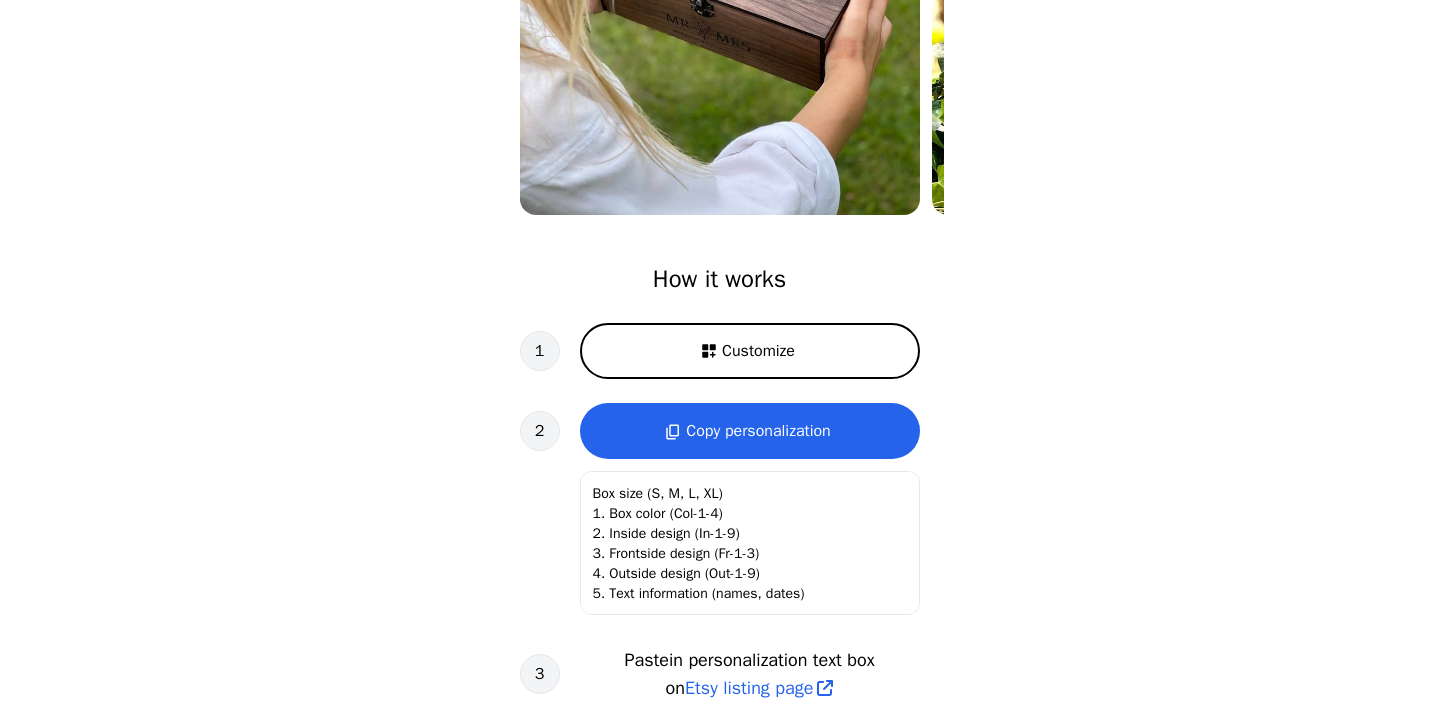 click on "Customize" at bounding box center [750, 351] 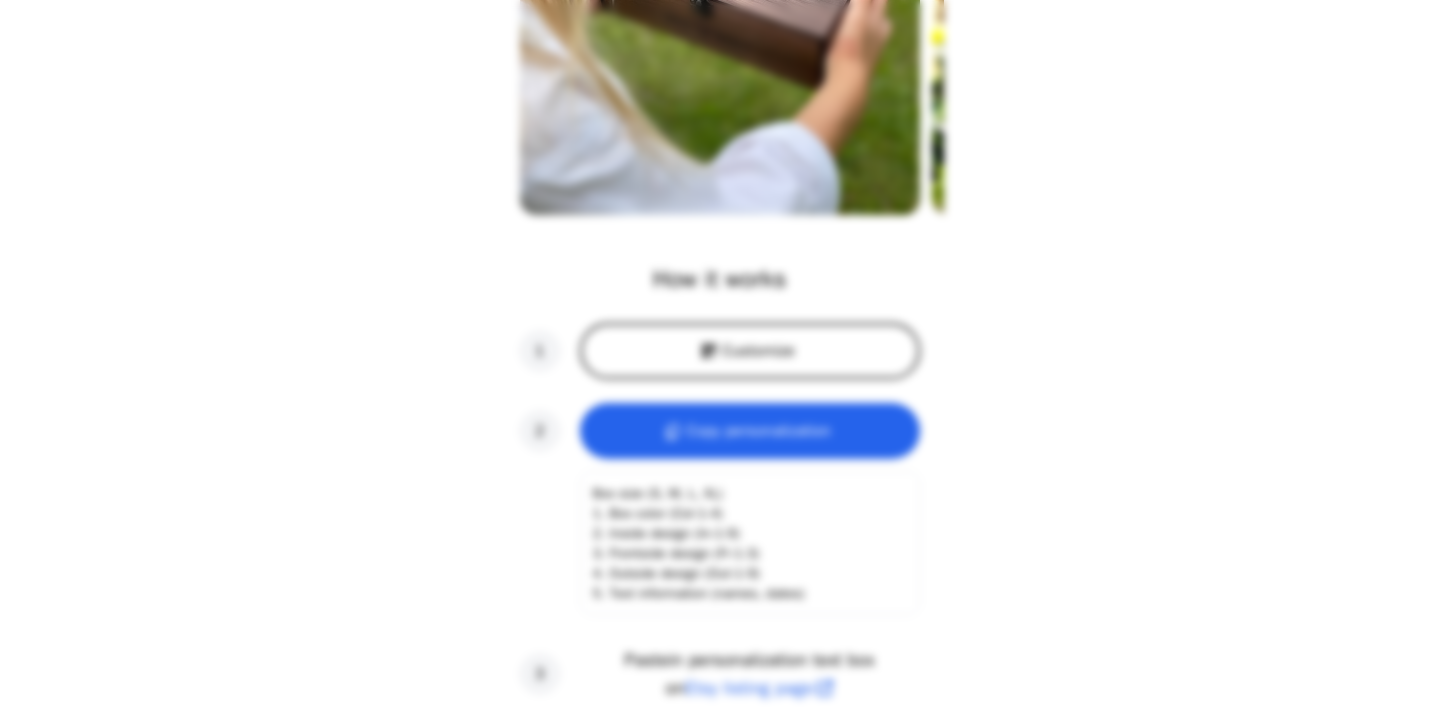 scroll, scrollTop: 0, scrollLeft: 256, axis: horizontal 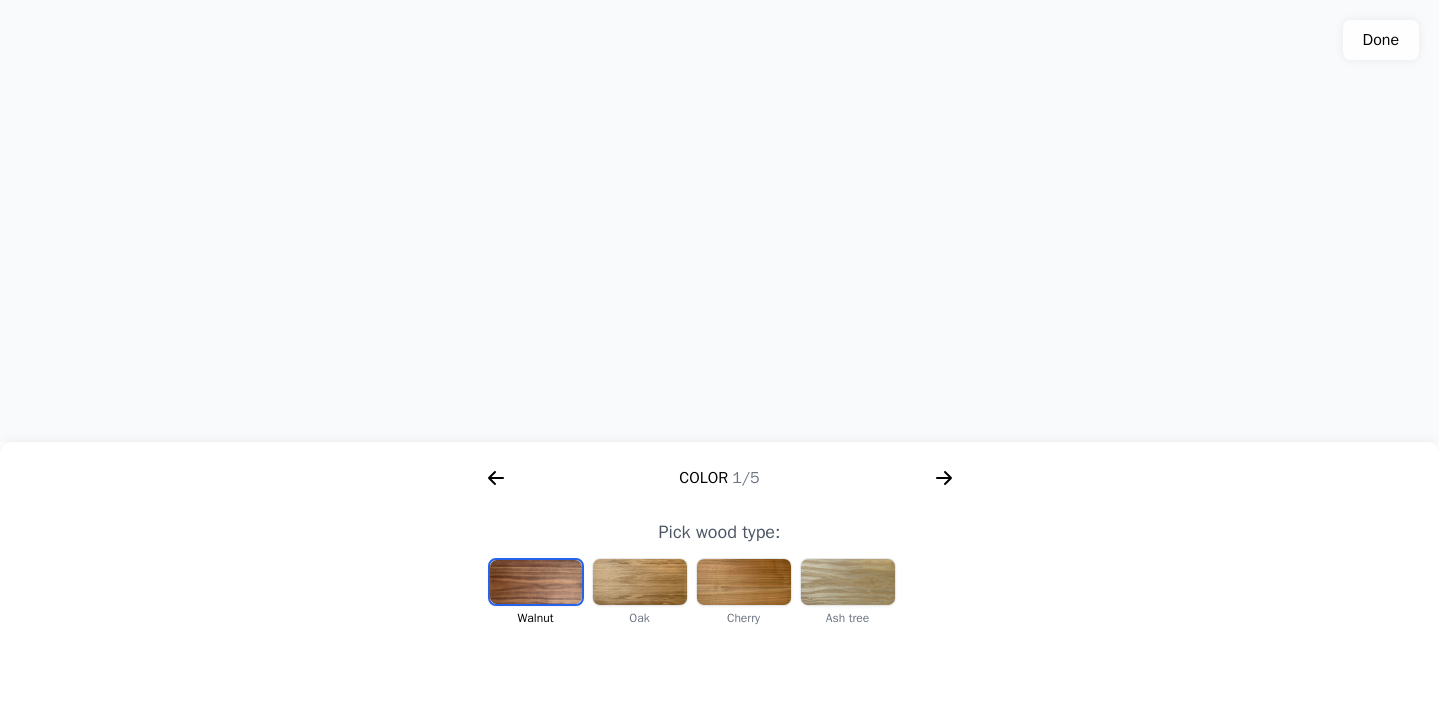 click 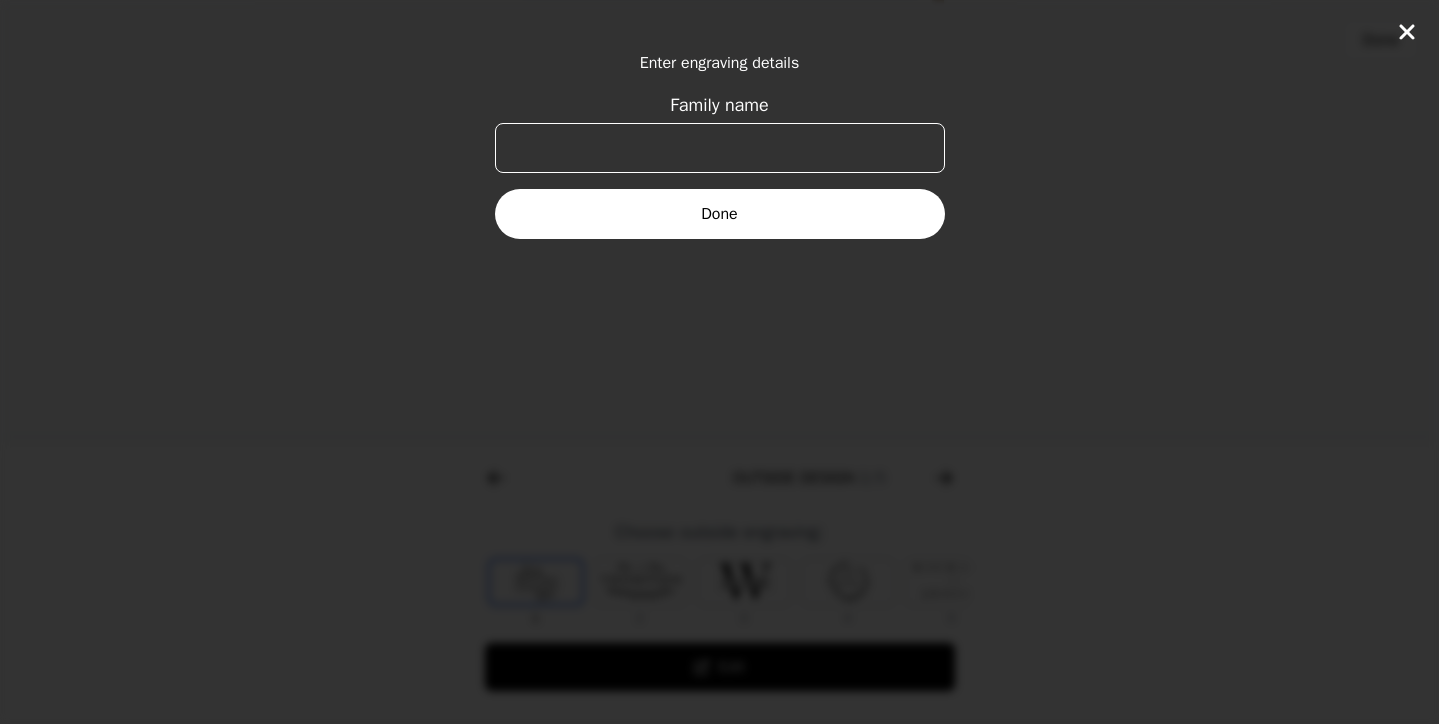 scroll, scrollTop: 0, scrollLeft: 768, axis: horizontal 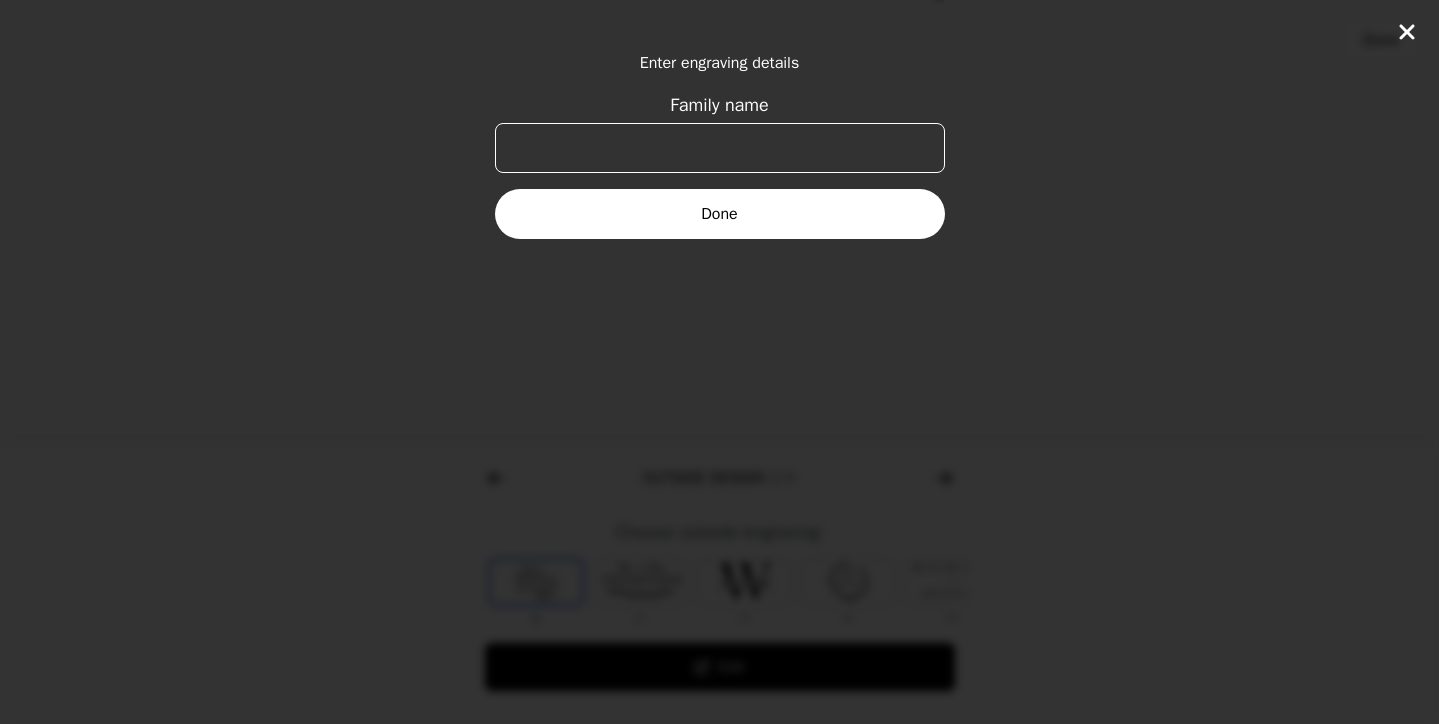 click 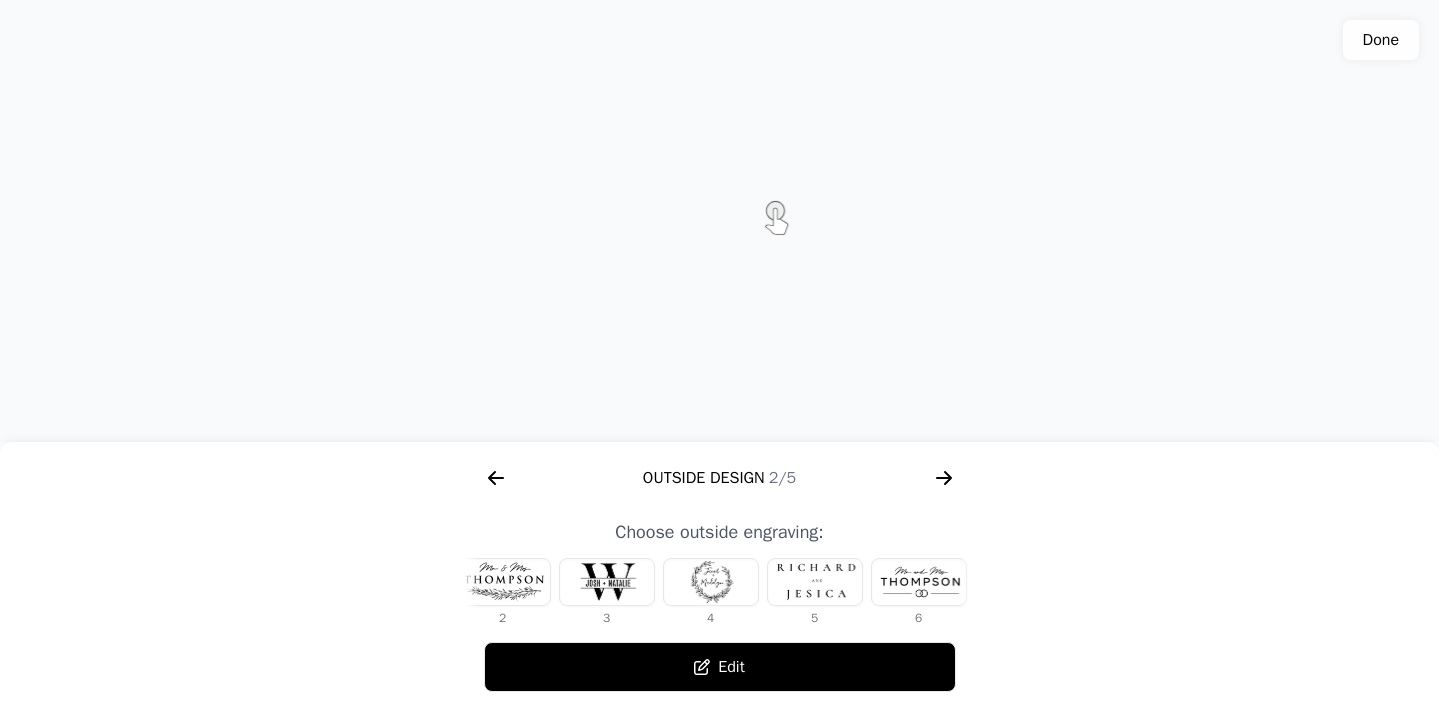 scroll, scrollTop: 0, scrollLeft: 133, axis: horizontal 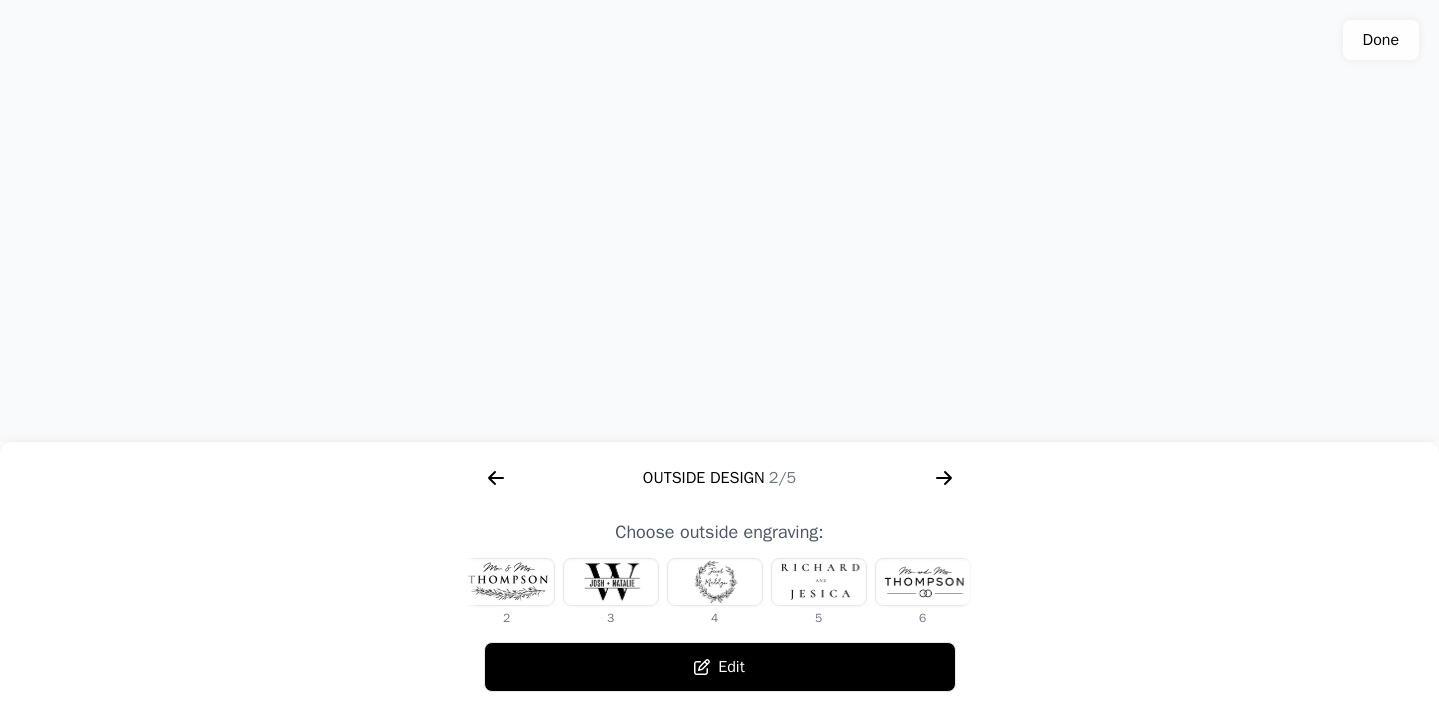 click at bounding box center [611, 582] 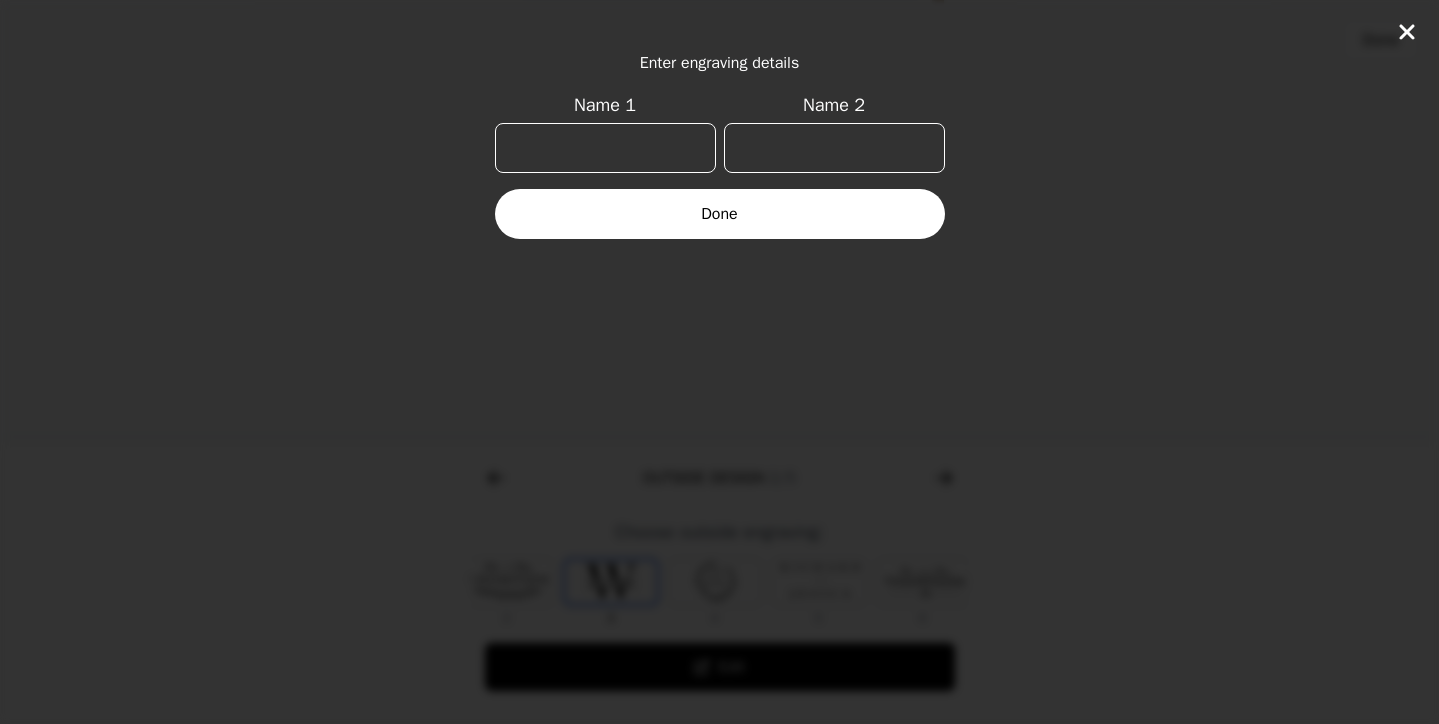 scroll, scrollTop: 0, scrollLeft: 24, axis: horizontal 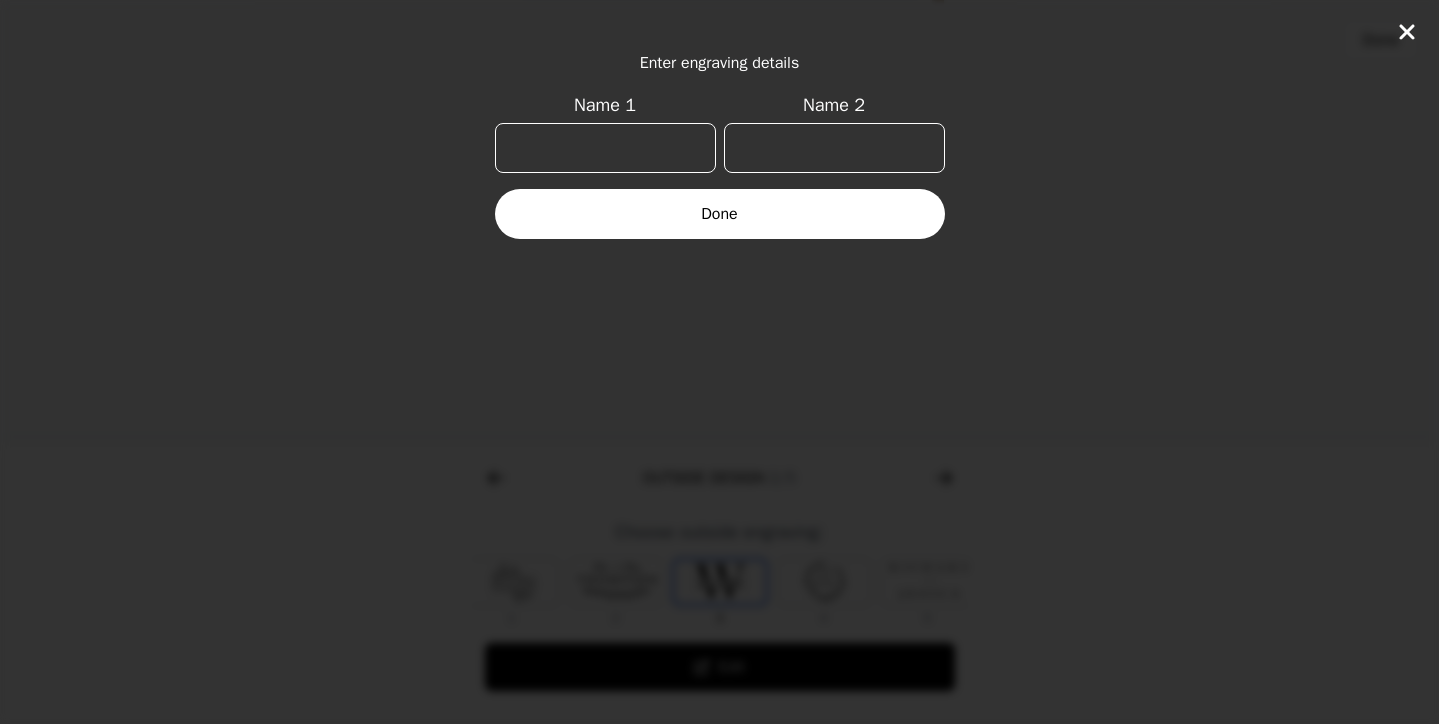 click on "Name 1" at bounding box center (605, 148) 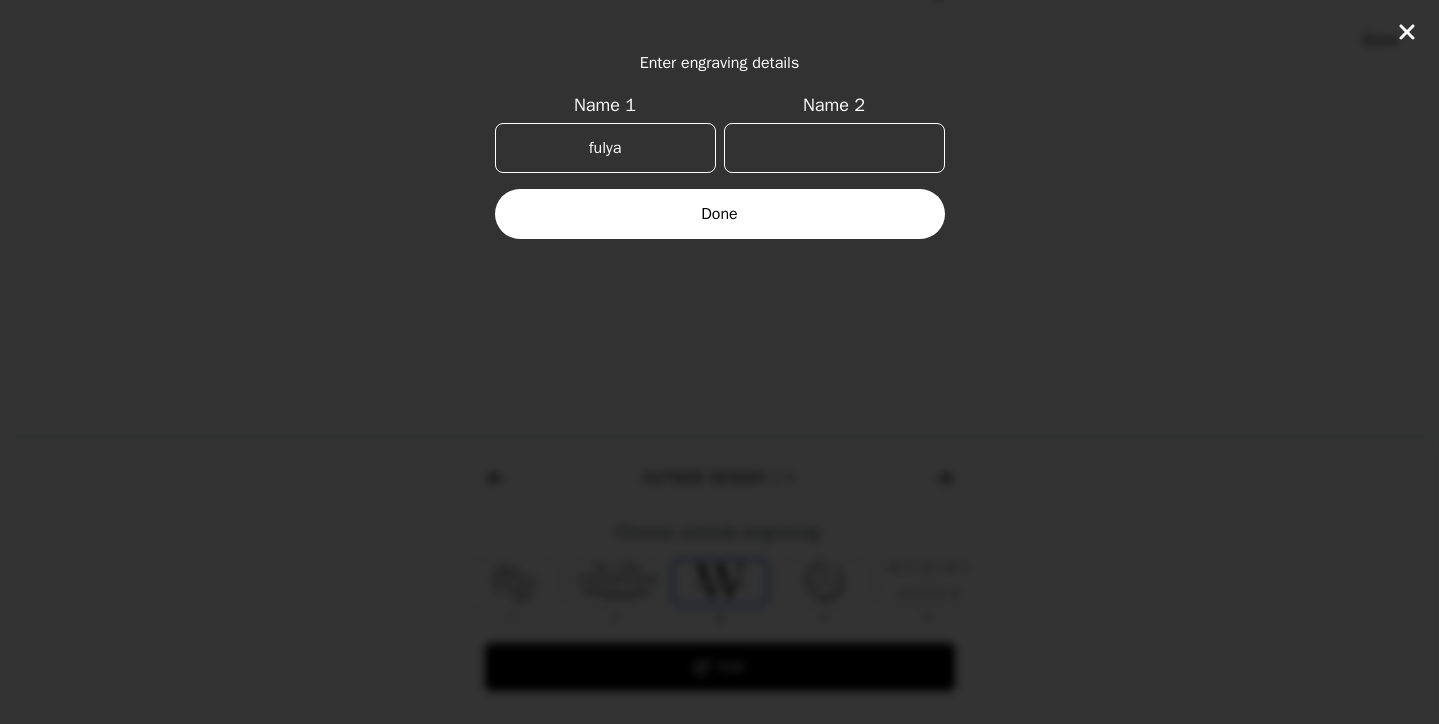 type on "fulya" 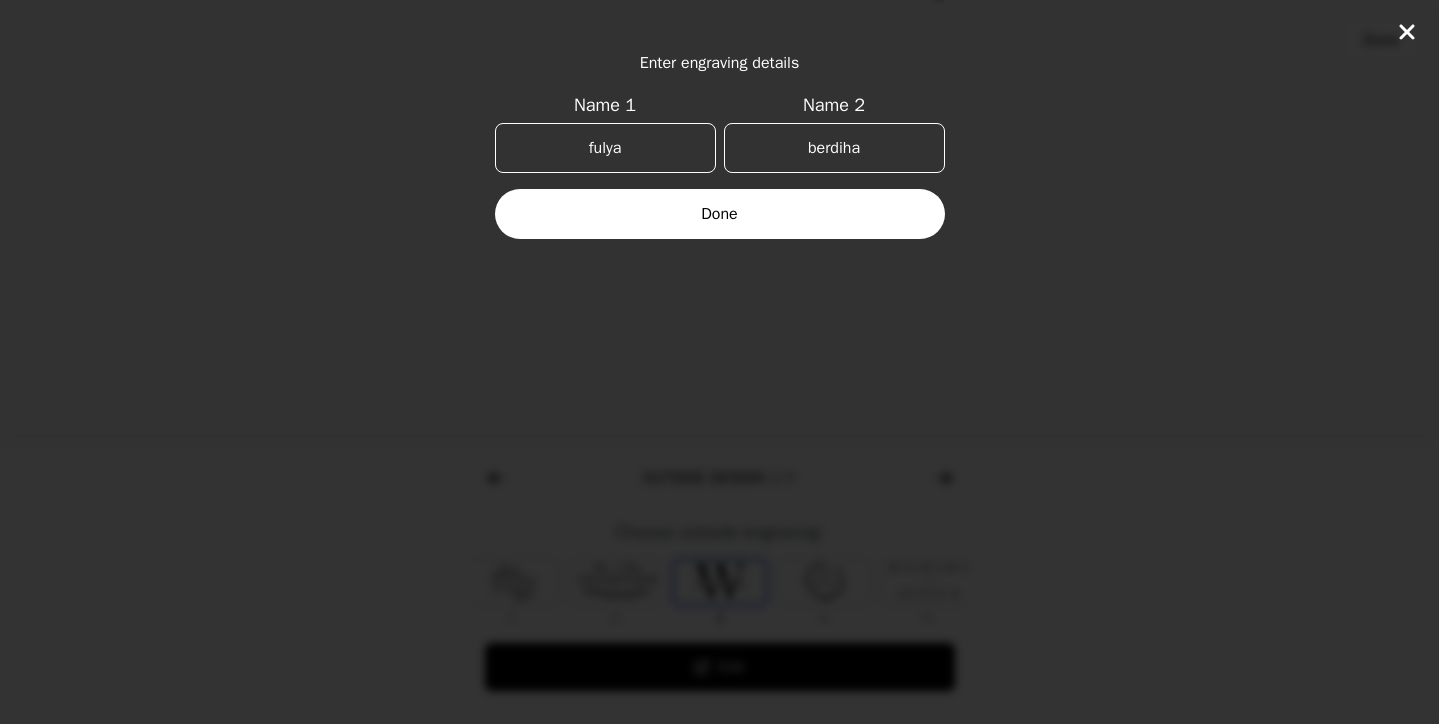 type on "berdihan" 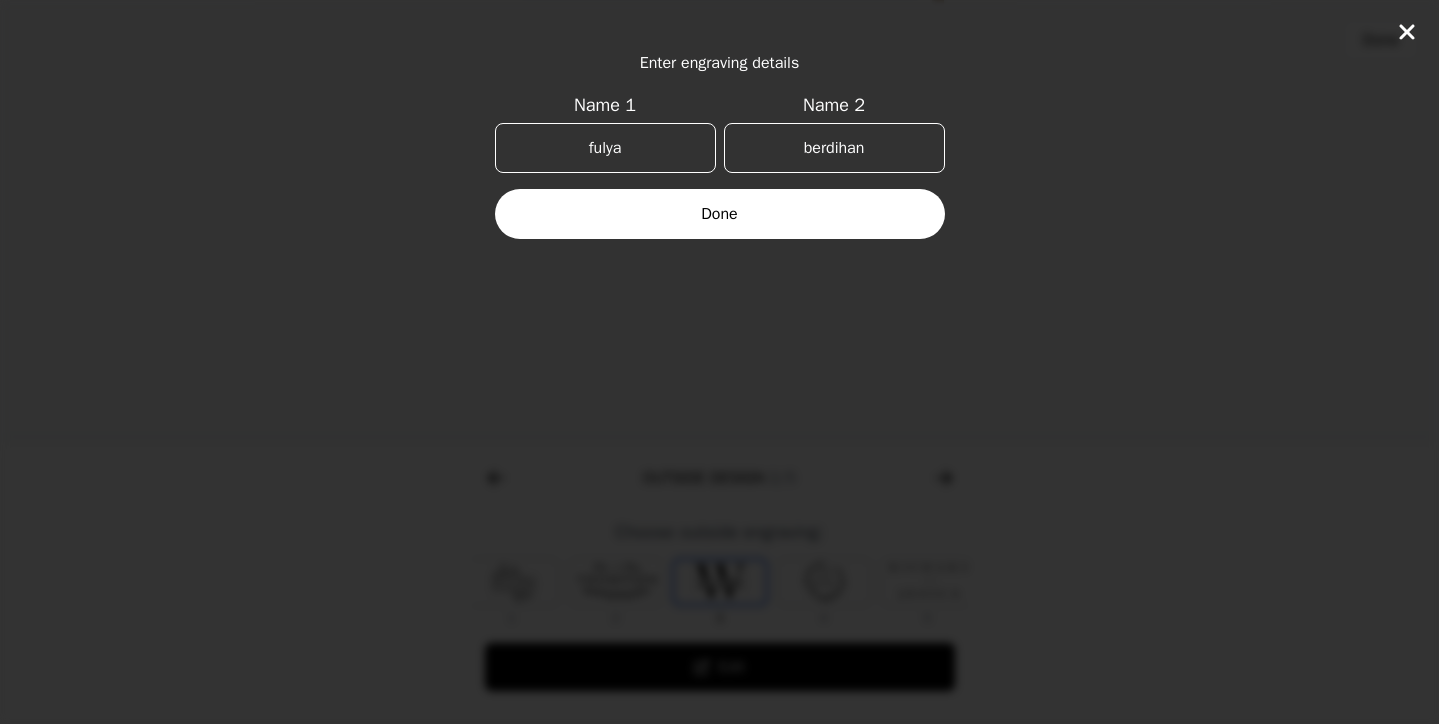 click on "Done" at bounding box center (720, 214) 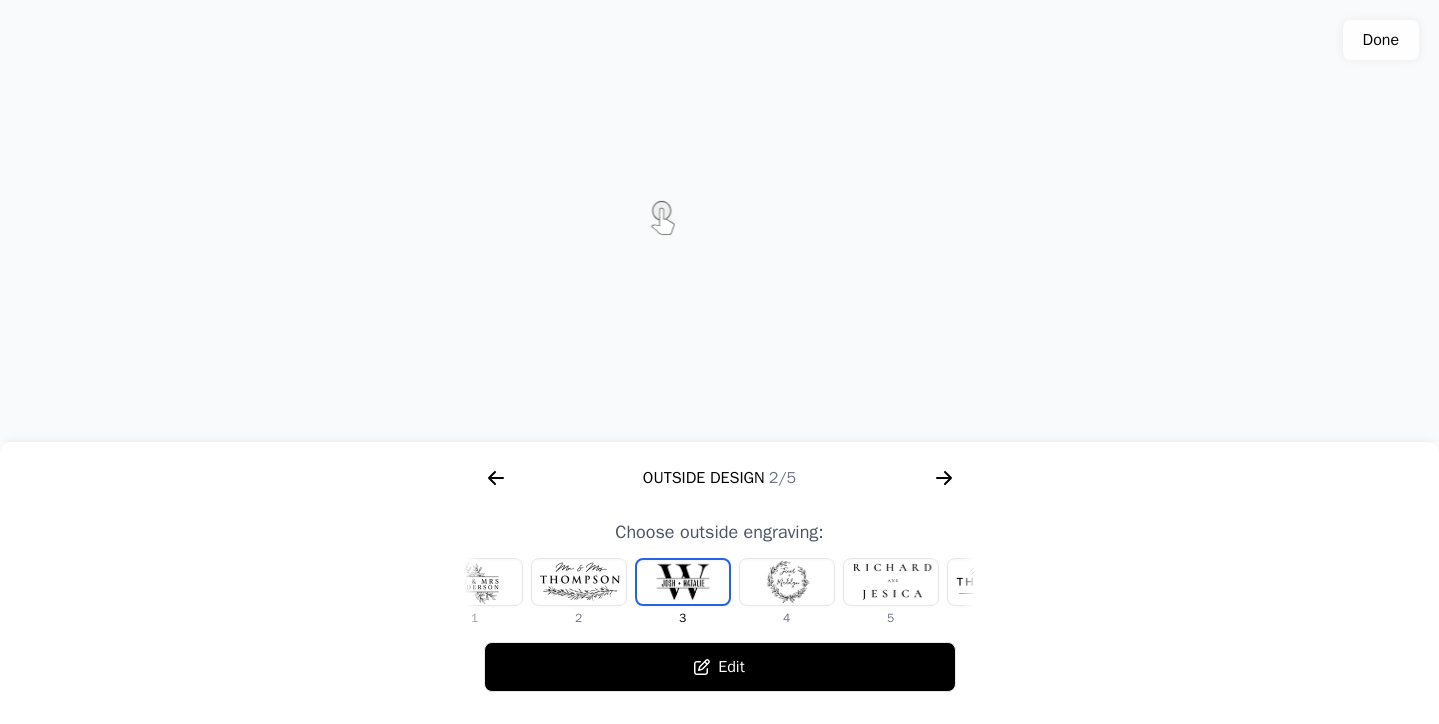click at bounding box center (787, 582) 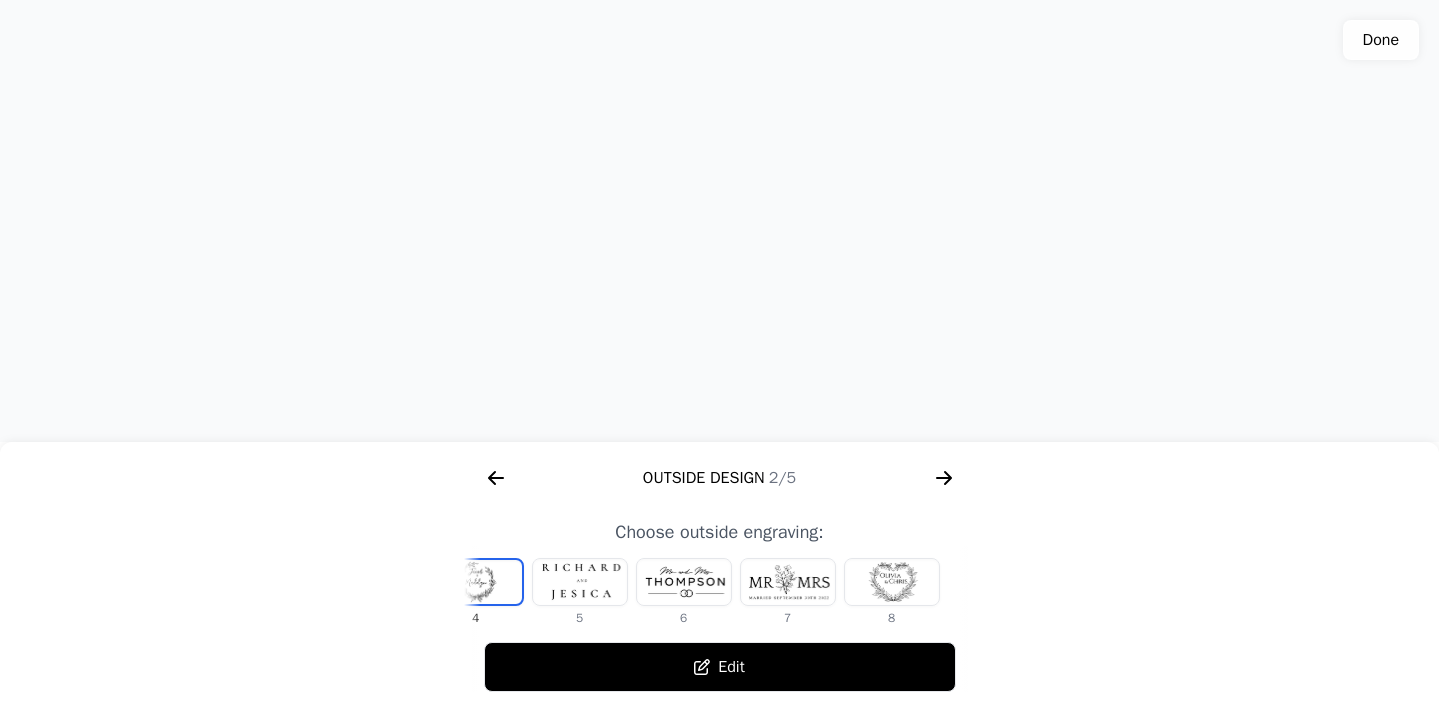 scroll, scrollTop: 0, scrollLeft: 372, axis: horizontal 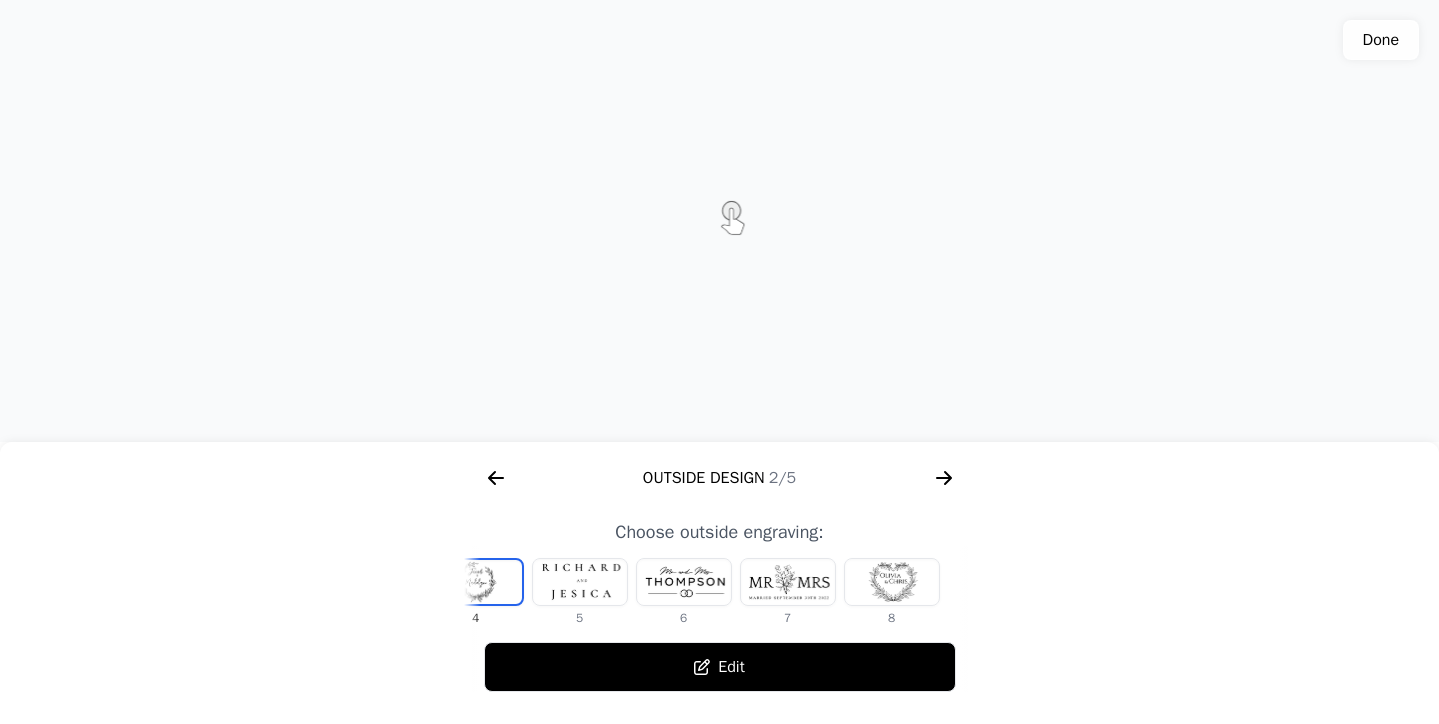 click at bounding box center (892, 582) 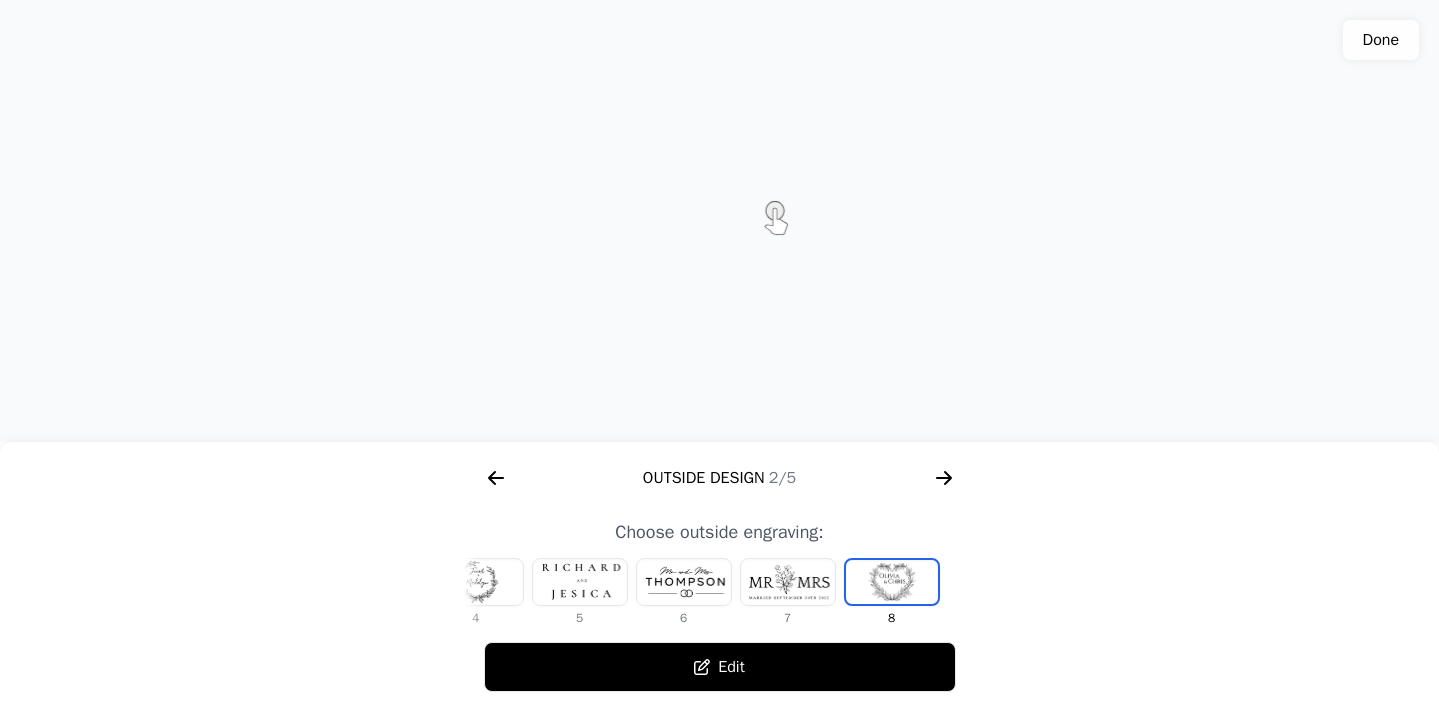 scroll, scrollTop: 0, scrollLeft: 372, axis: horizontal 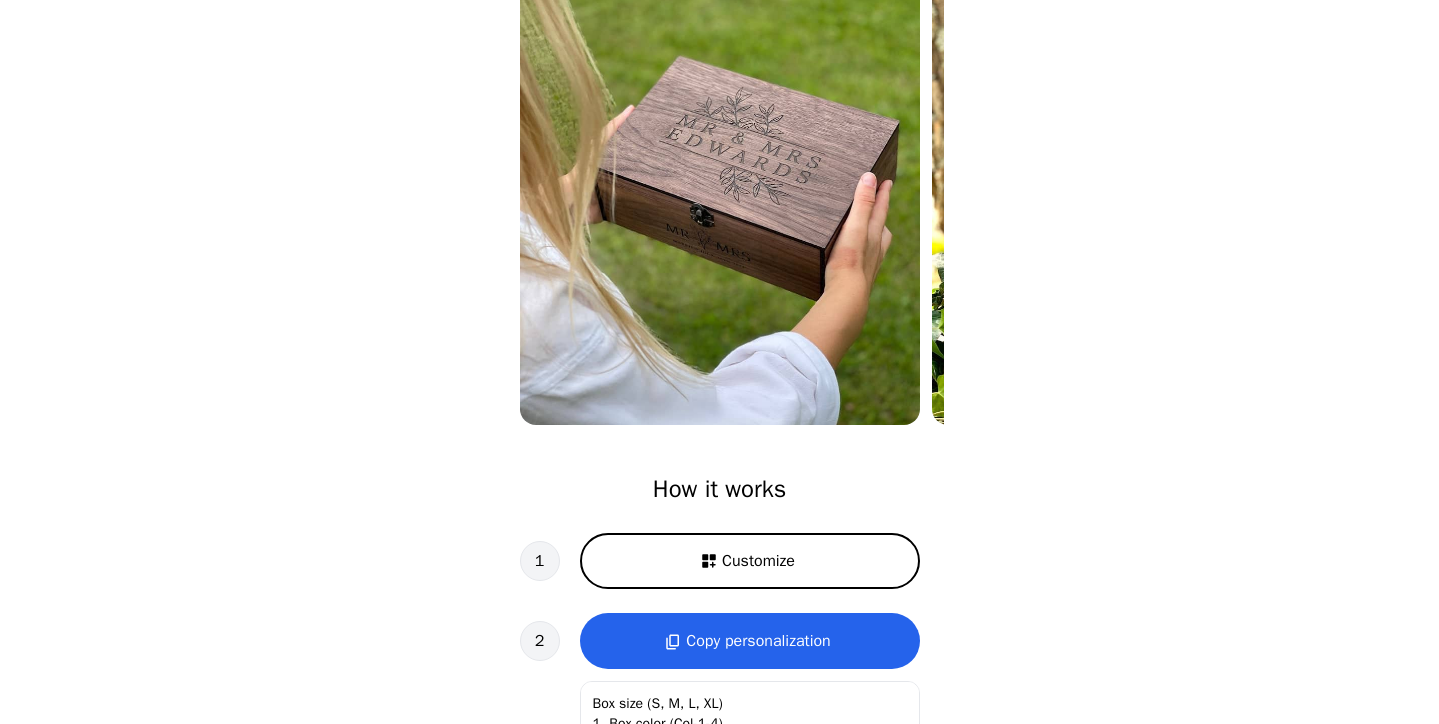 click on "Customize" at bounding box center (750, 561) 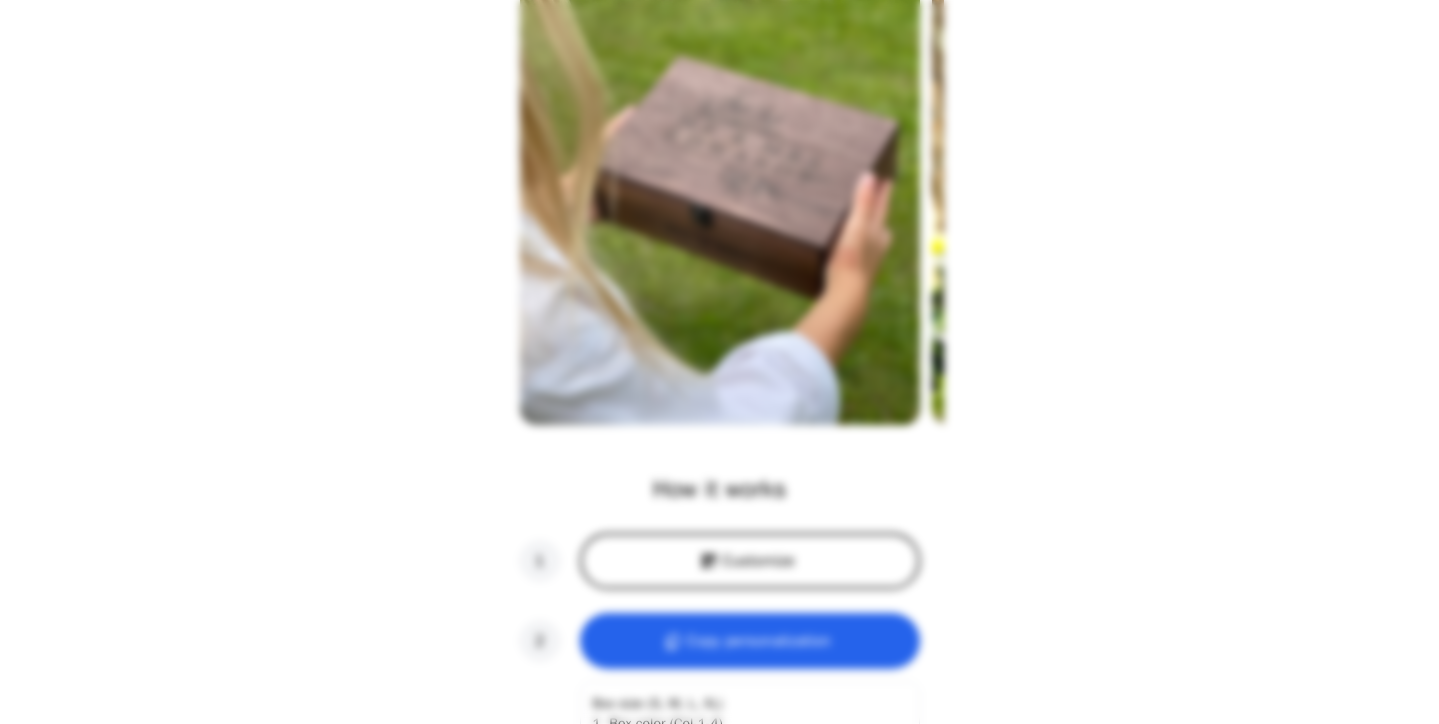 scroll, scrollTop: 0, scrollLeft: 256, axis: horizontal 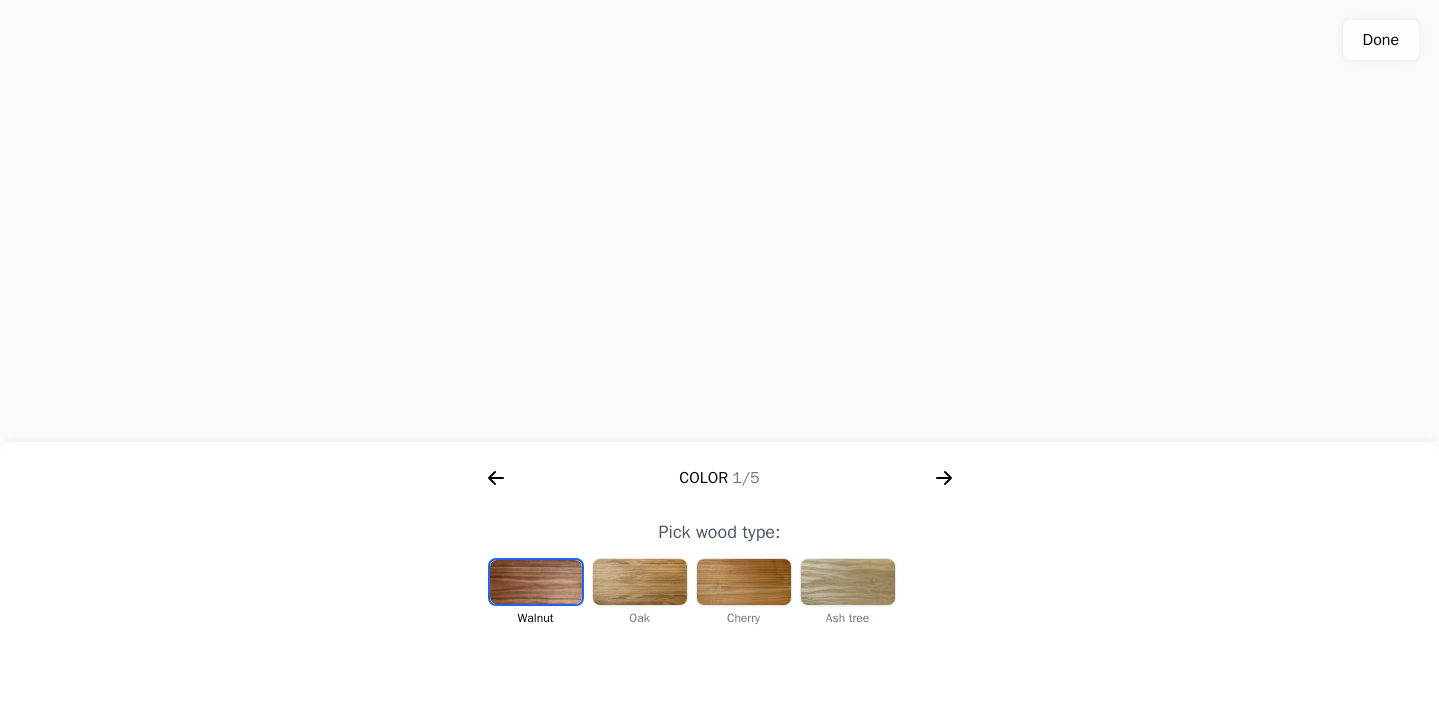 click 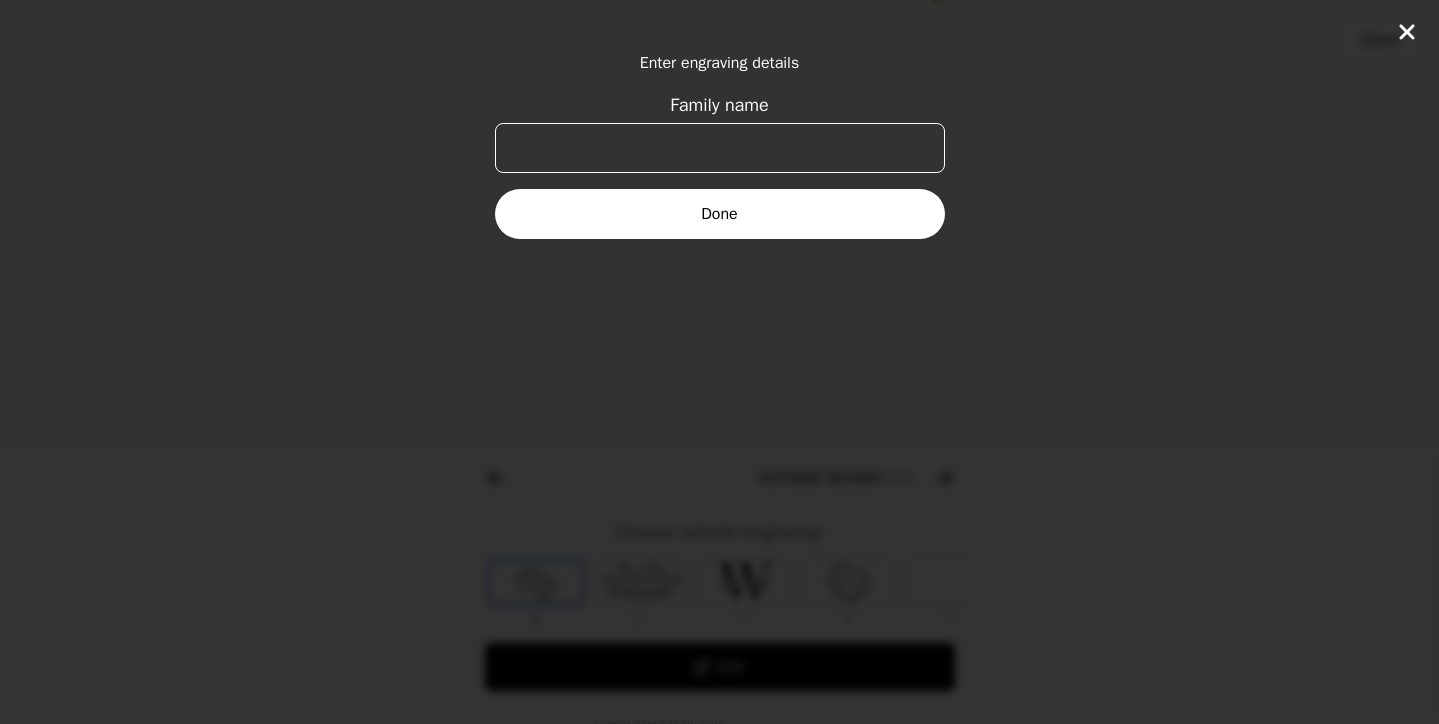 scroll, scrollTop: 0, scrollLeft: 768, axis: horizontal 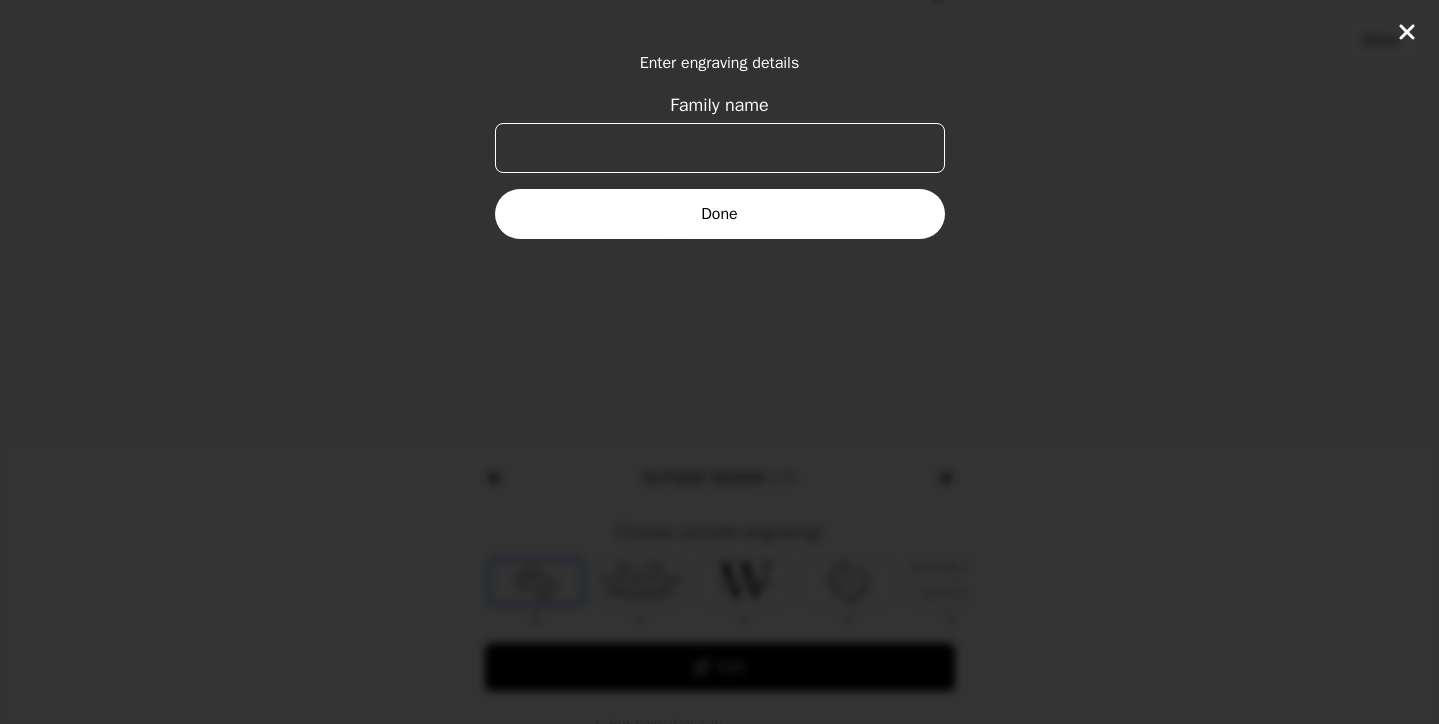 click 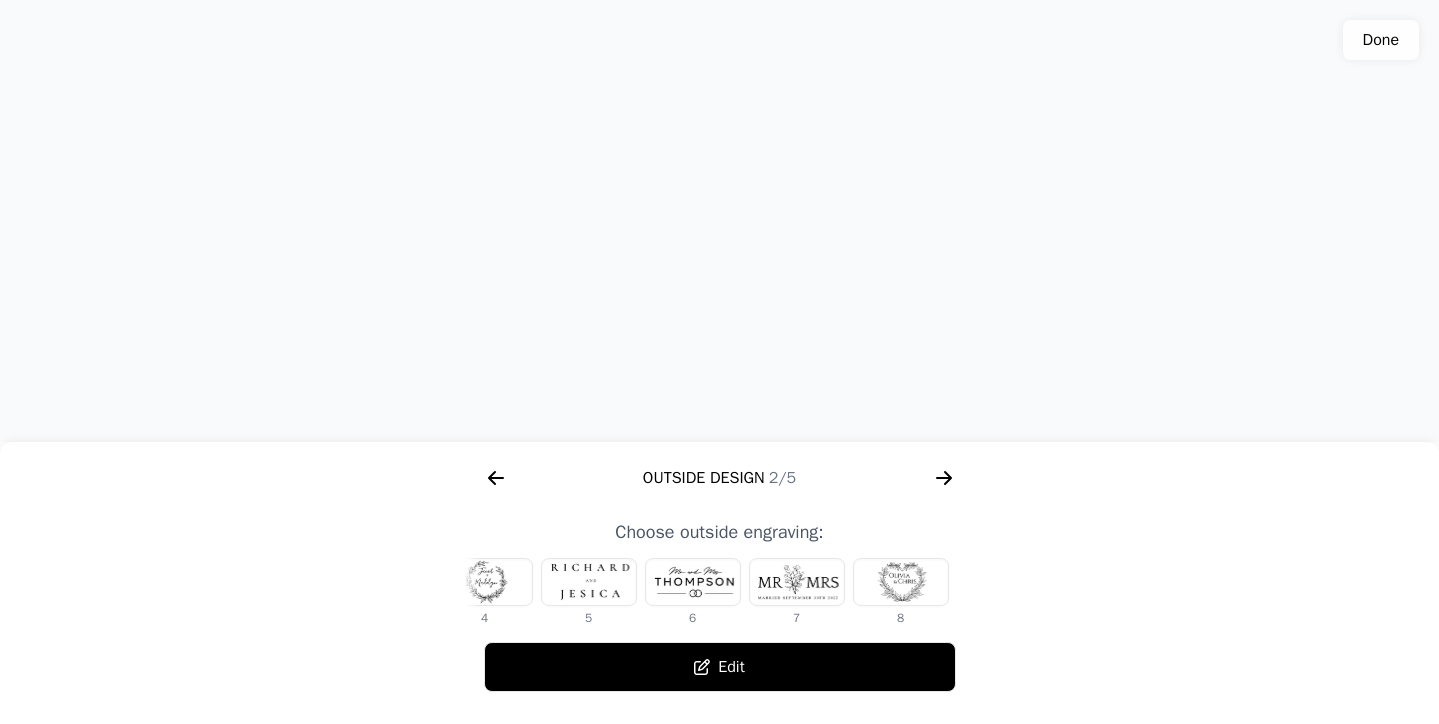 scroll, scrollTop: 0, scrollLeft: 379, axis: horizontal 